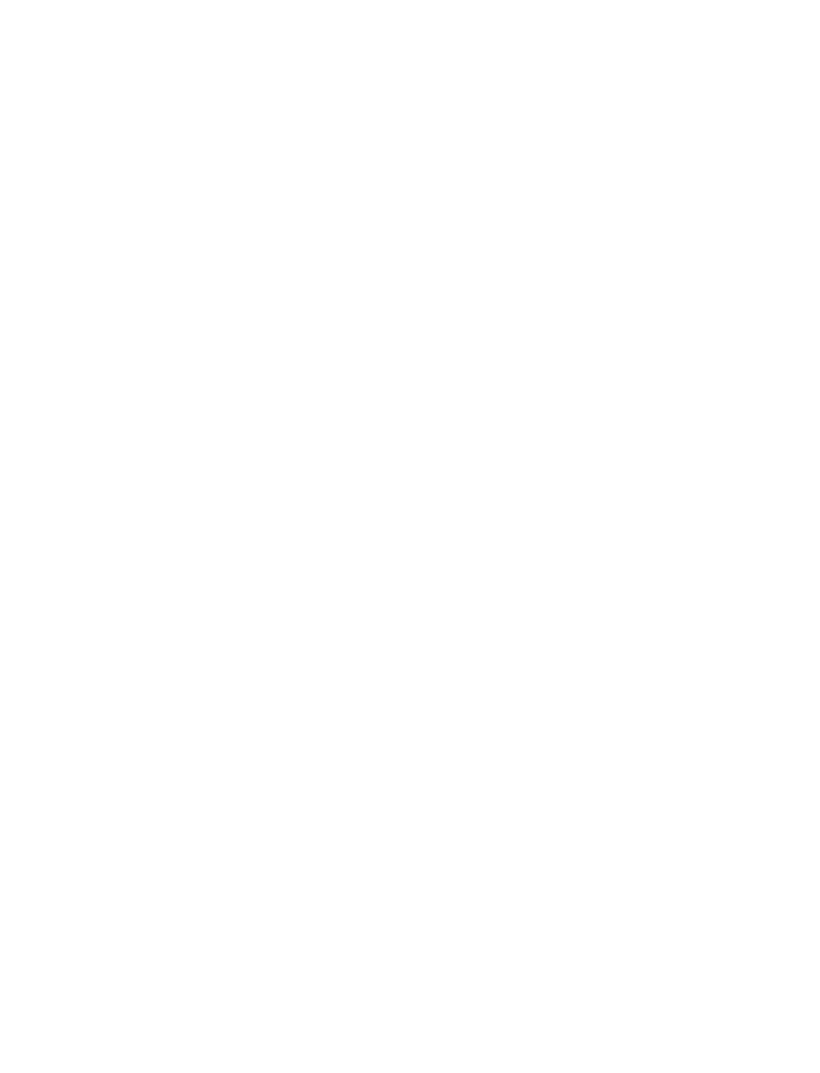 scroll, scrollTop: 0, scrollLeft: 0, axis: both 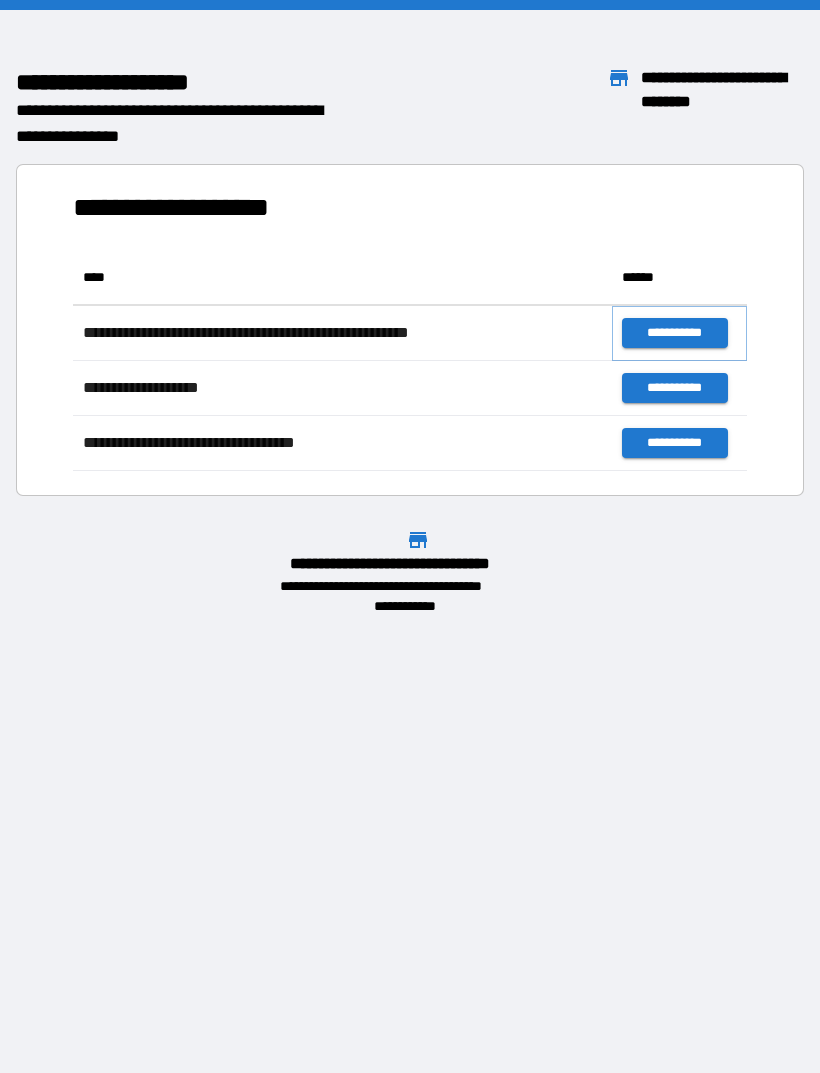 click on "**********" at bounding box center [674, 333] 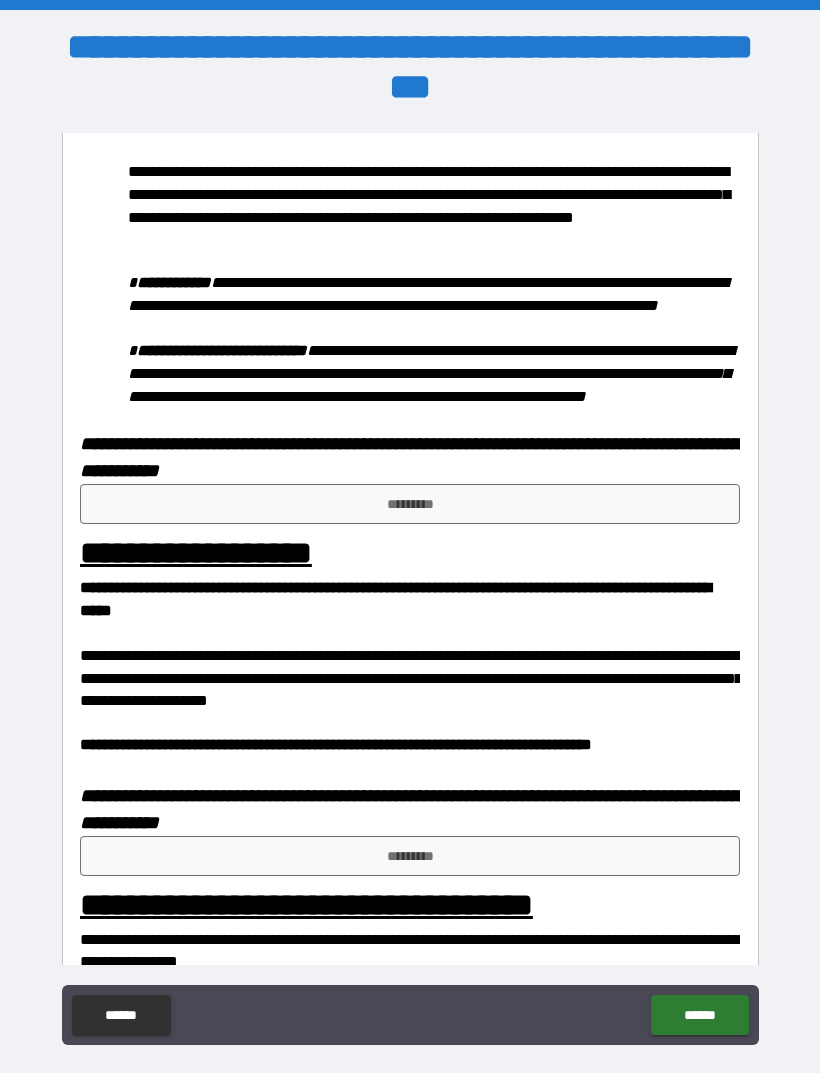 scroll, scrollTop: 1026, scrollLeft: 0, axis: vertical 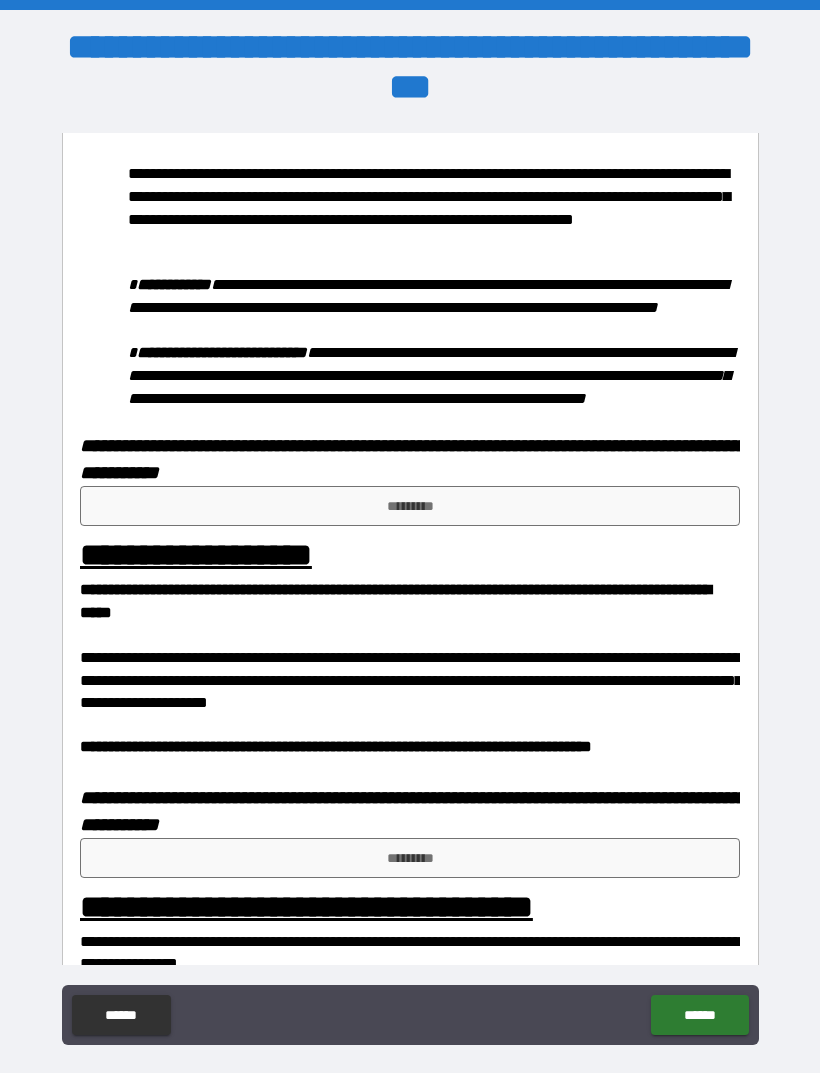 click on "*********" at bounding box center (410, 506) 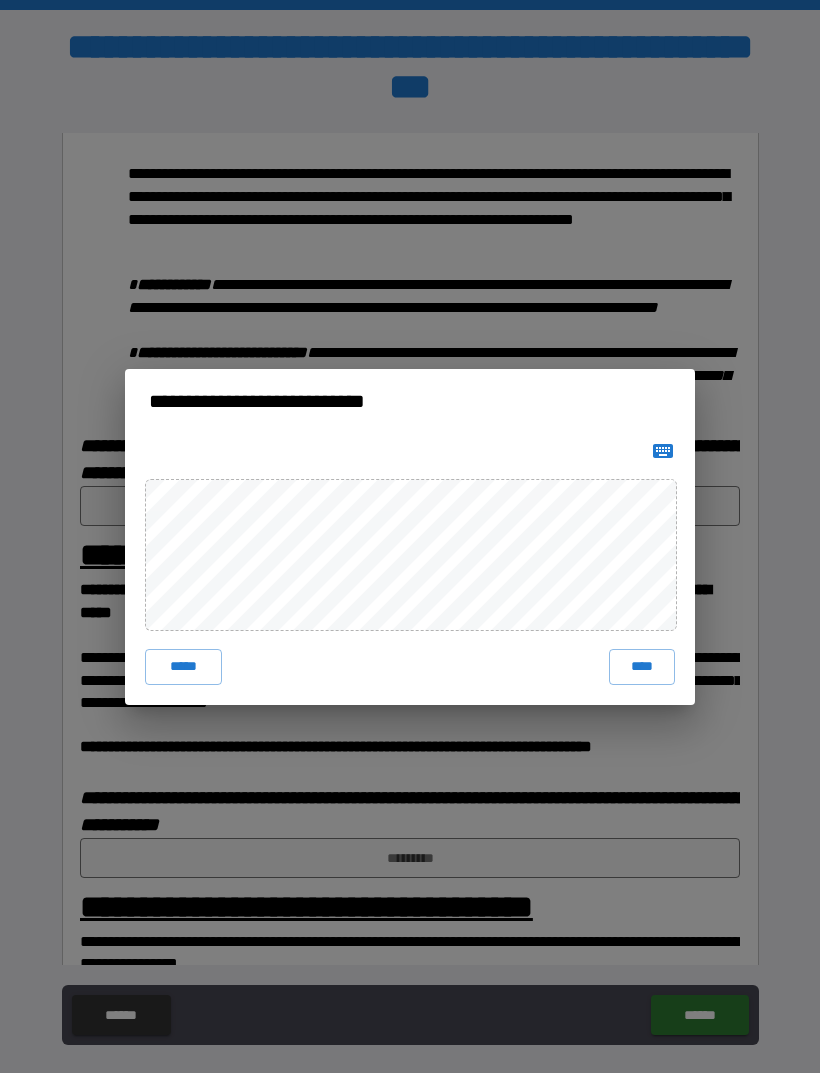 click on "****" at bounding box center (642, 667) 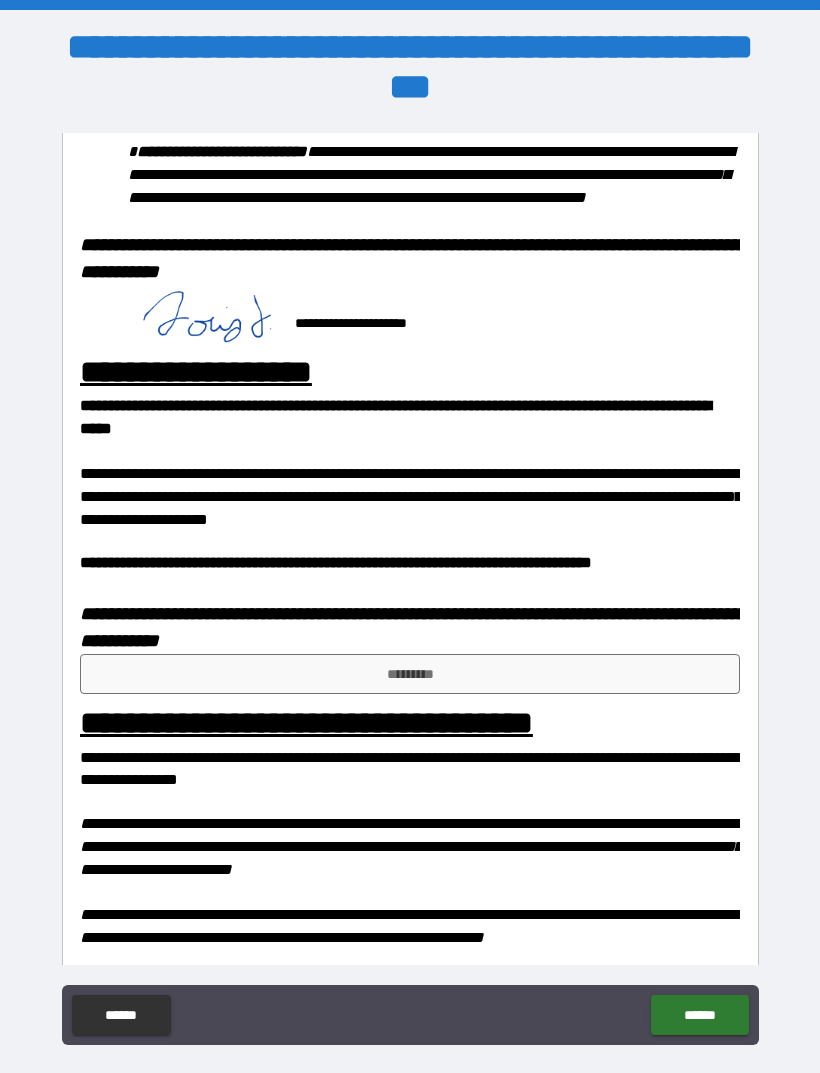 scroll, scrollTop: 1229, scrollLeft: 0, axis: vertical 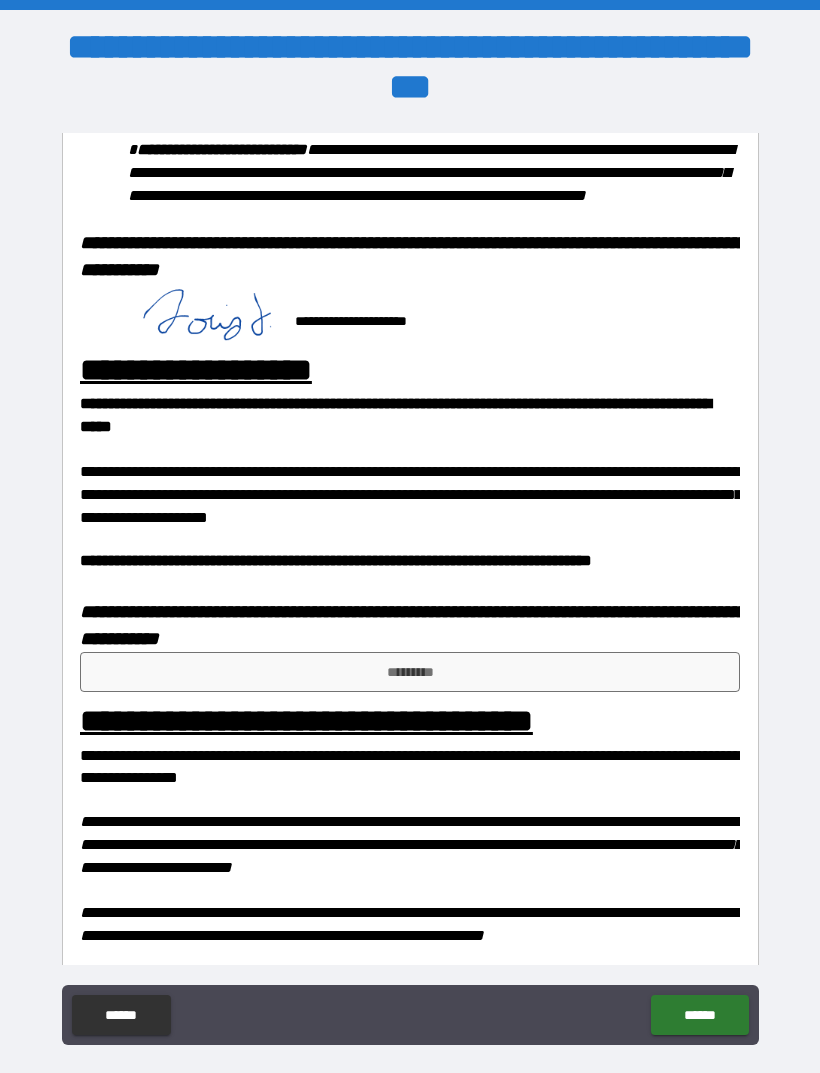 click on "*********" at bounding box center [410, 672] 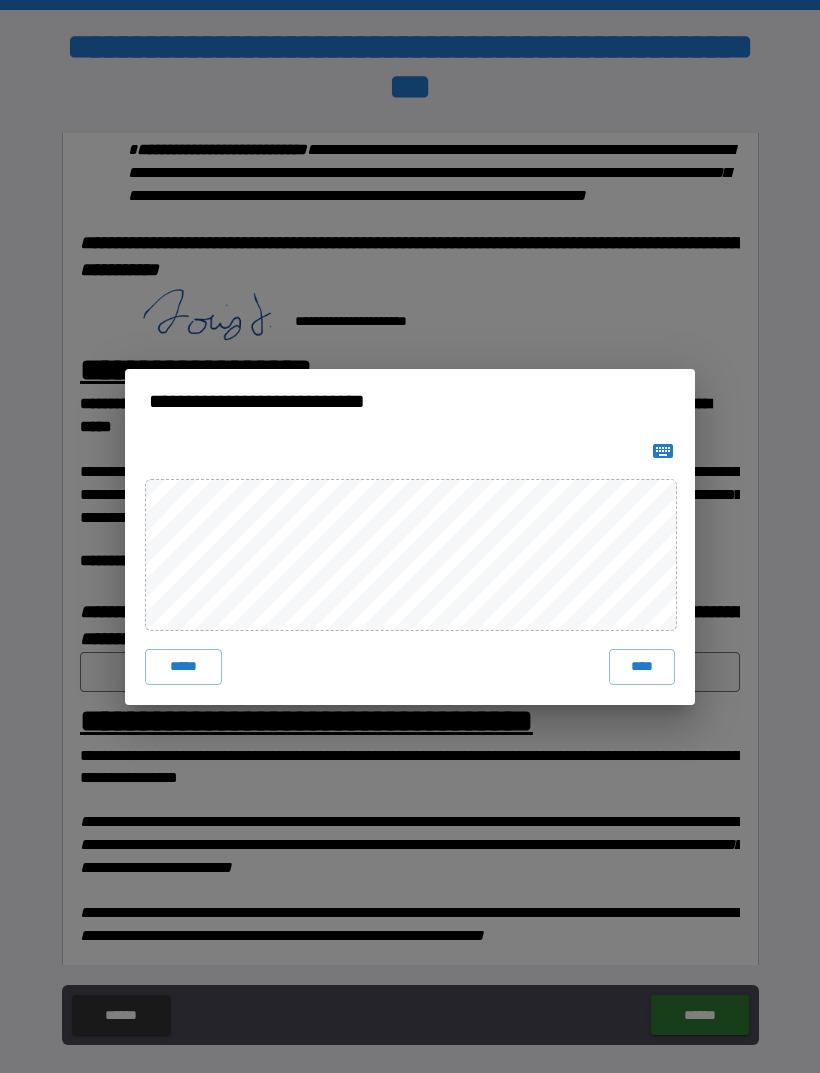 click on "****" at bounding box center [642, 667] 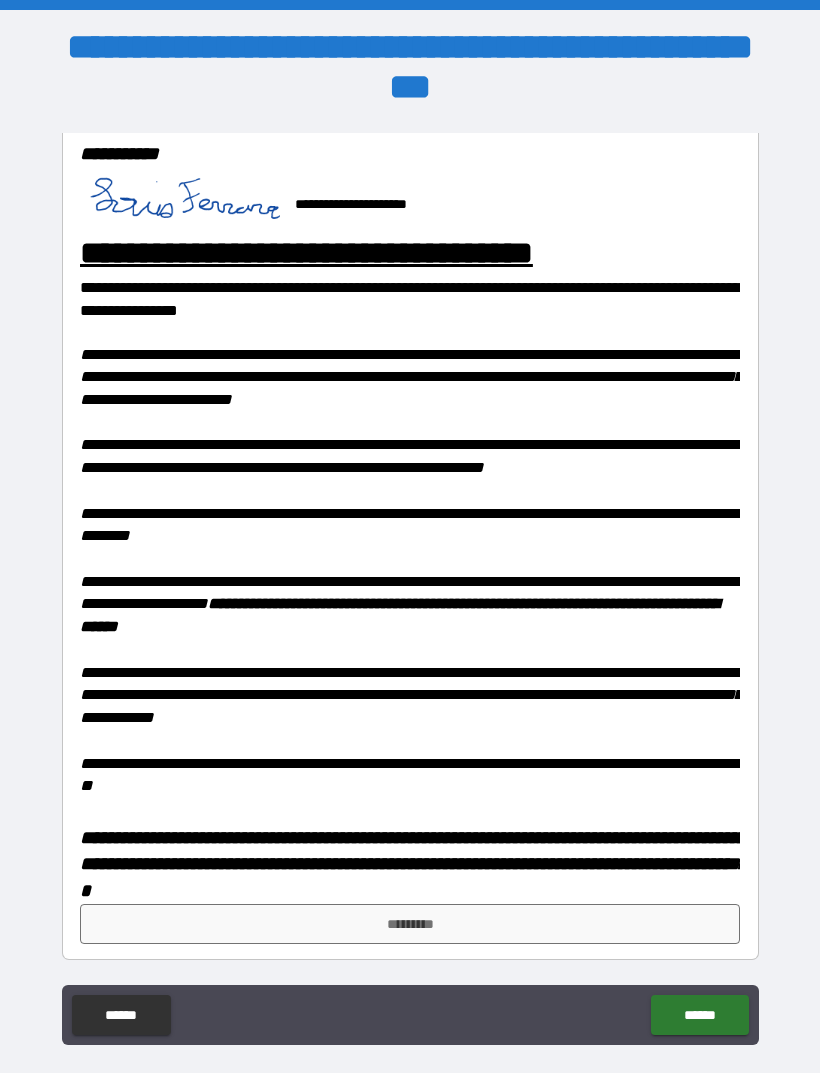 scroll, scrollTop: 1722, scrollLeft: 0, axis: vertical 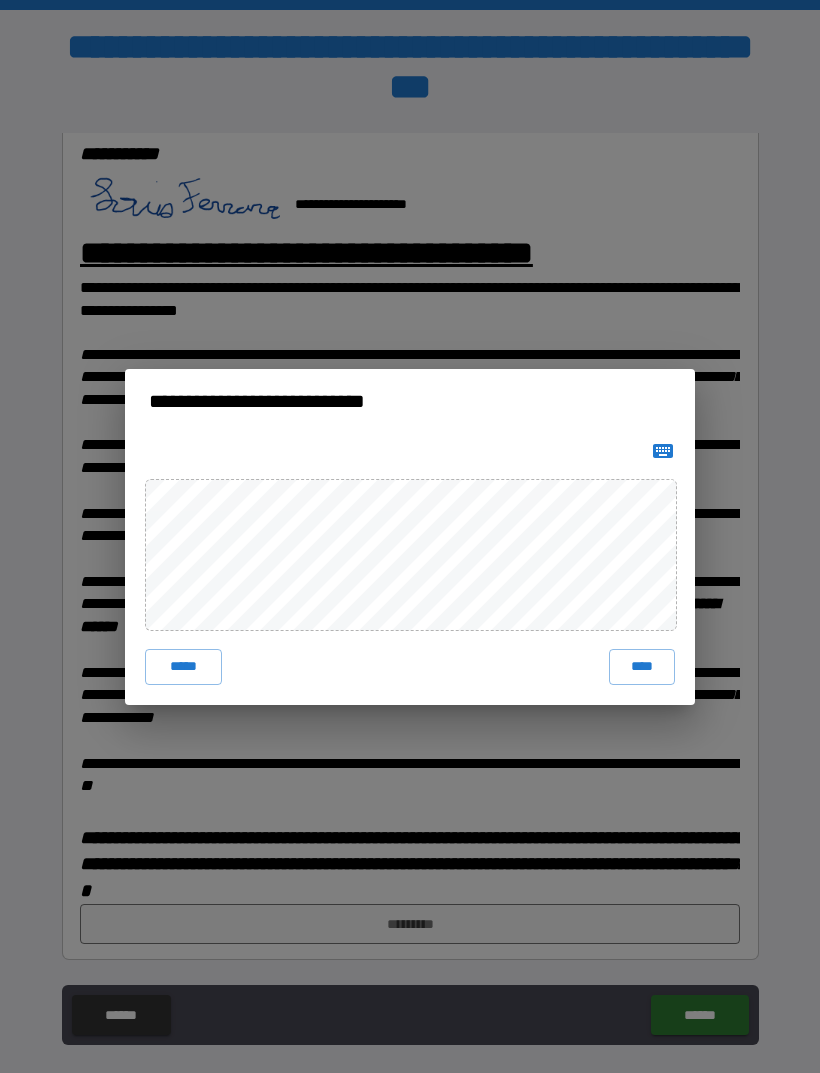 click on "****" at bounding box center (642, 667) 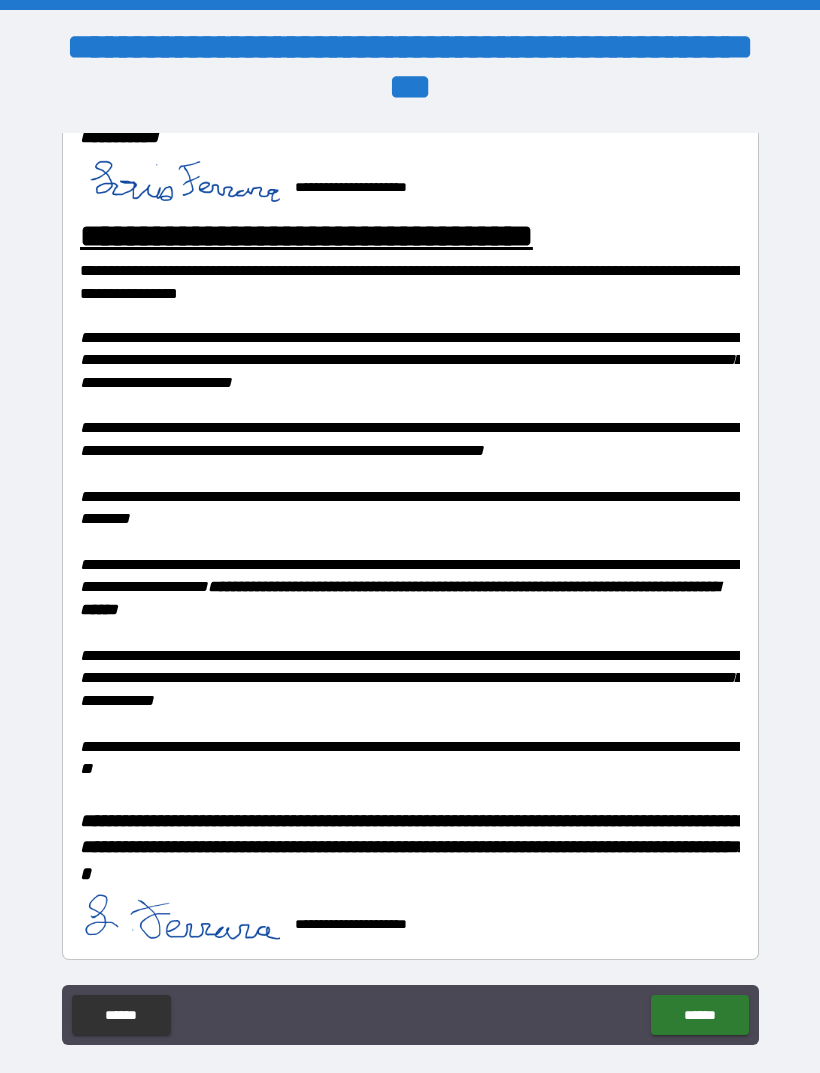 scroll, scrollTop: 1739, scrollLeft: 0, axis: vertical 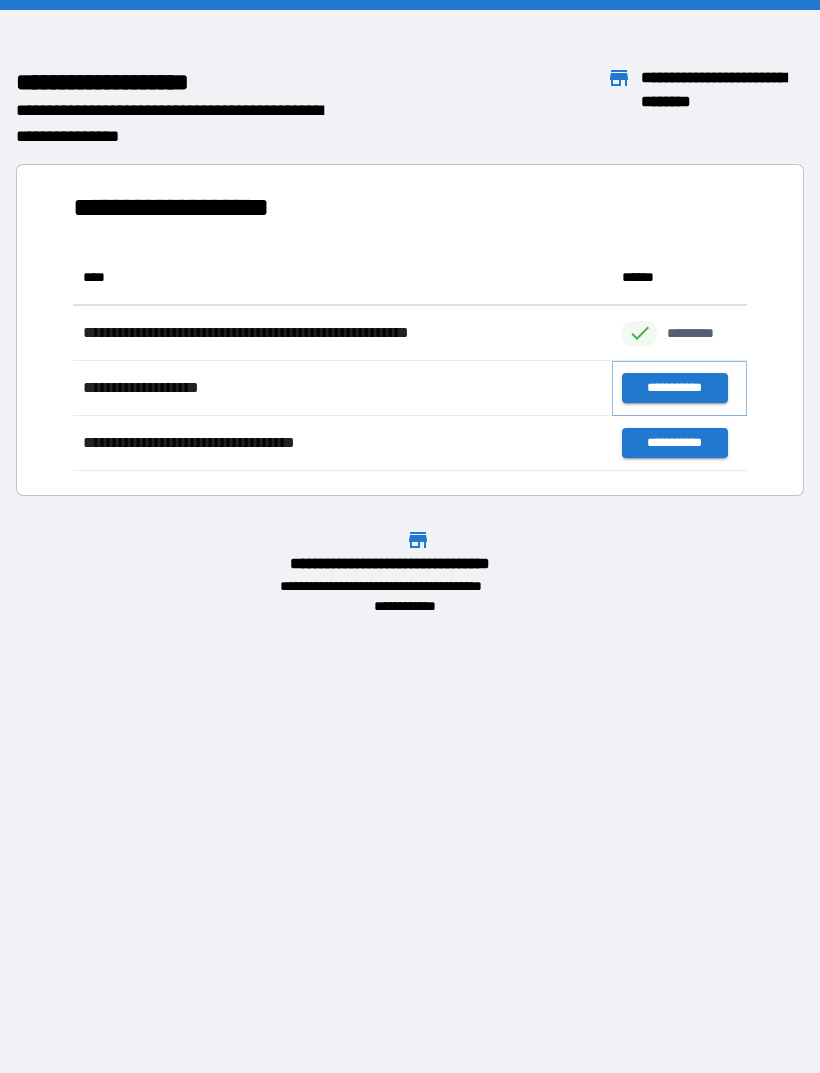 click on "**********" at bounding box center (674, 388) 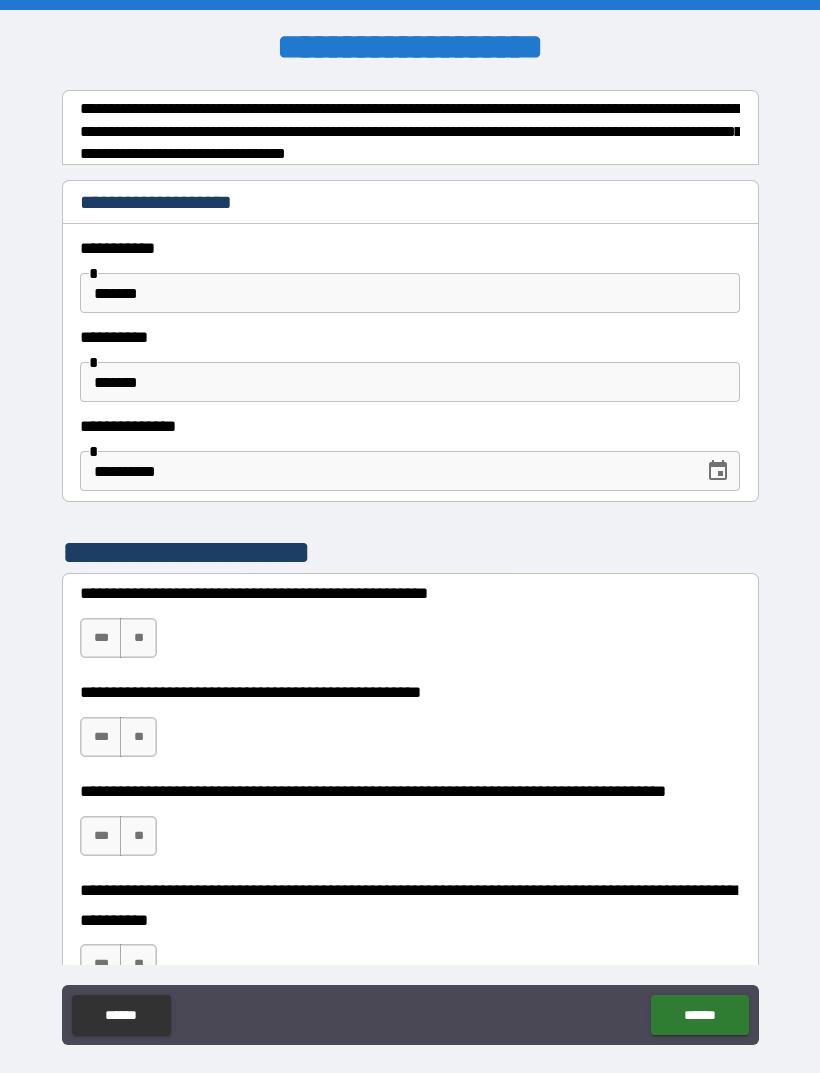 click on "**" at bounding box center (138, 638) 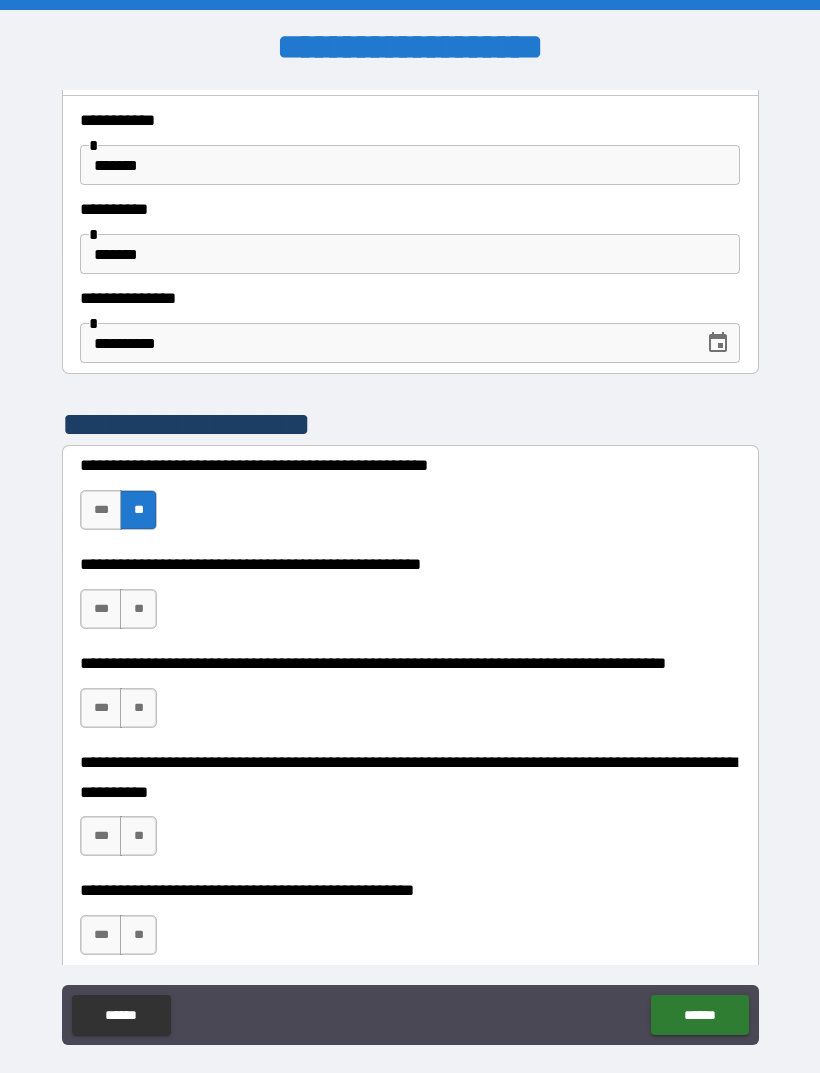scroll, scrollTop: 138, scrollLeft: 0, axis: vertical 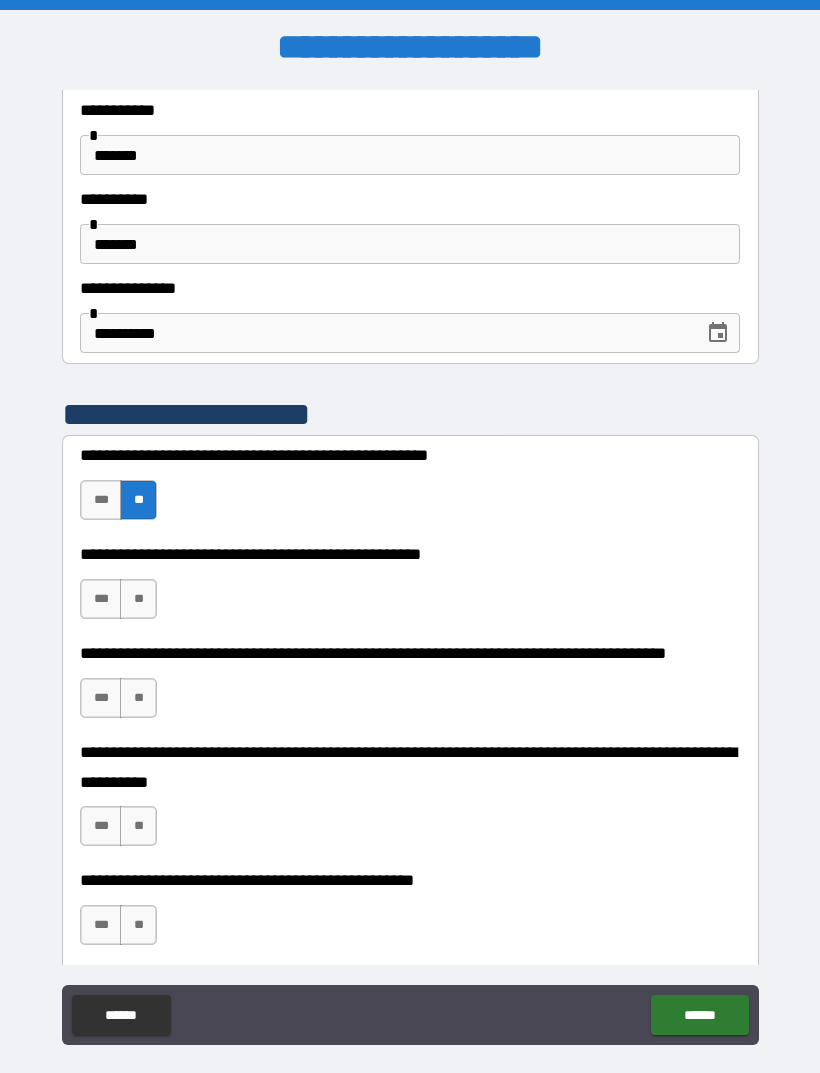 click on "**" at bounding box center (138, 599) 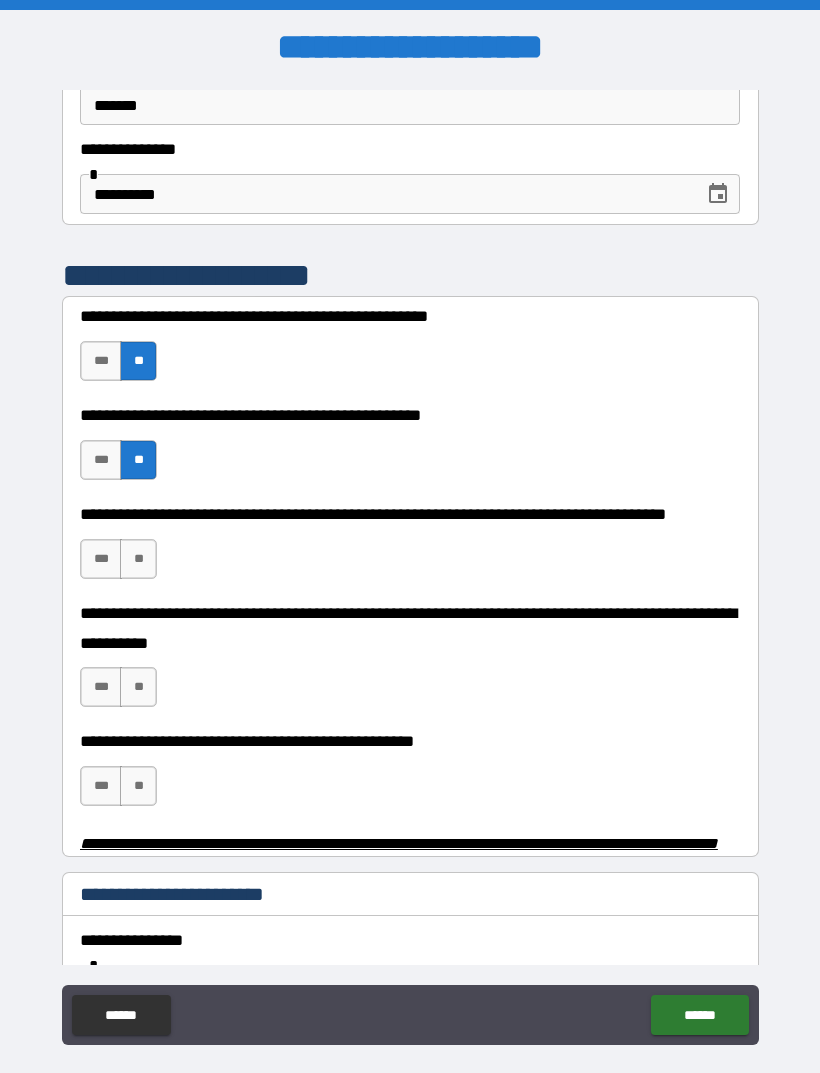 scroll, scrollTop: 311, scrollLeft: 0, axis: vertical 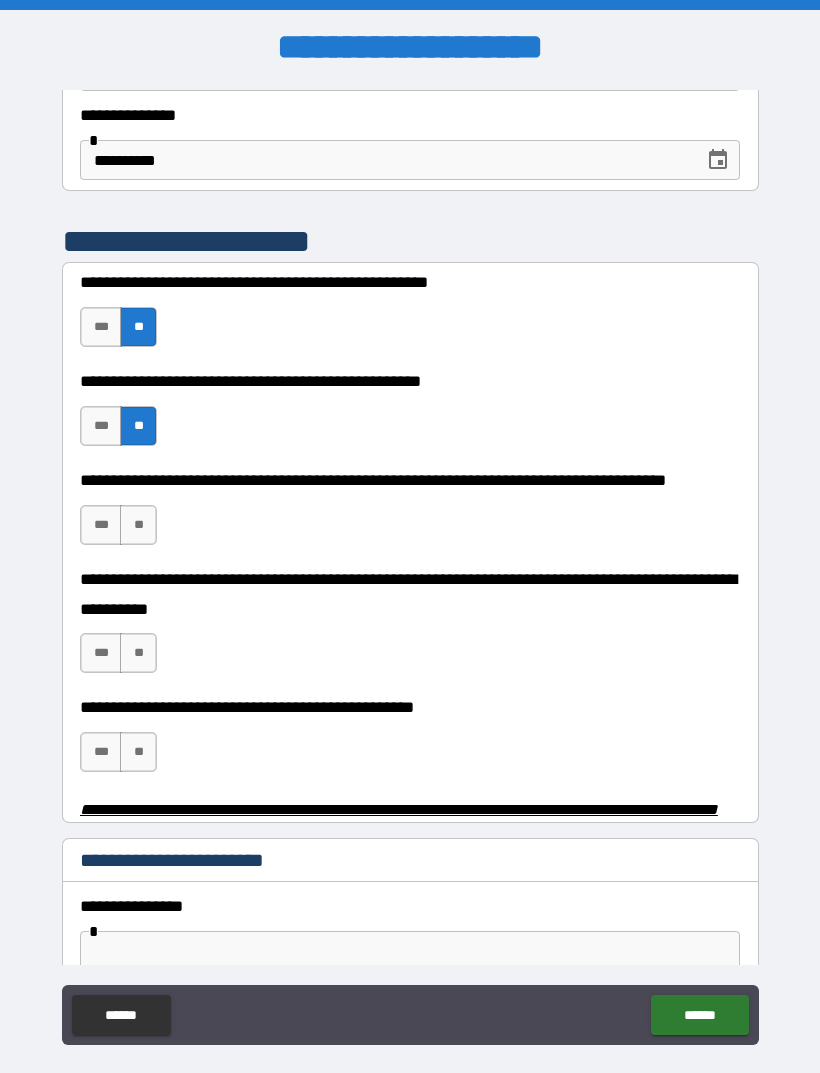 click on "**" at bounding box center (138, 525) 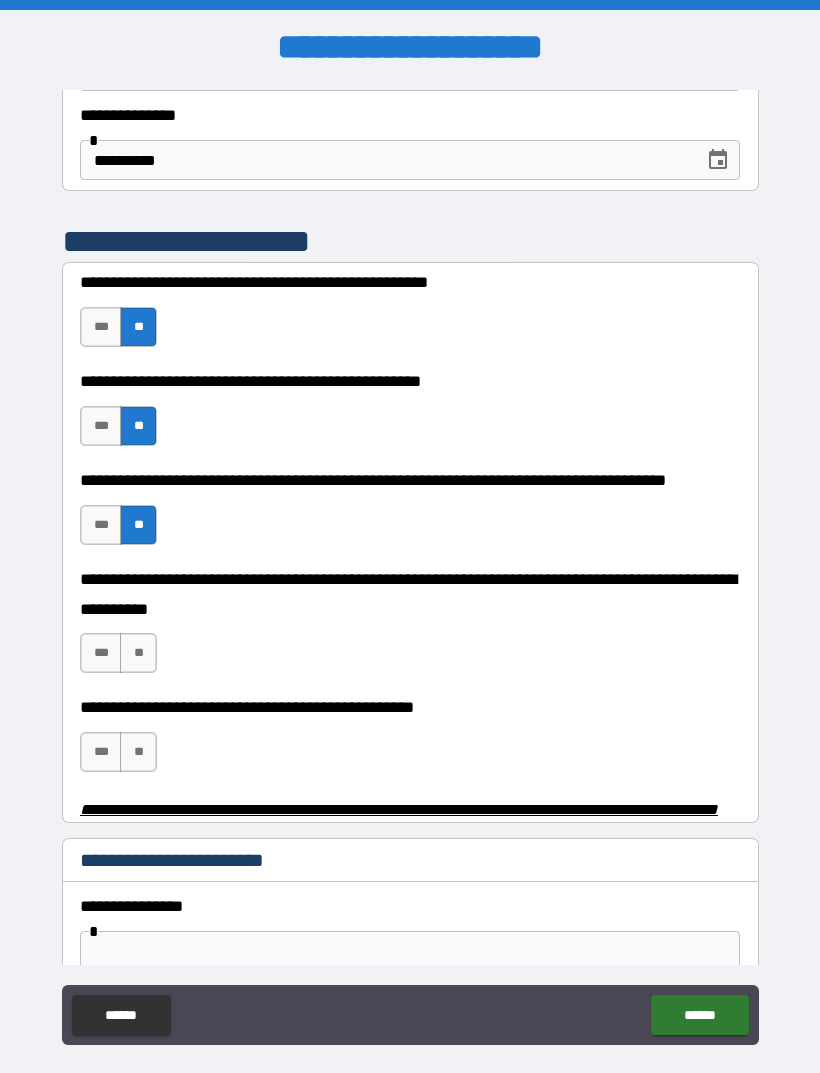 click on "**" at bounding box center [138, 653] 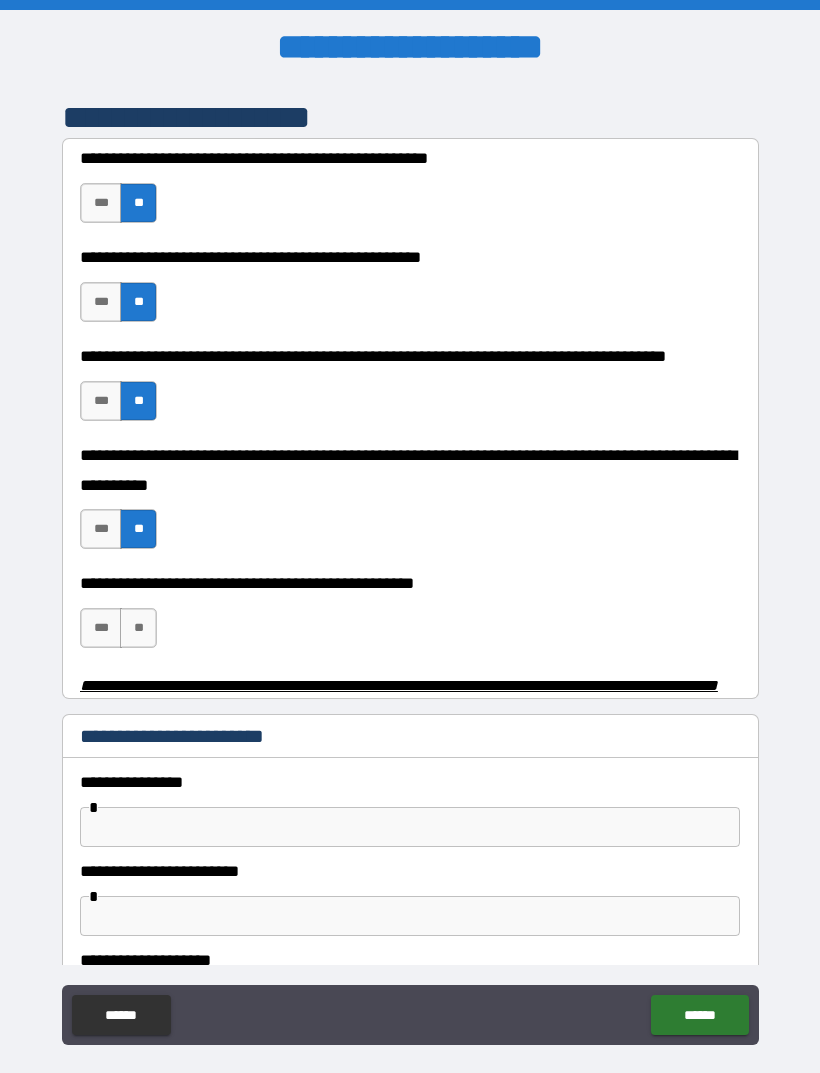 scroll, scrollTop: 443, scrollLeft: 0, axis: vertical 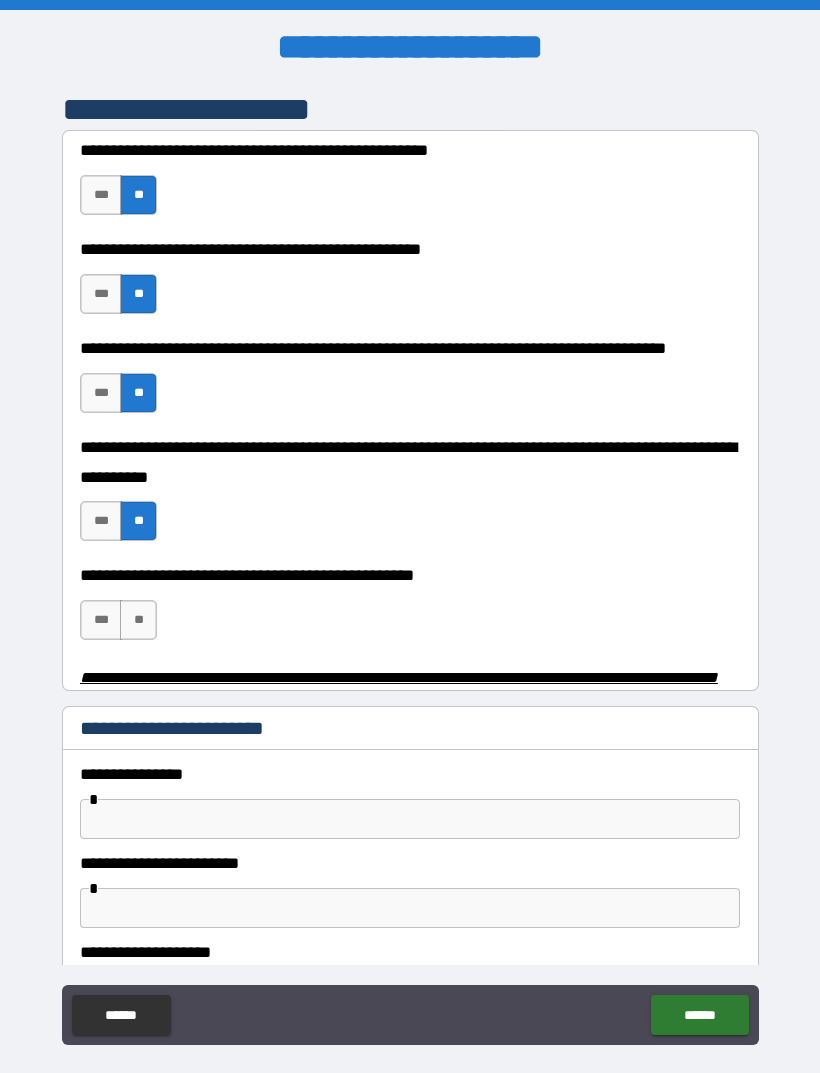 click on "**" at bounding box center (138, 620) 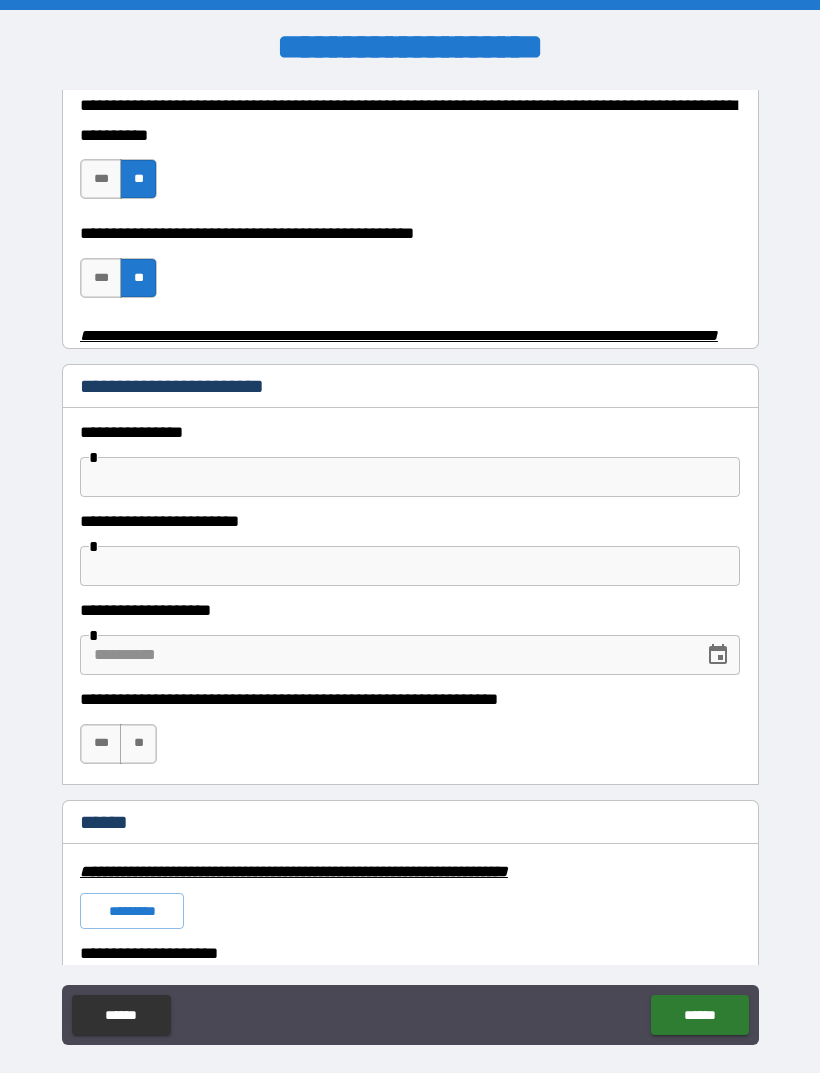 scroll, scrollTop: 783, scrollLeft: 0, axis: vertical 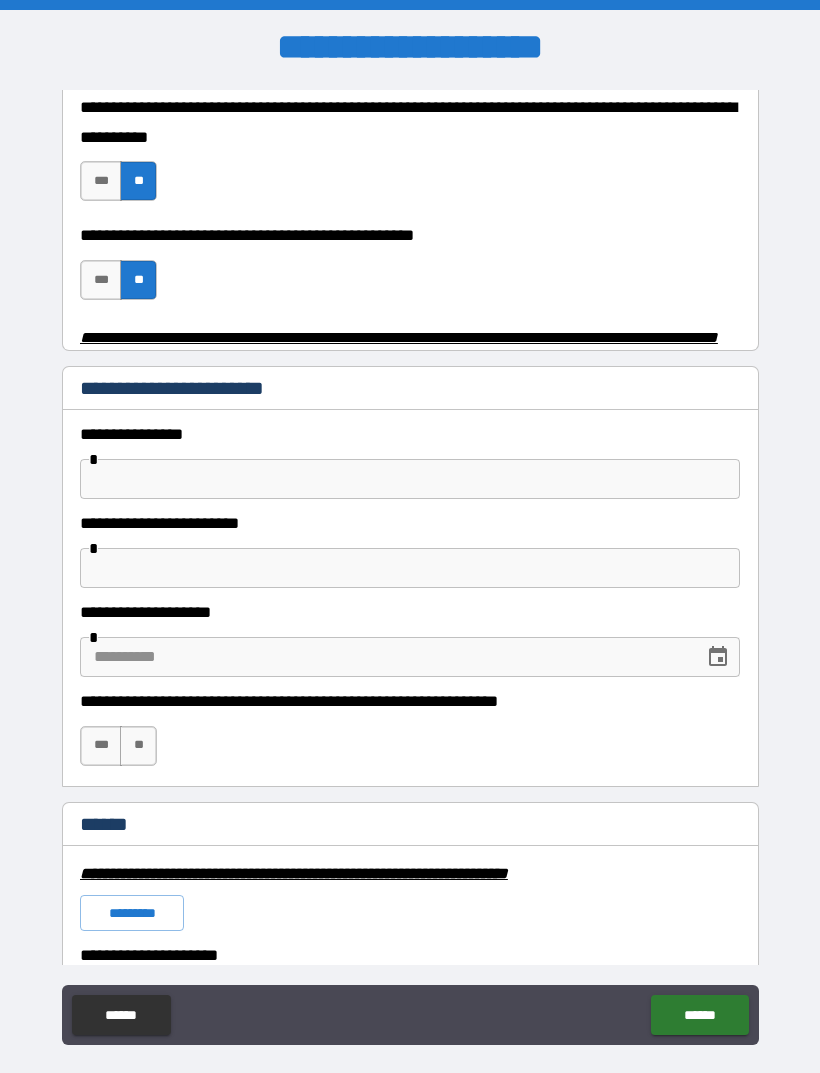 click at bounding box center (410, 479) 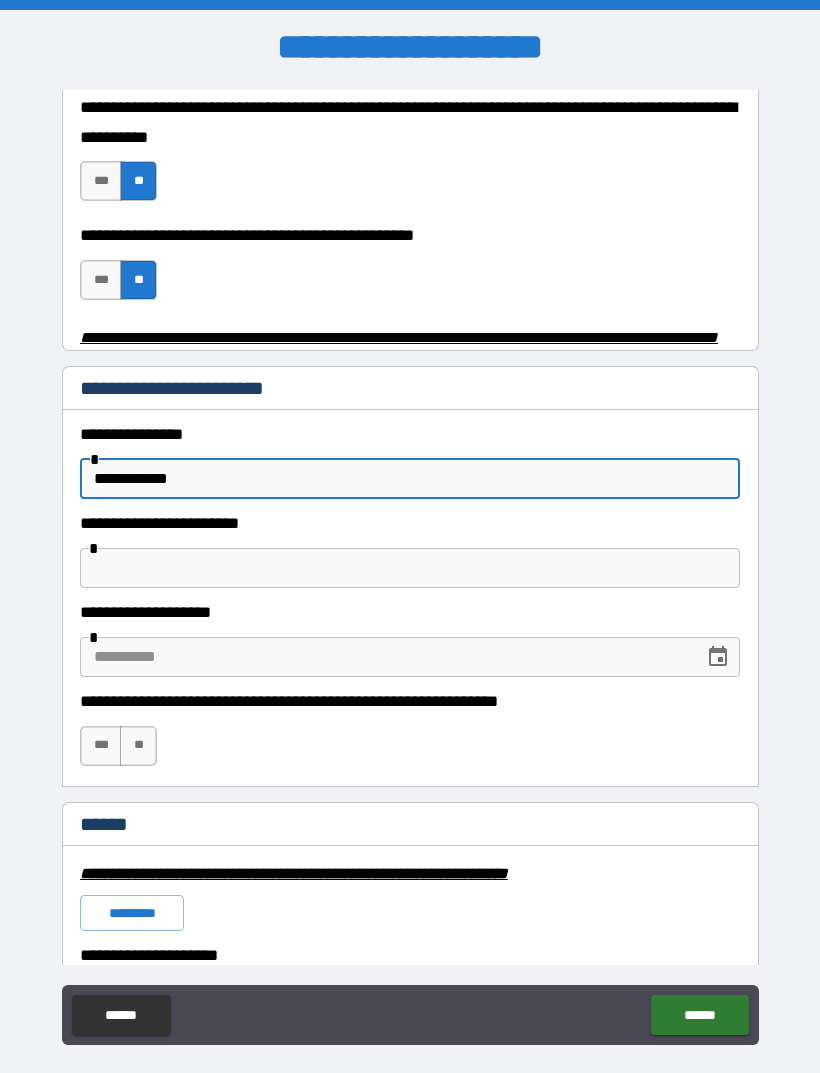 type on "**********" 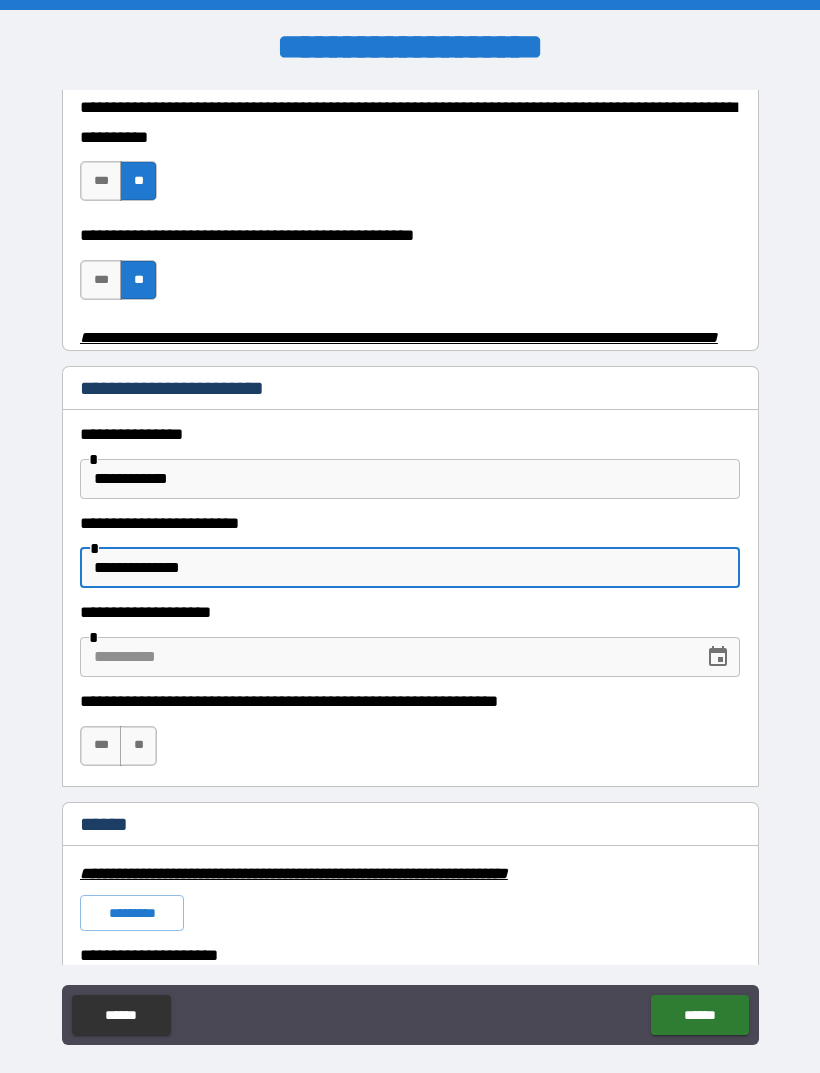 type on "**********" 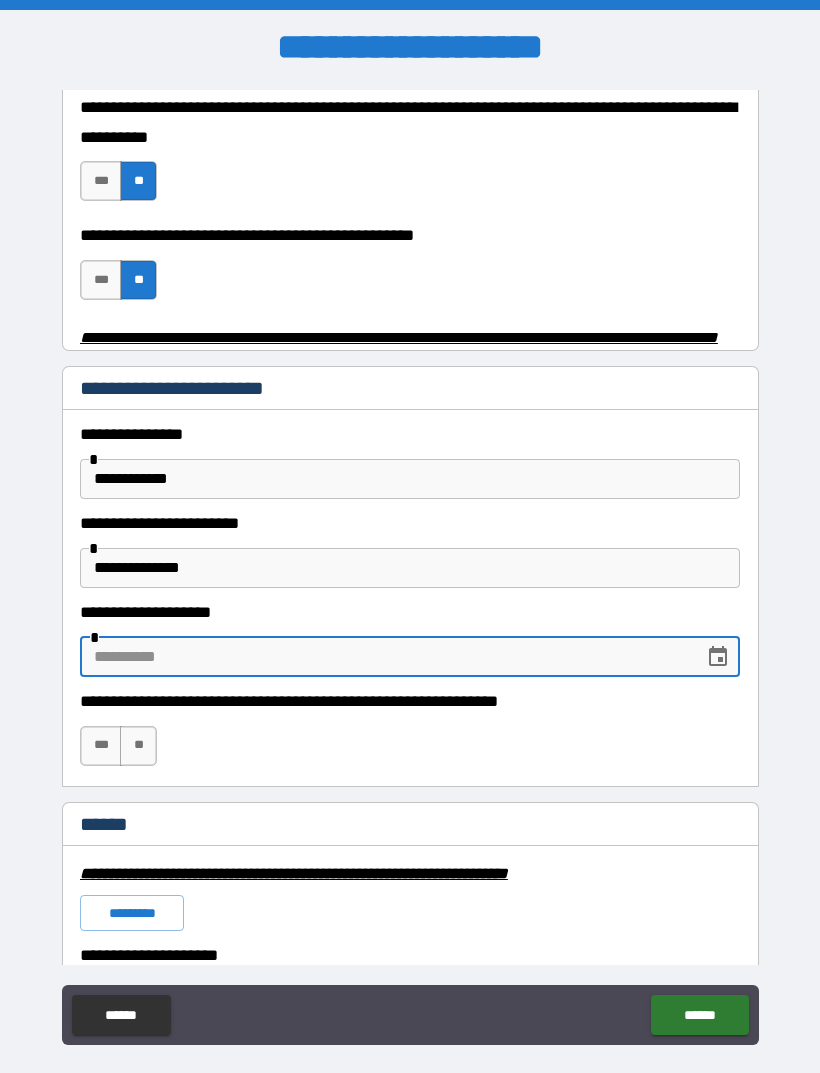 click on "**********" at bounding box center [410, 701] 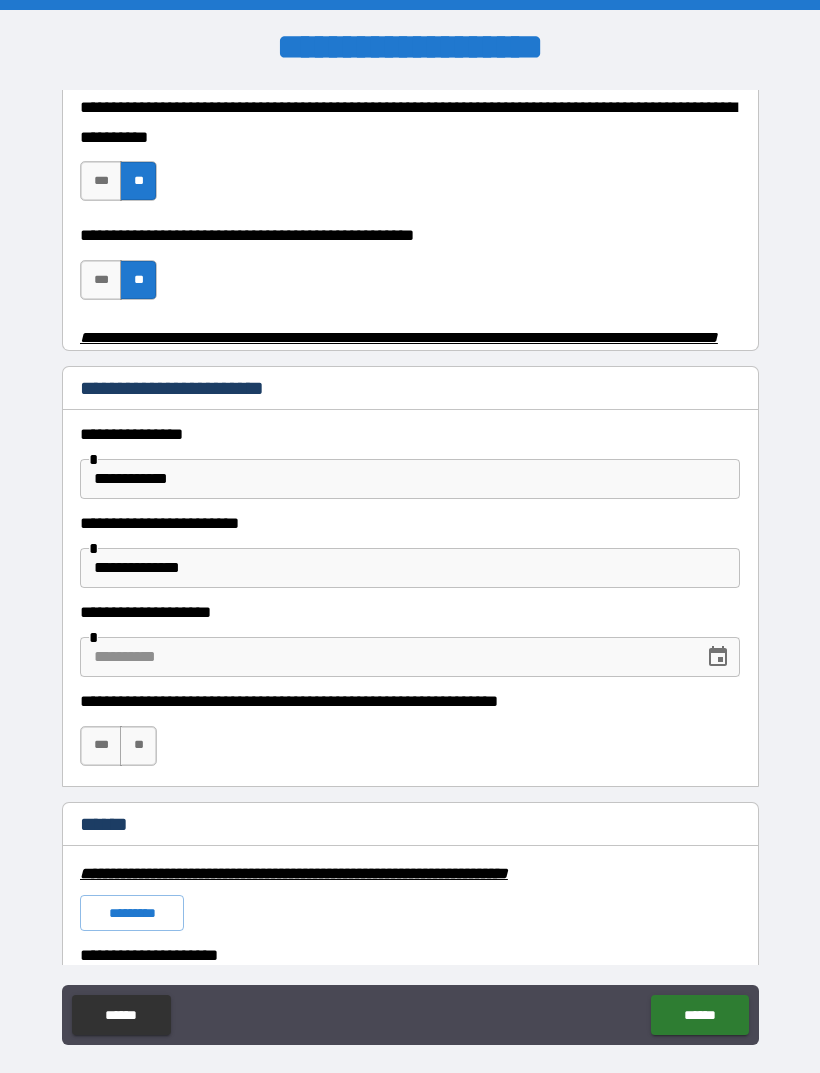 click at bounding box center [385, 657] 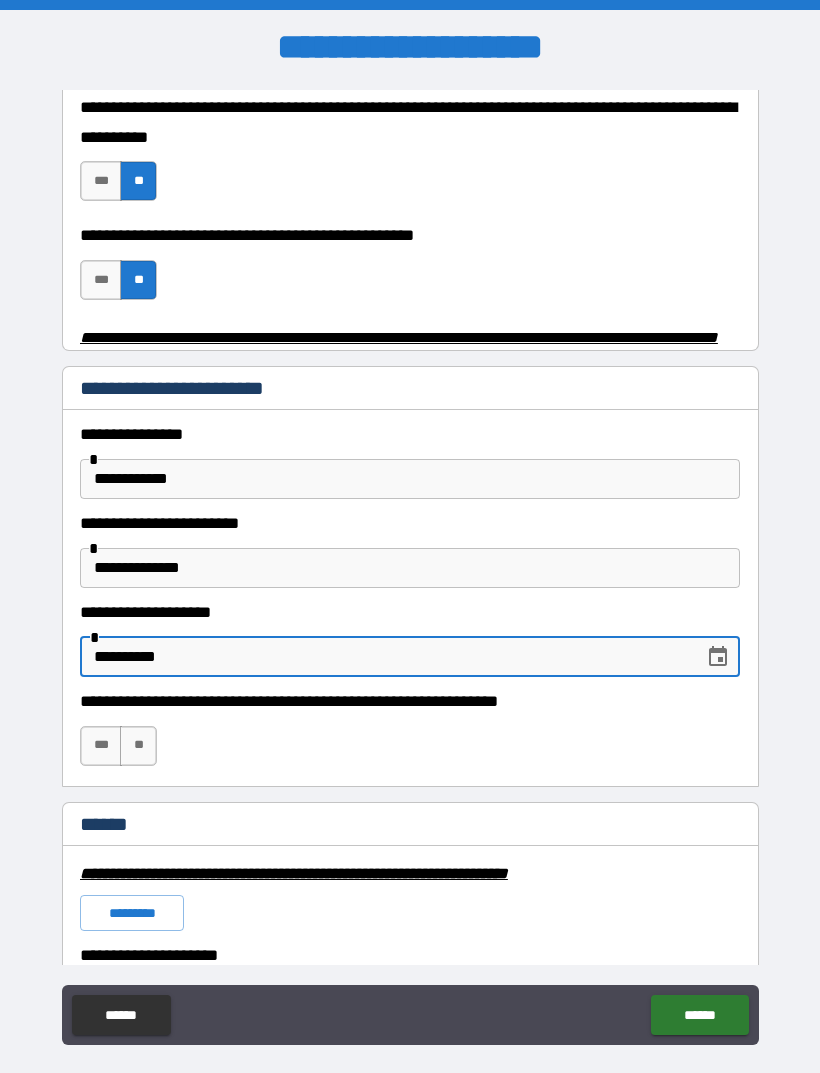 type on "**********" 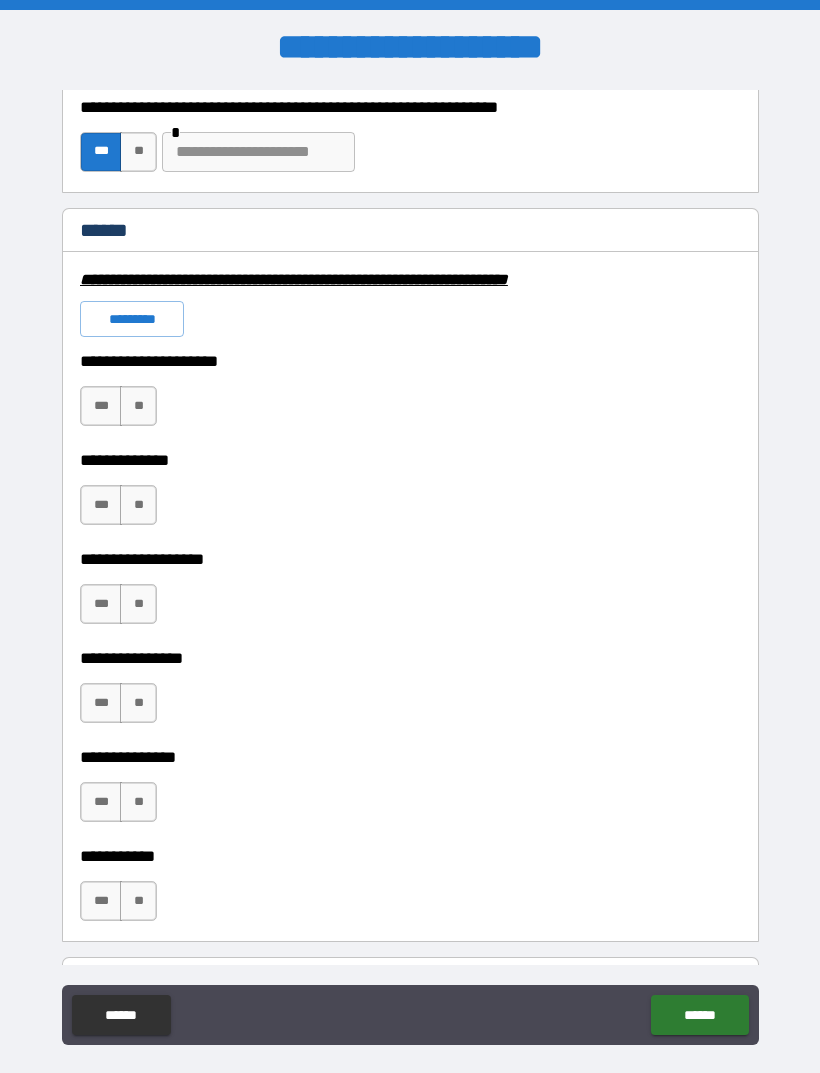 scroll, scrollTop: 1386, scrollLeft: 0, axis: vertical 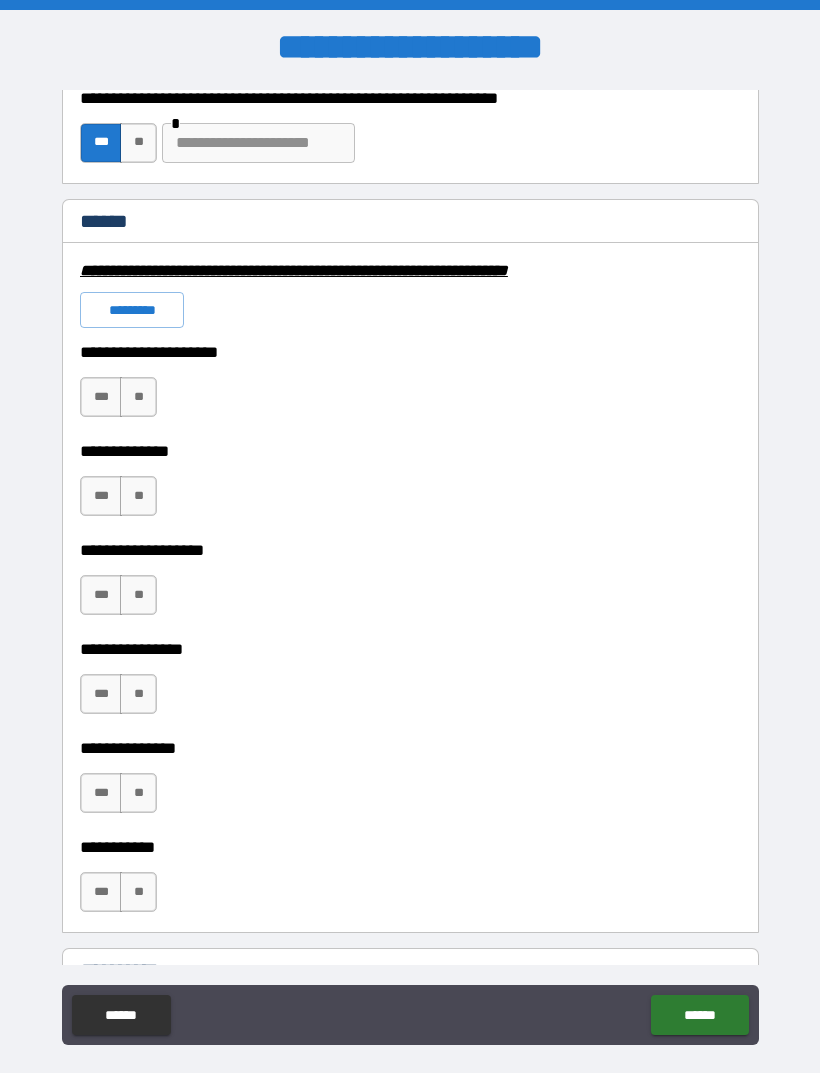 click on "**" at bounding box center (138, 397) 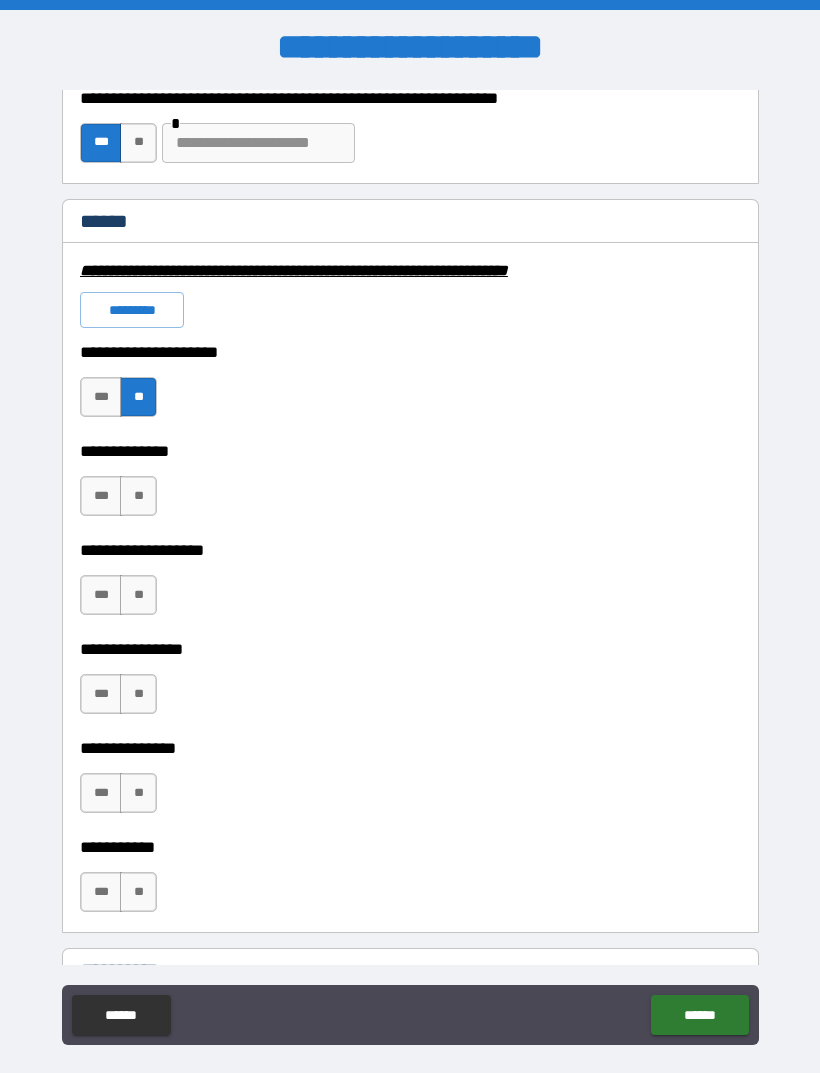 click on "**" at bounding box center [138, 496] 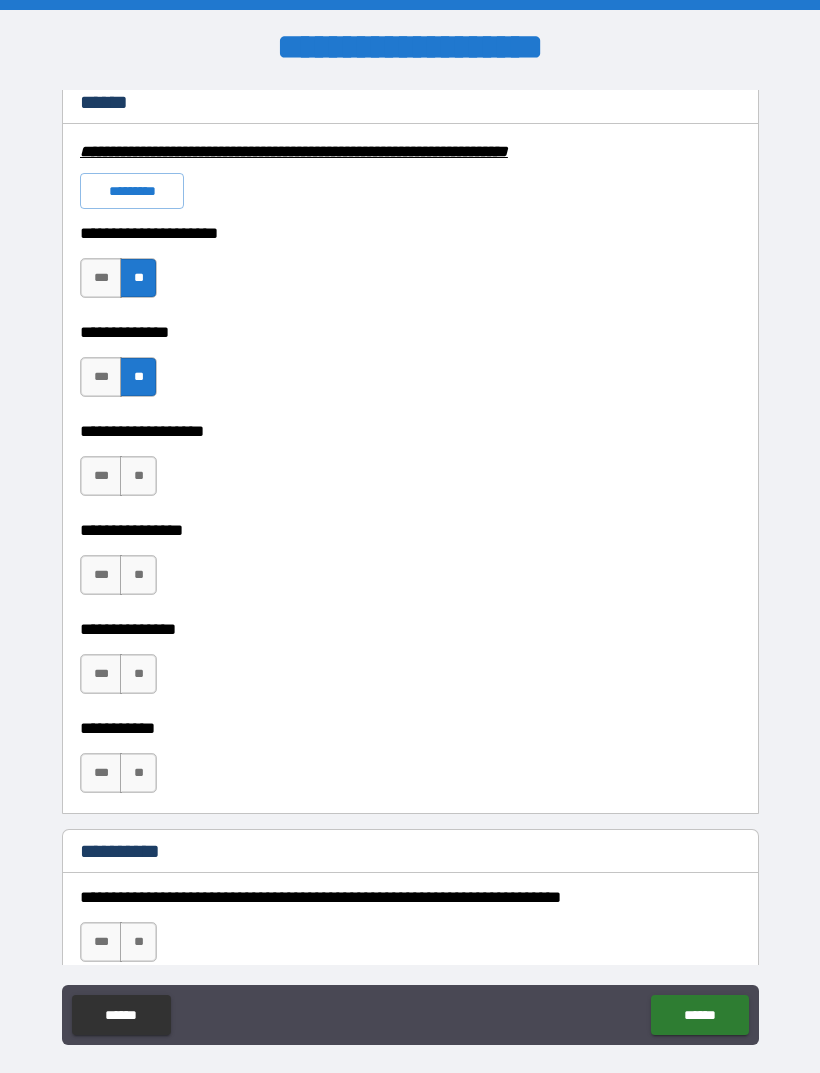 scroll, scrollTop: 1554, scrollLeft: 0, axis: vertical 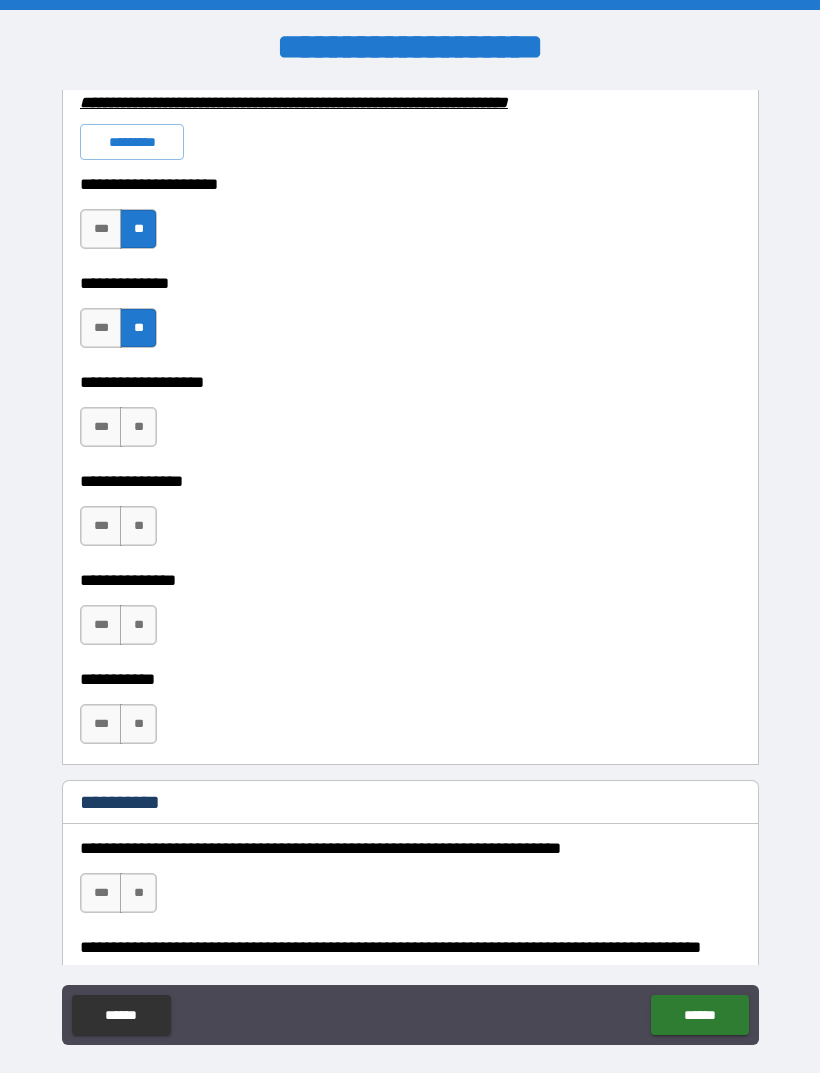 click on "**" at bounding box center [138, 427] 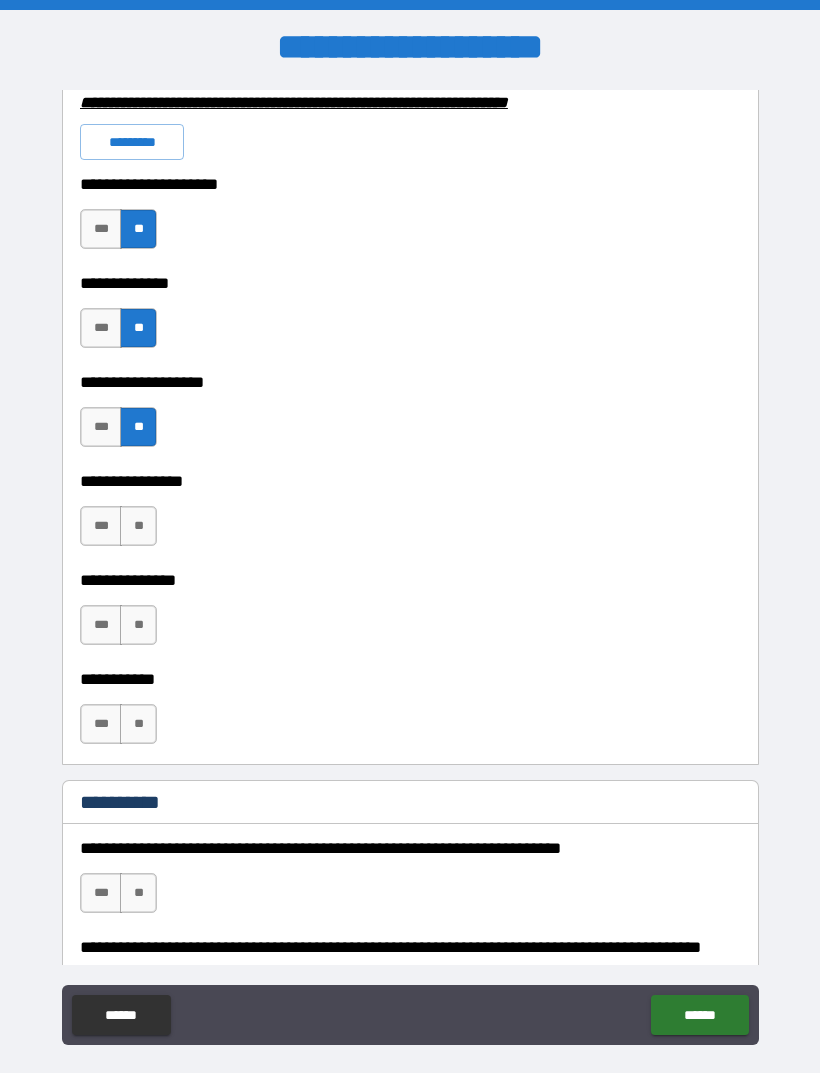 click on "**" at bounding box center (138, 526) 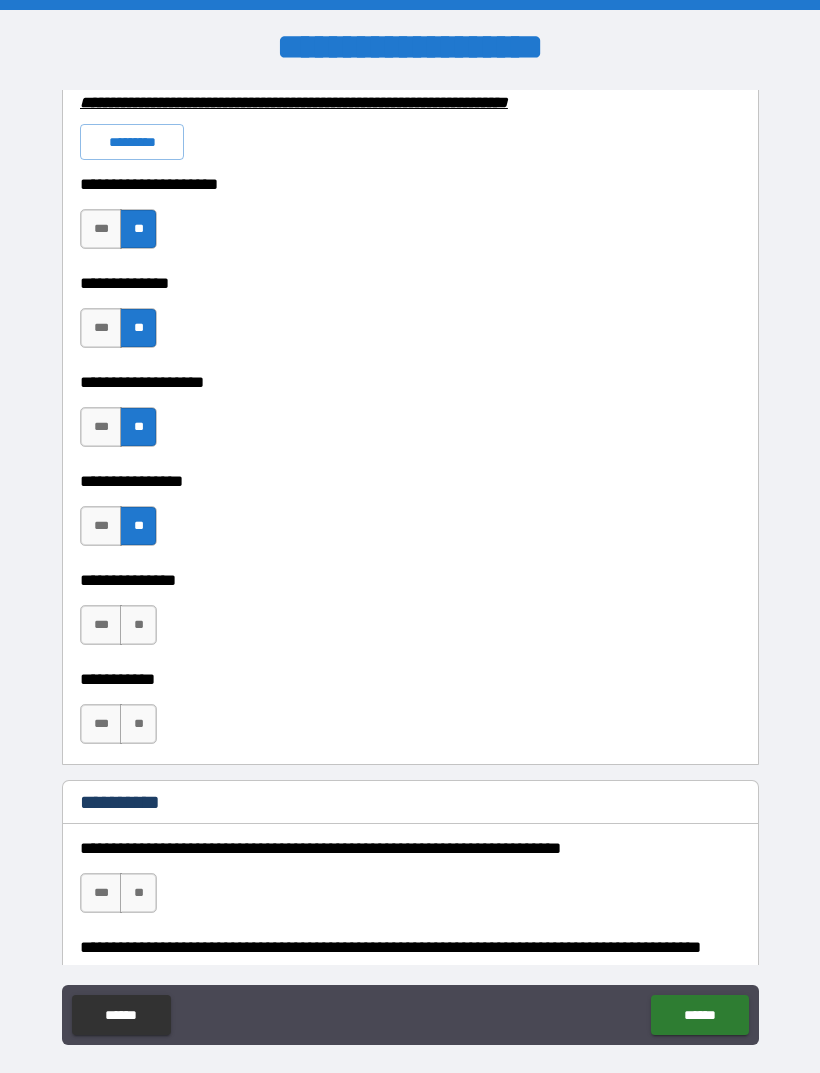 click on "**" at bounding box center [138, 625] 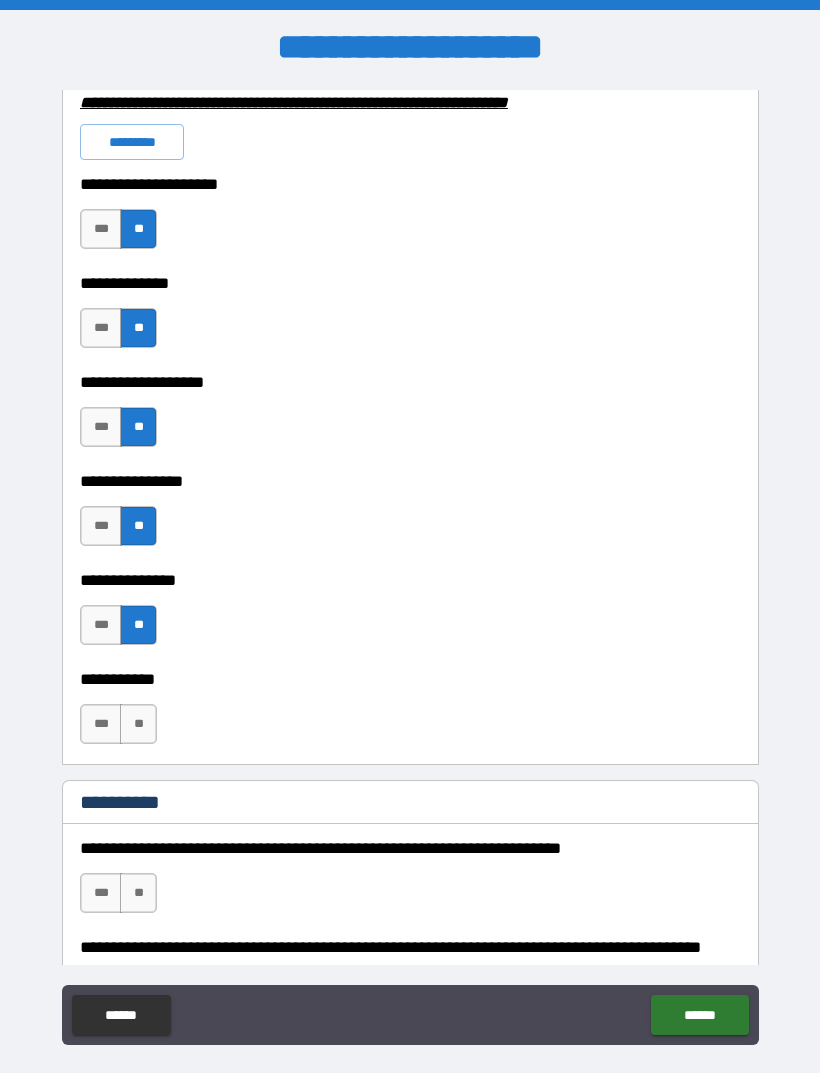 click on "**" at bounding box center [138, 724] 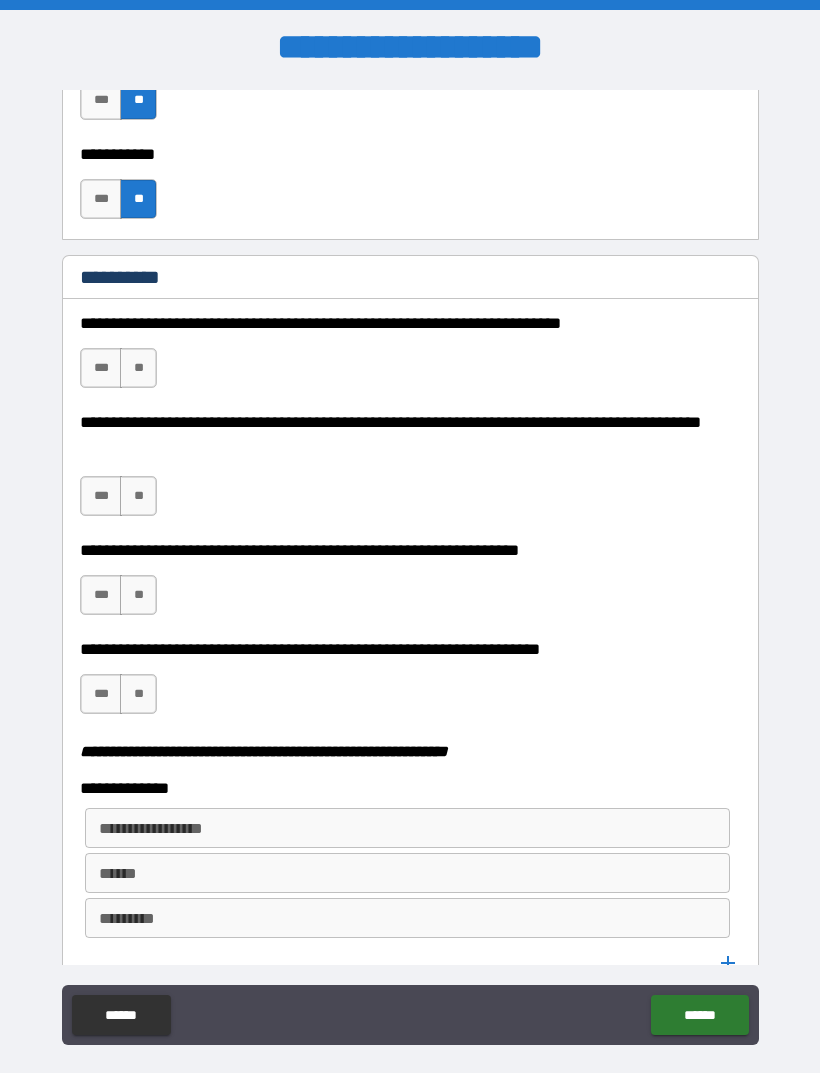 scroll, scrollTop: 2086, scrollLeft: 0, axis: vertical 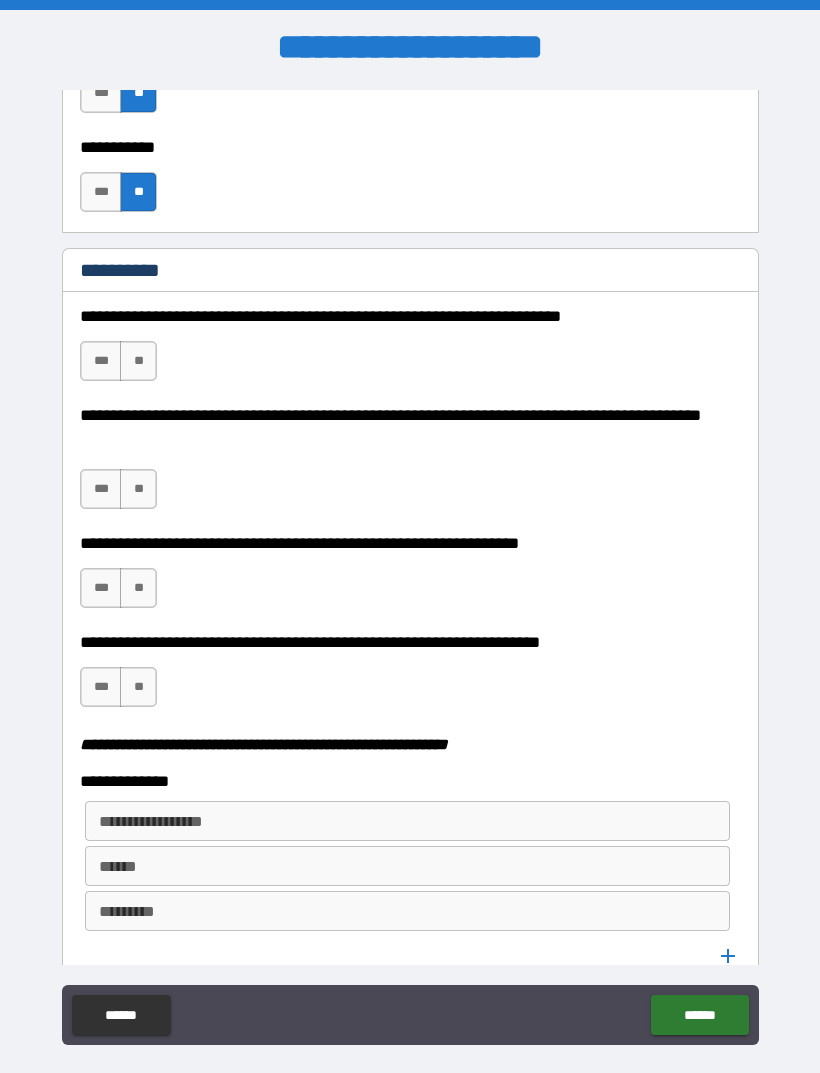 click on "**" at bounding box center (138, 361) 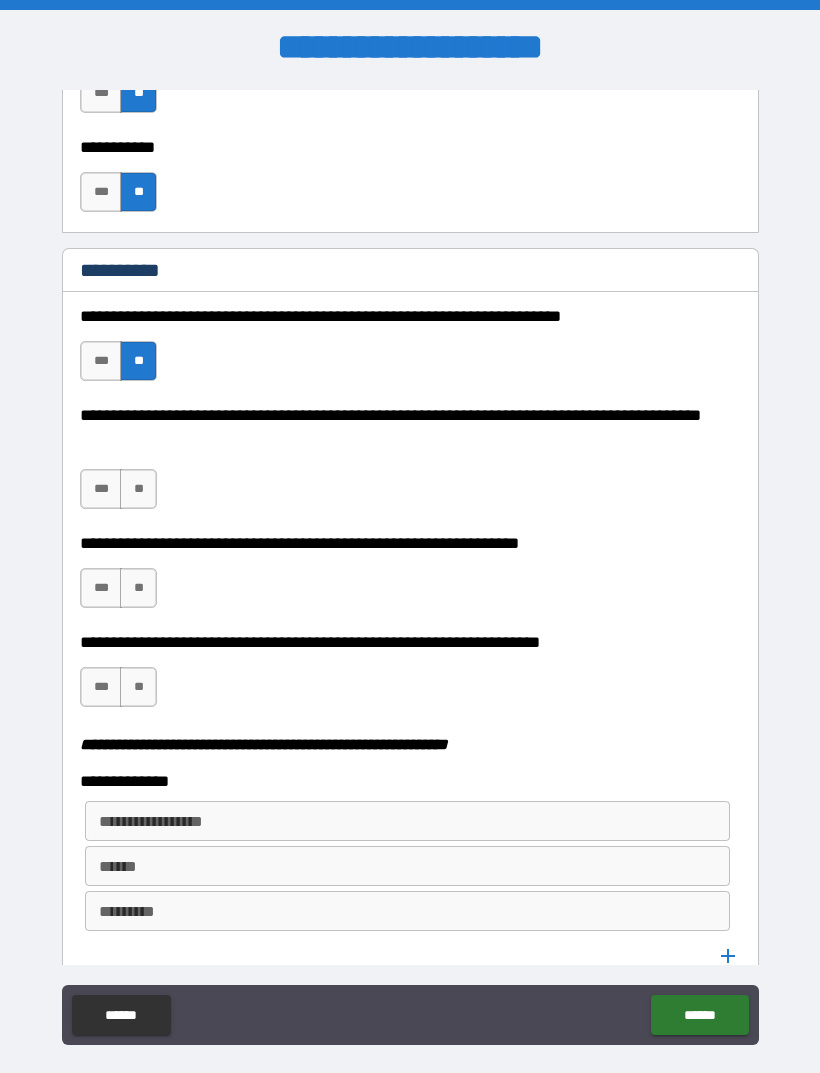 click on "**" at bounding box center (138, 489) 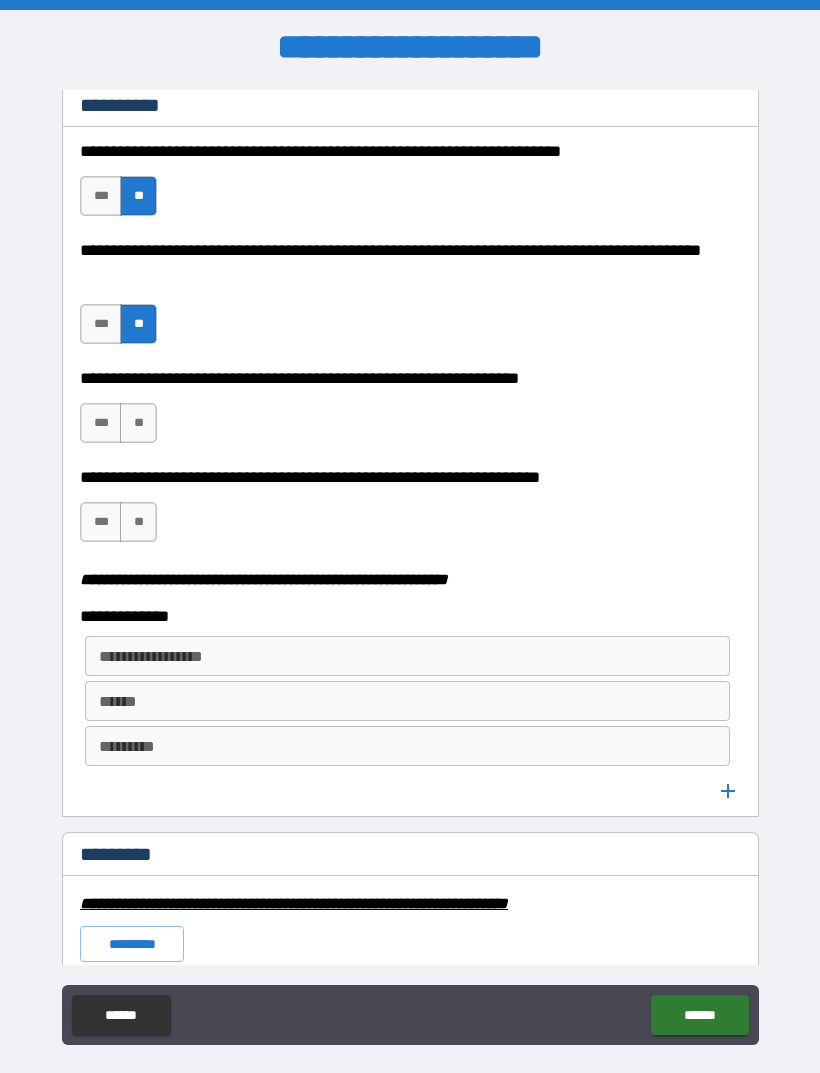 scroll, scrollTop: 2262, scrollLeft: 0, axis: vertical 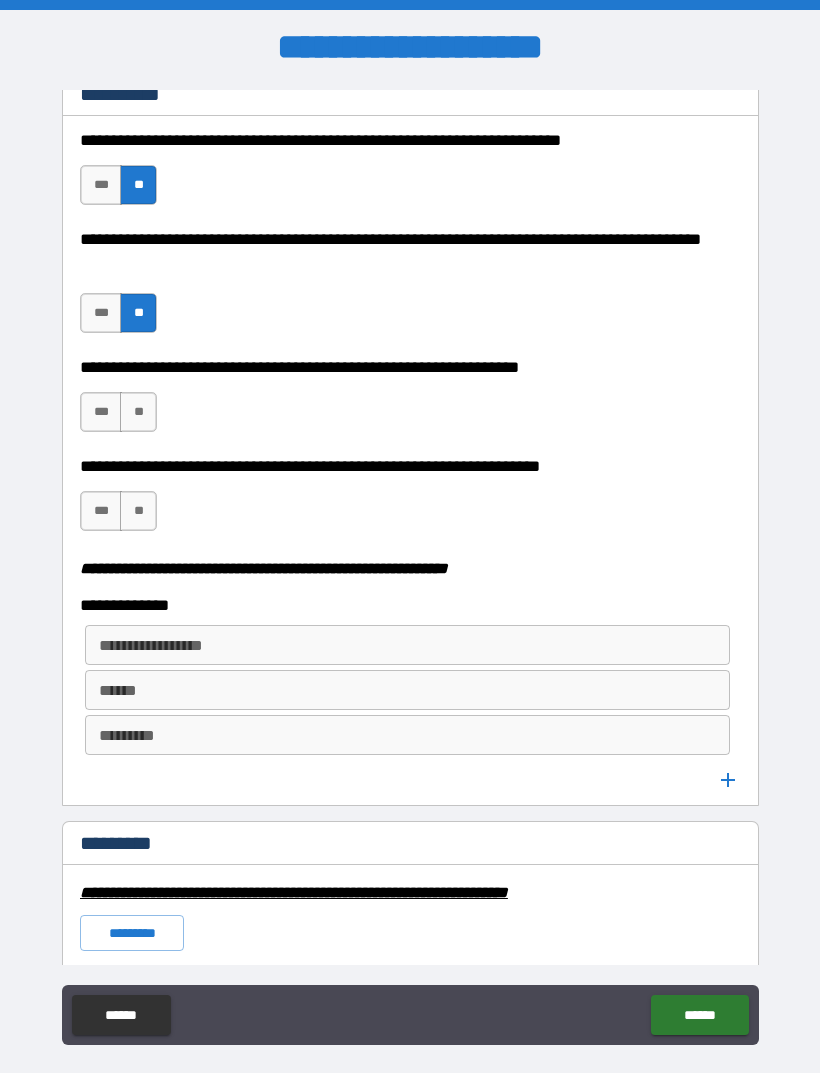 click on "**" at bounding box center (138, 412) 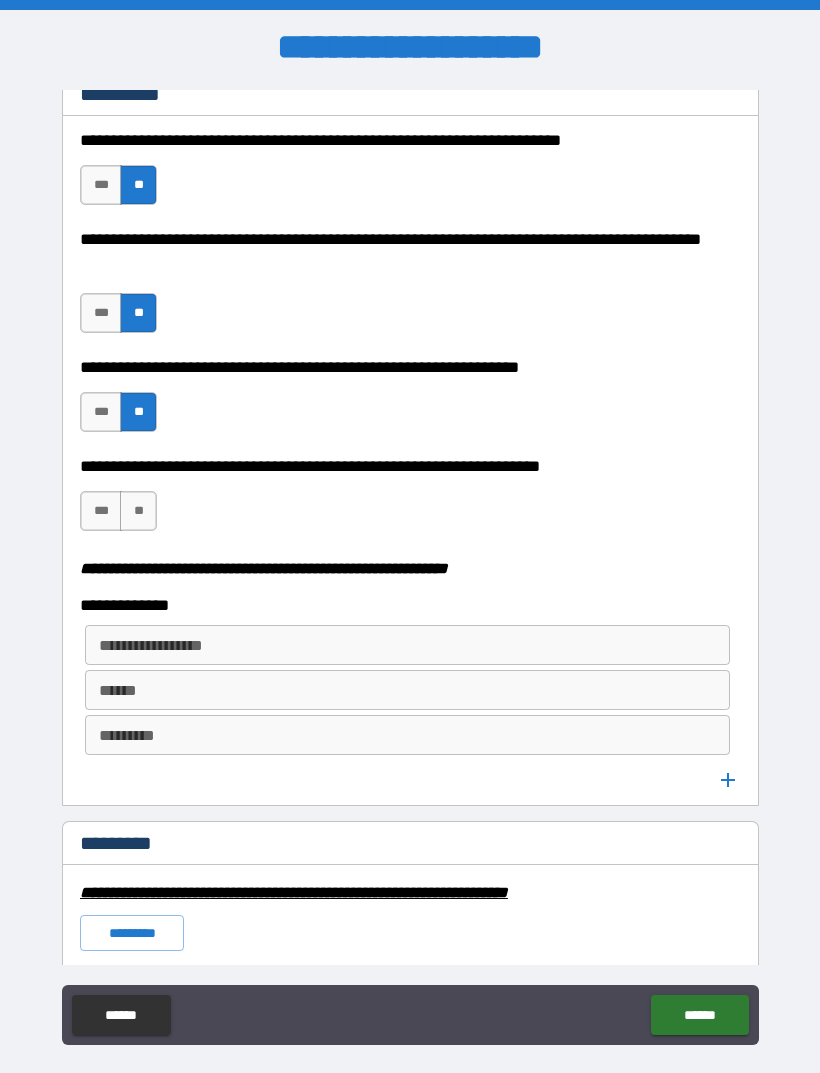 click on "**" at bounding box center [138, 511] 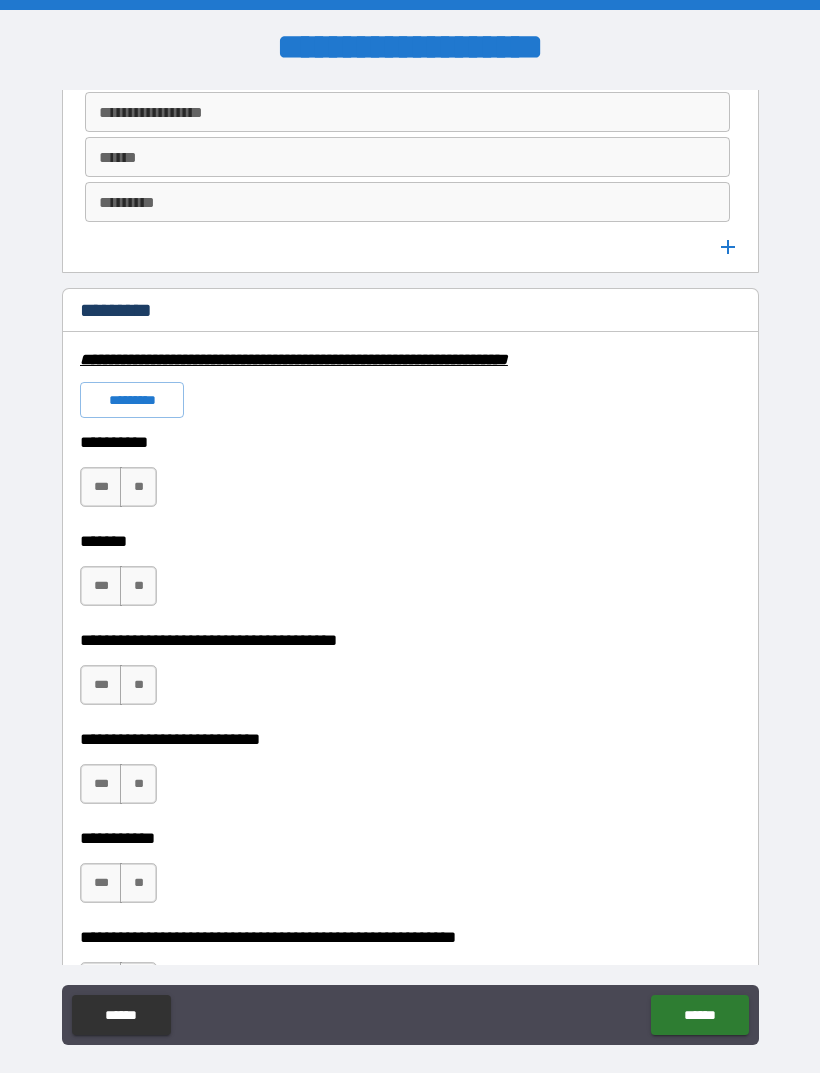 scroll, scrollTop: 2811, scrollLeft: 0, axis: vertical 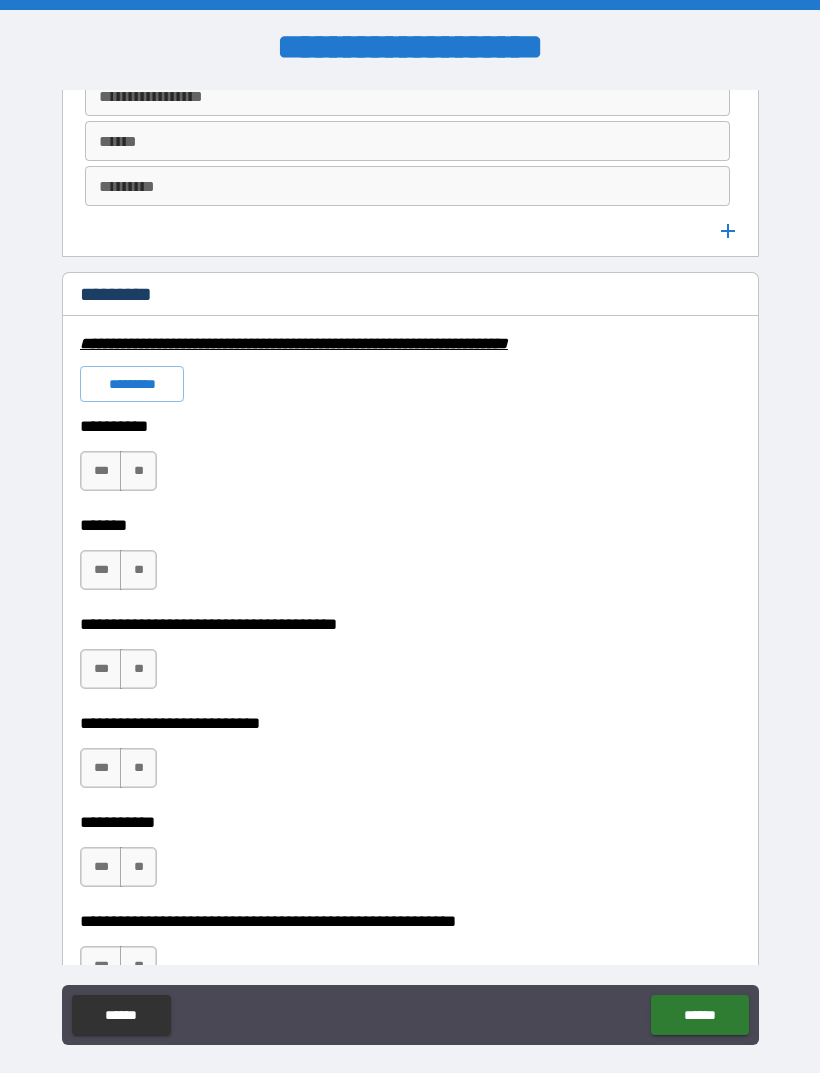 click on "**" at bounding box center (138, 471) 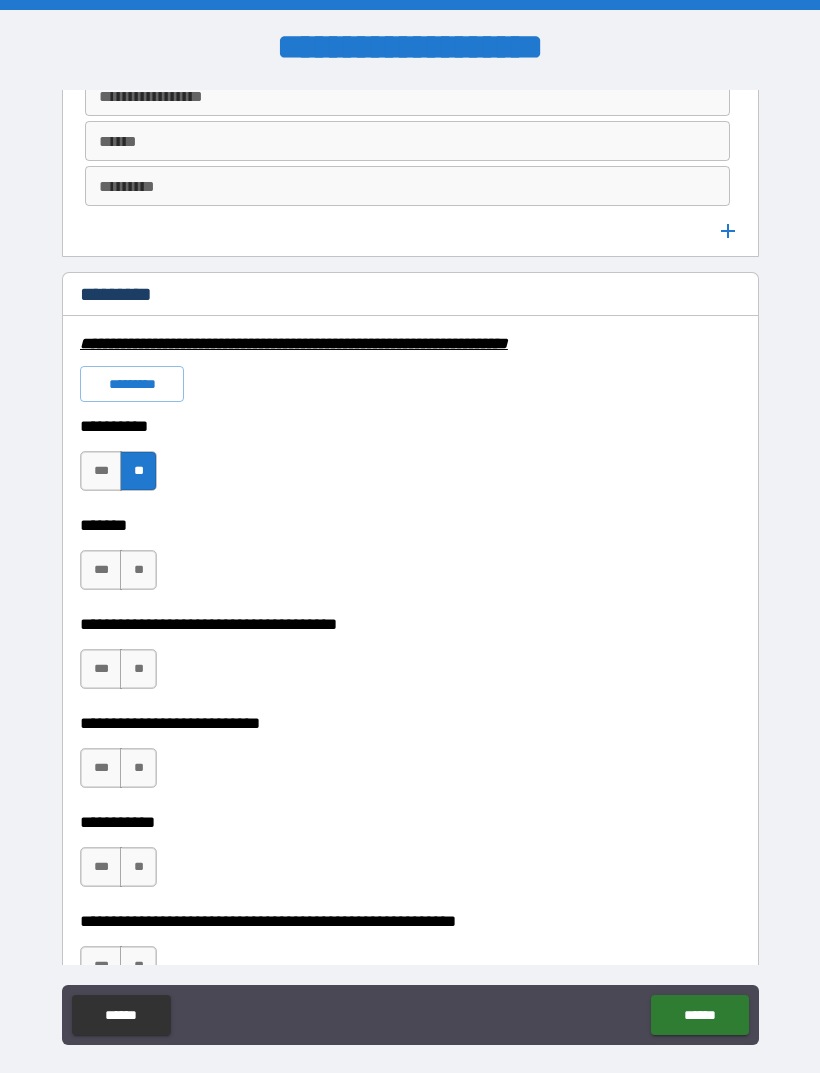 click on "**" at bounding box center (138, 570) 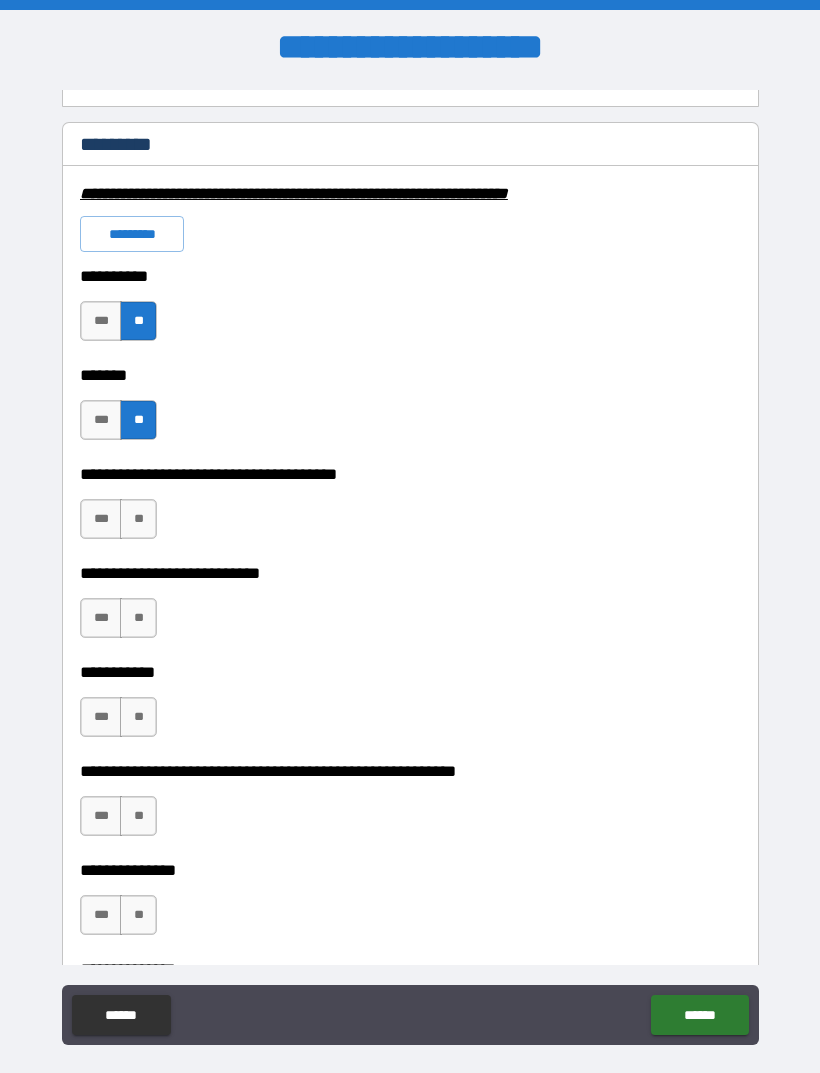 scroll, scrollTop: 2979, scrollLeft: 0, axis: vertical 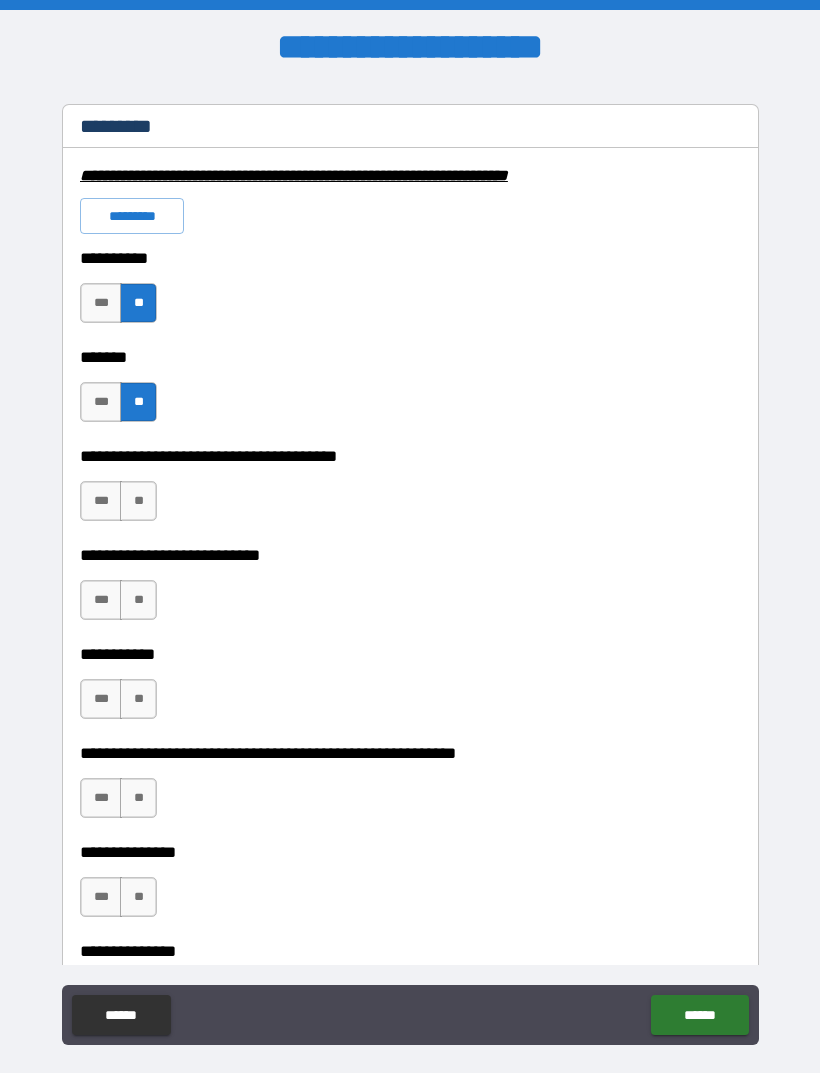 click on "**" at bounding box center [138, 501] 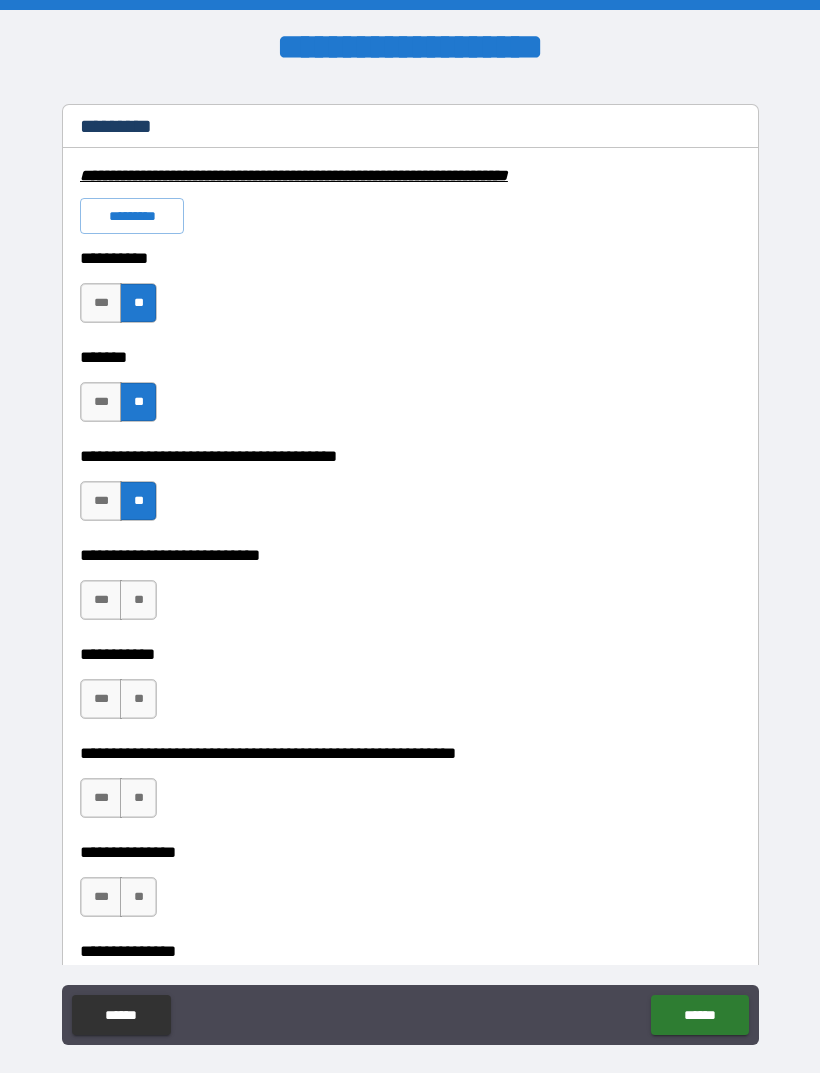 click on "**" at bounding box center [138, 600] 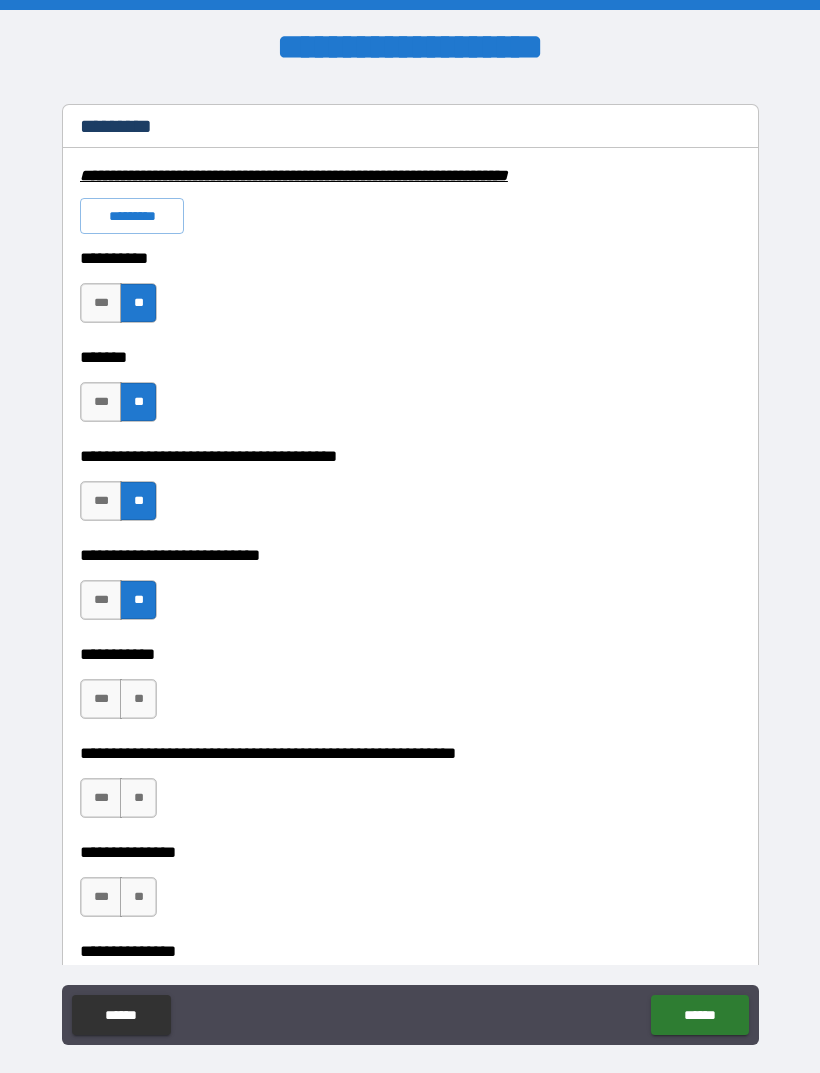 click on "**" at bounding box center [138, 699] 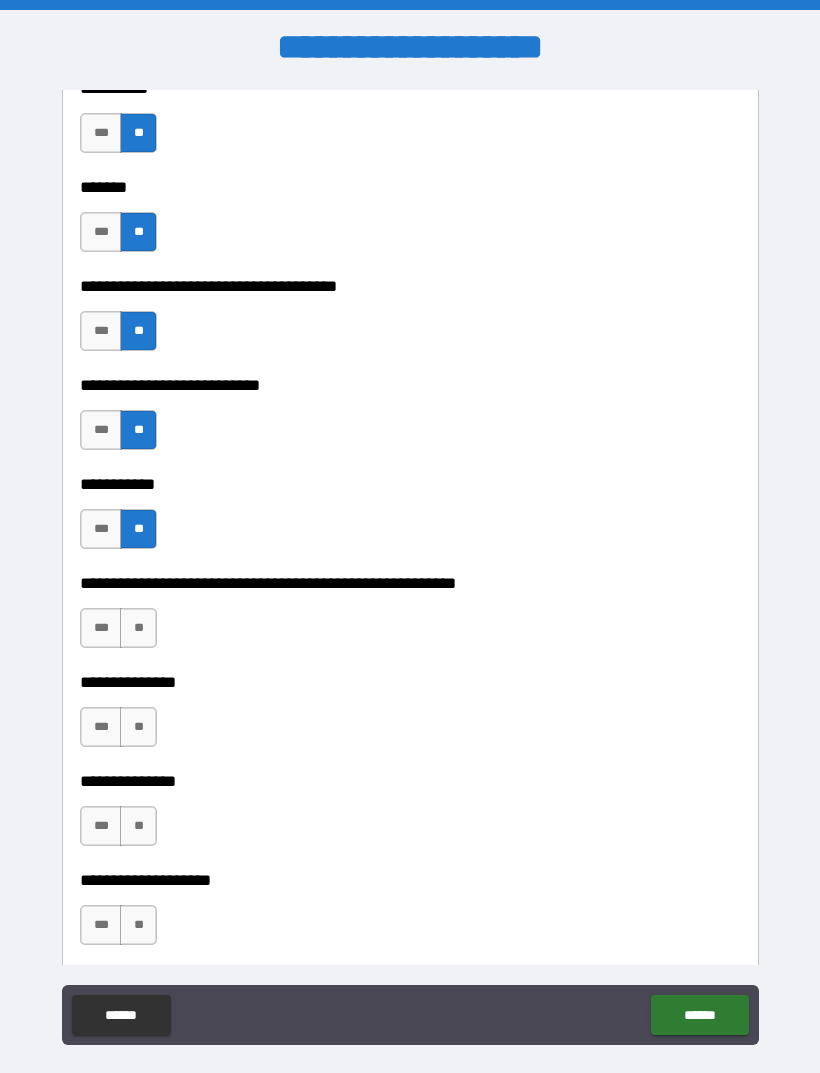 scroll, scrollTop: 3207, scrollLeft: 0, axis: vertical 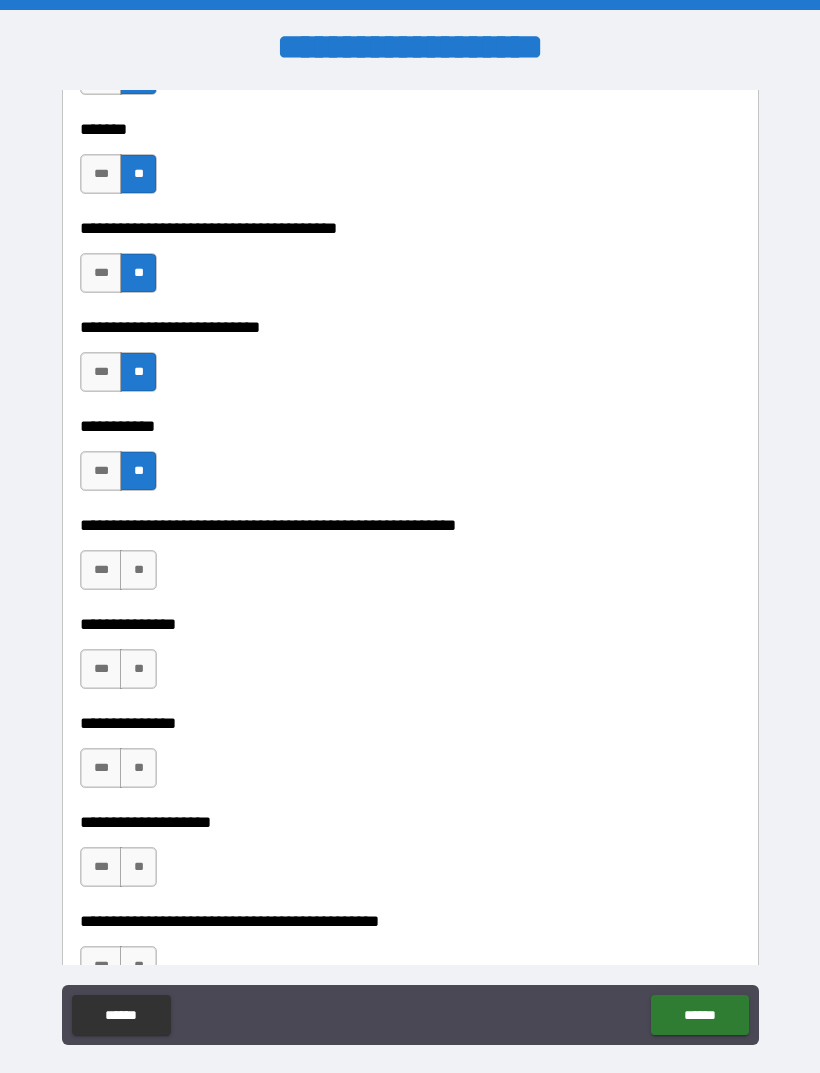click on "**" at bounding box center (138, 570) 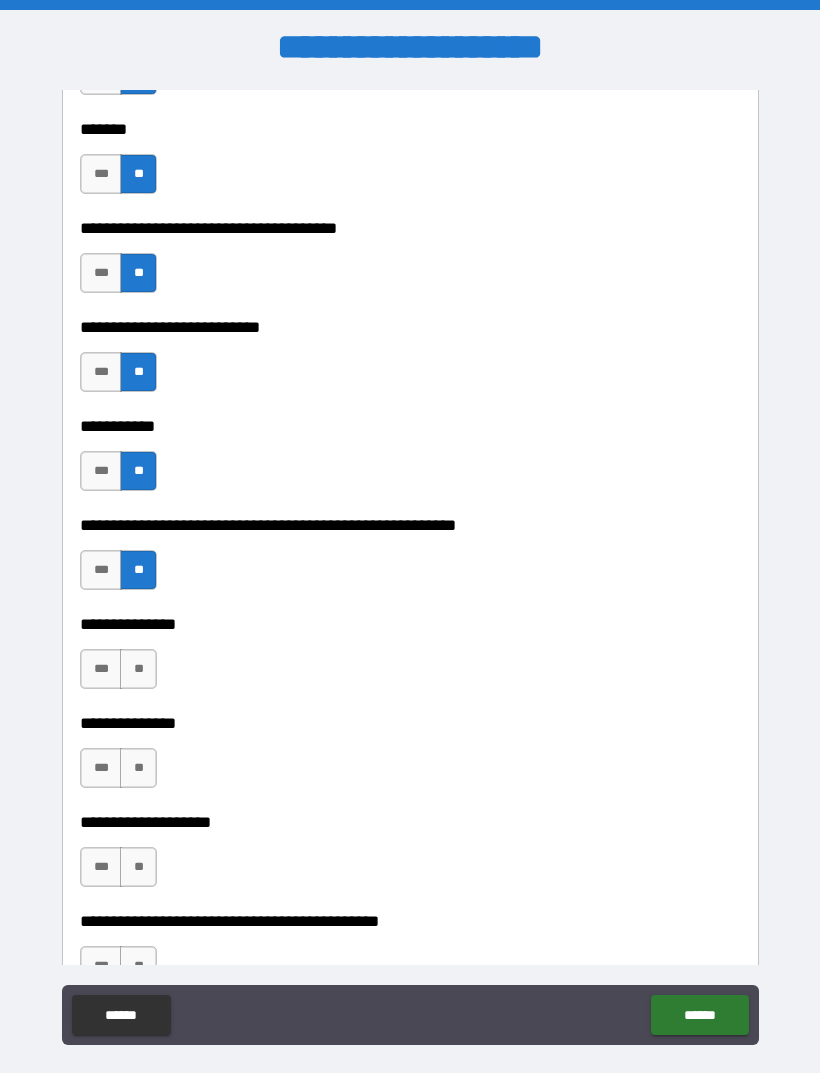 click on "**" at bounding box center (138, 669) 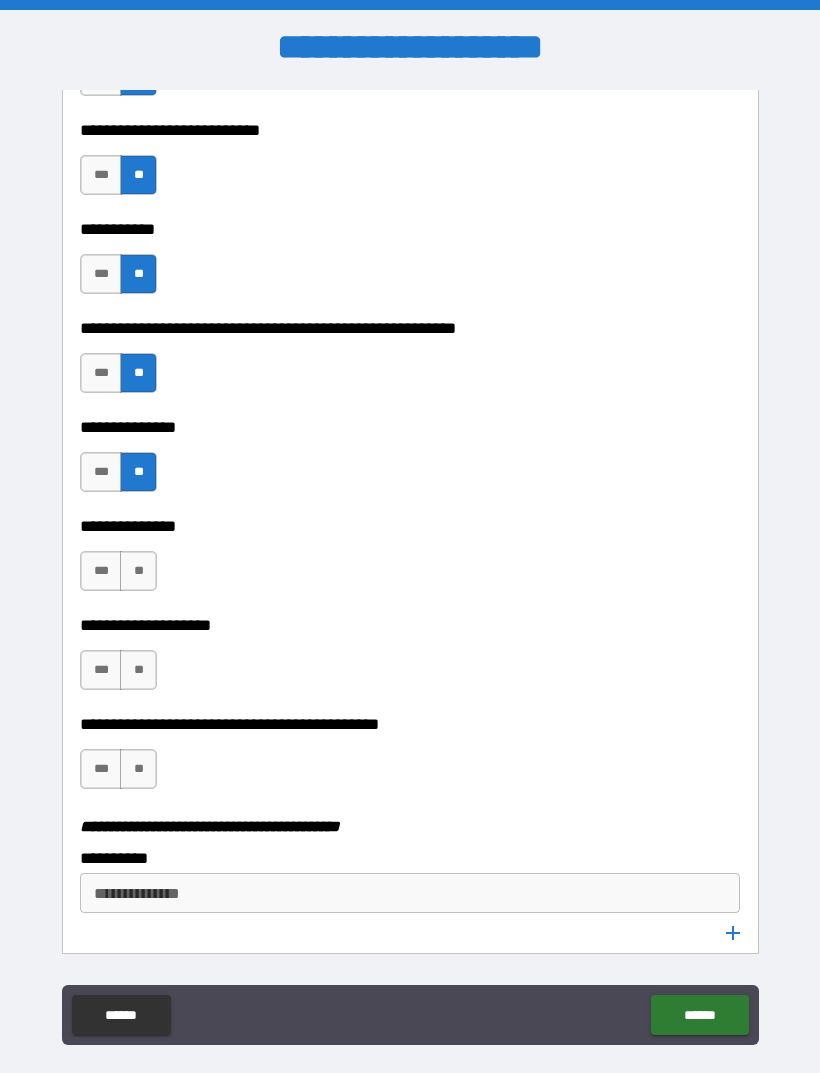 scroll, scrollTop: 3411, scrollLeft: 0, axis: vertical 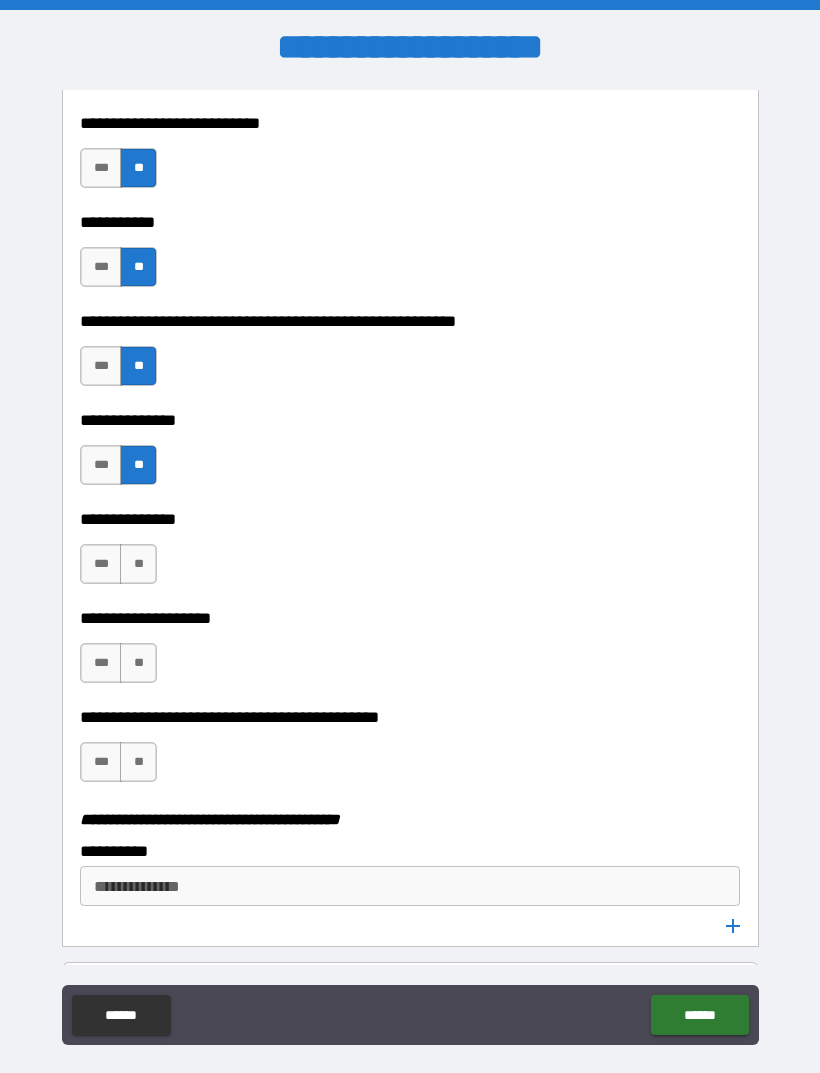 click on "**" at bounding box center (138, 564) 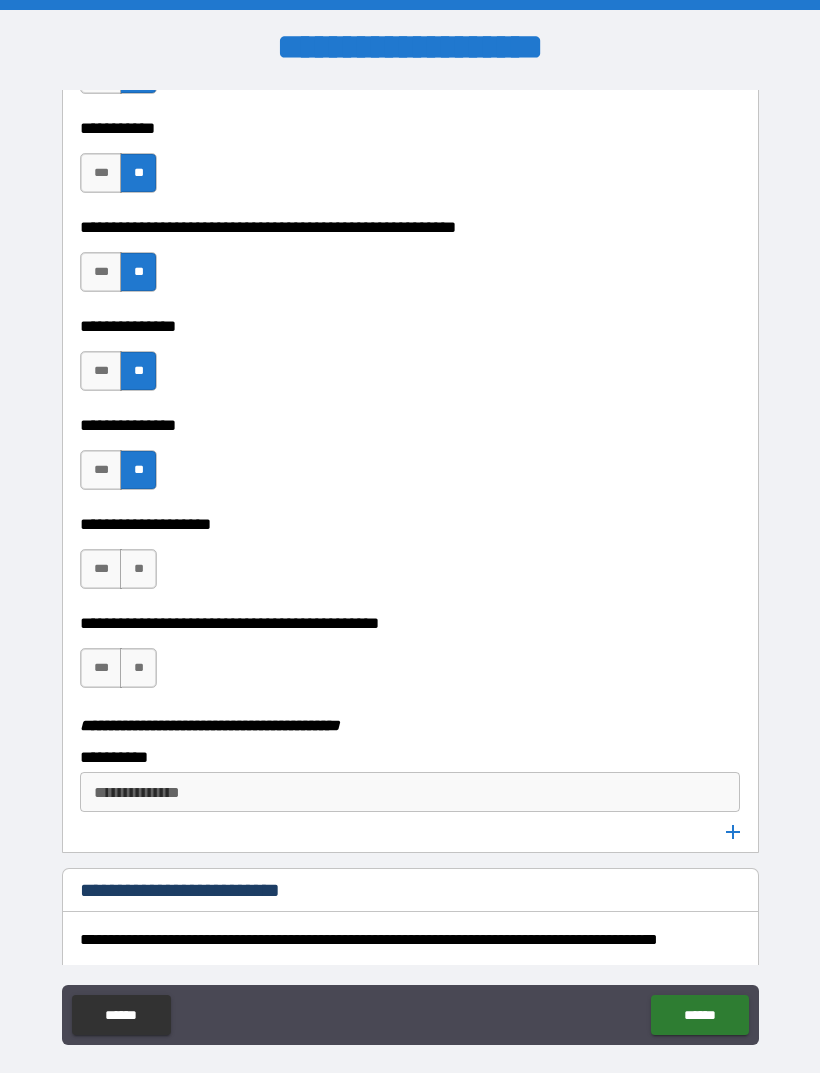 scroll, scrollTop: 3520, scrollLeft: 0, axis: vertical 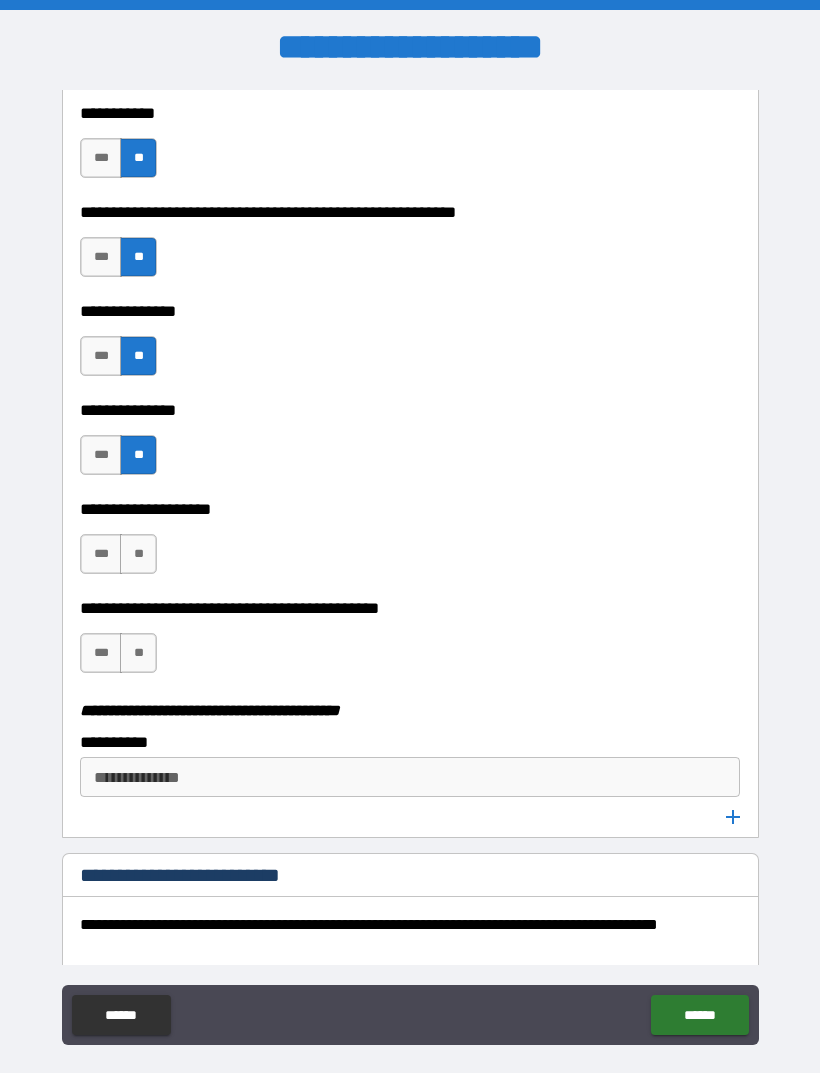 click on "**" at bounding box center [138, 554] 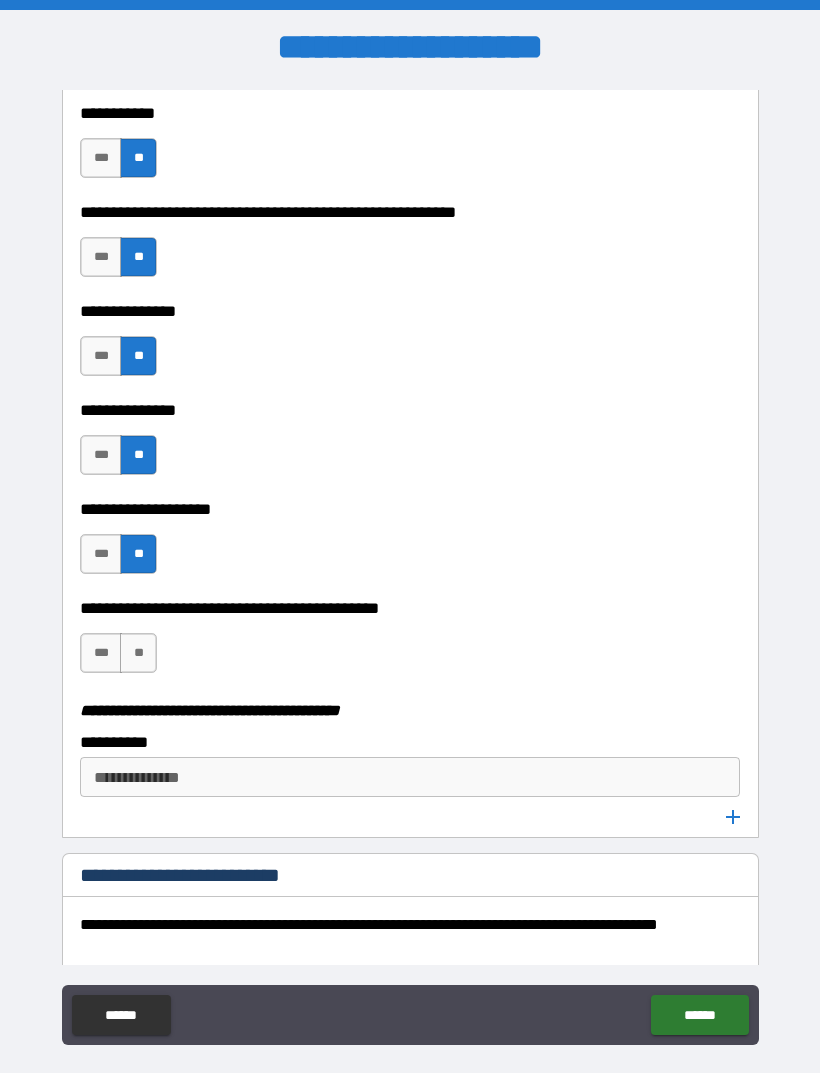 click on "**" at bounding box center (138, 653) 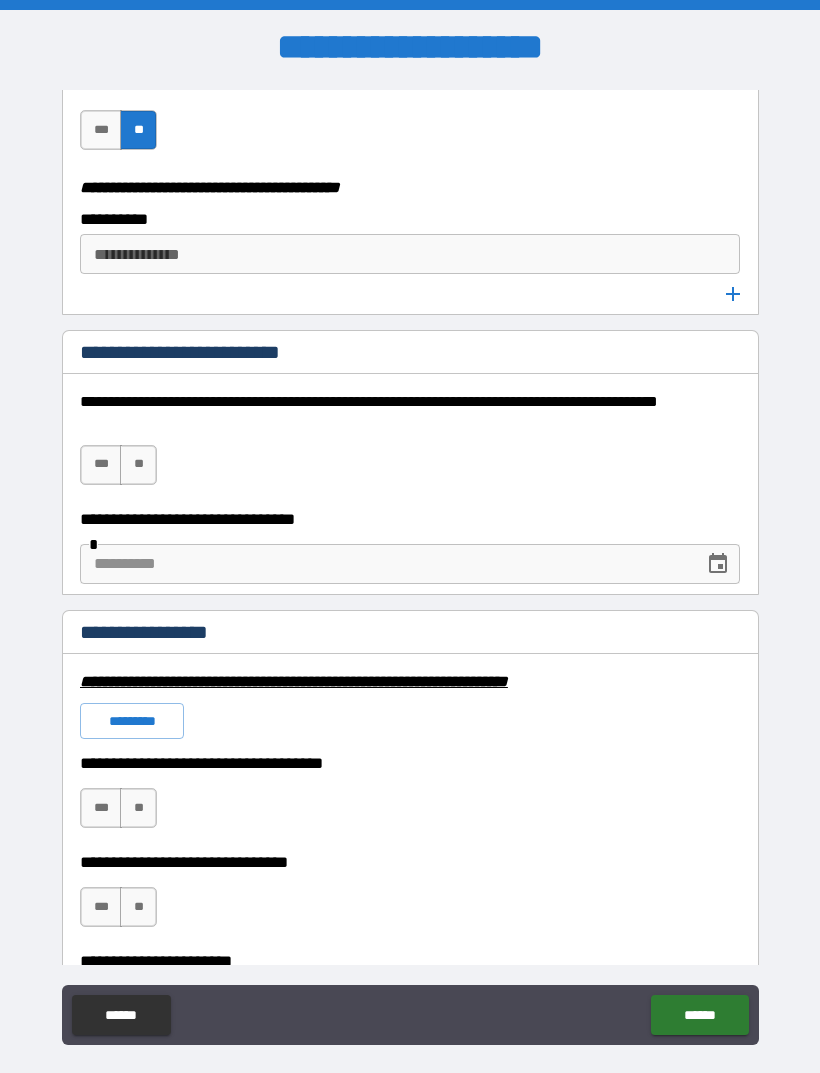 scroll, scrollTop: 4048, scrollLeft: 0, axis: vertical 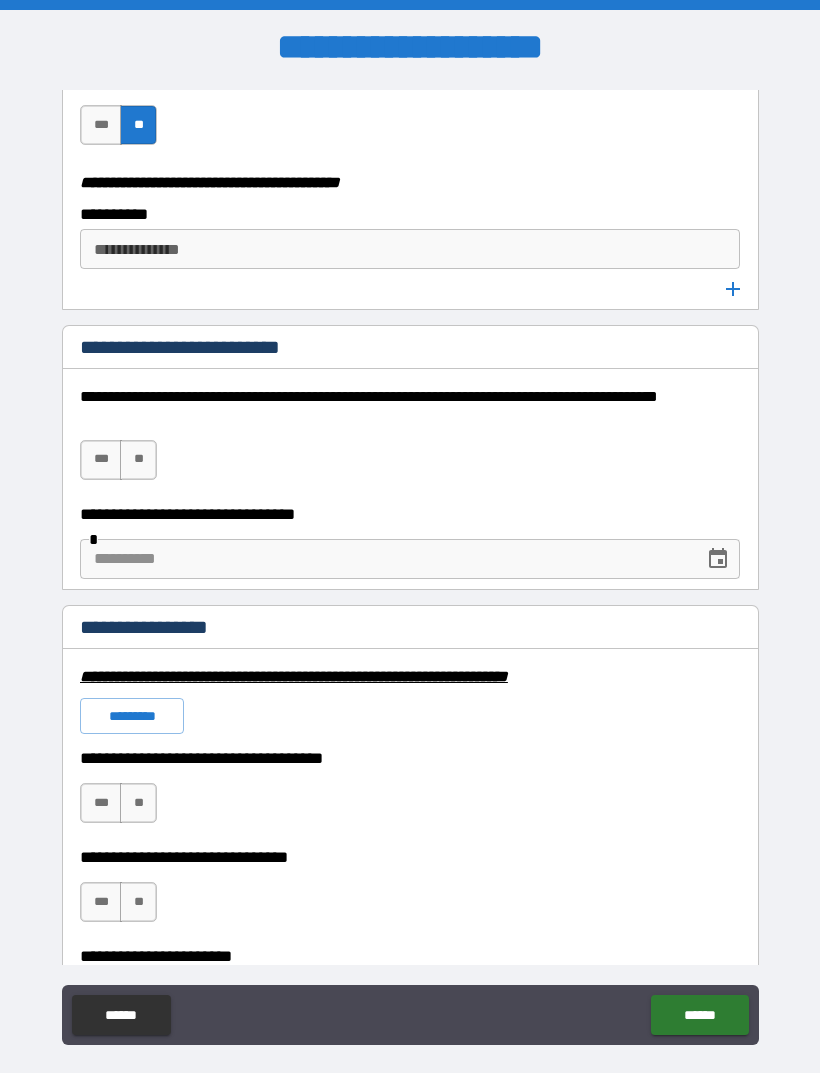 click on "**" at bounding box center (138, 460) 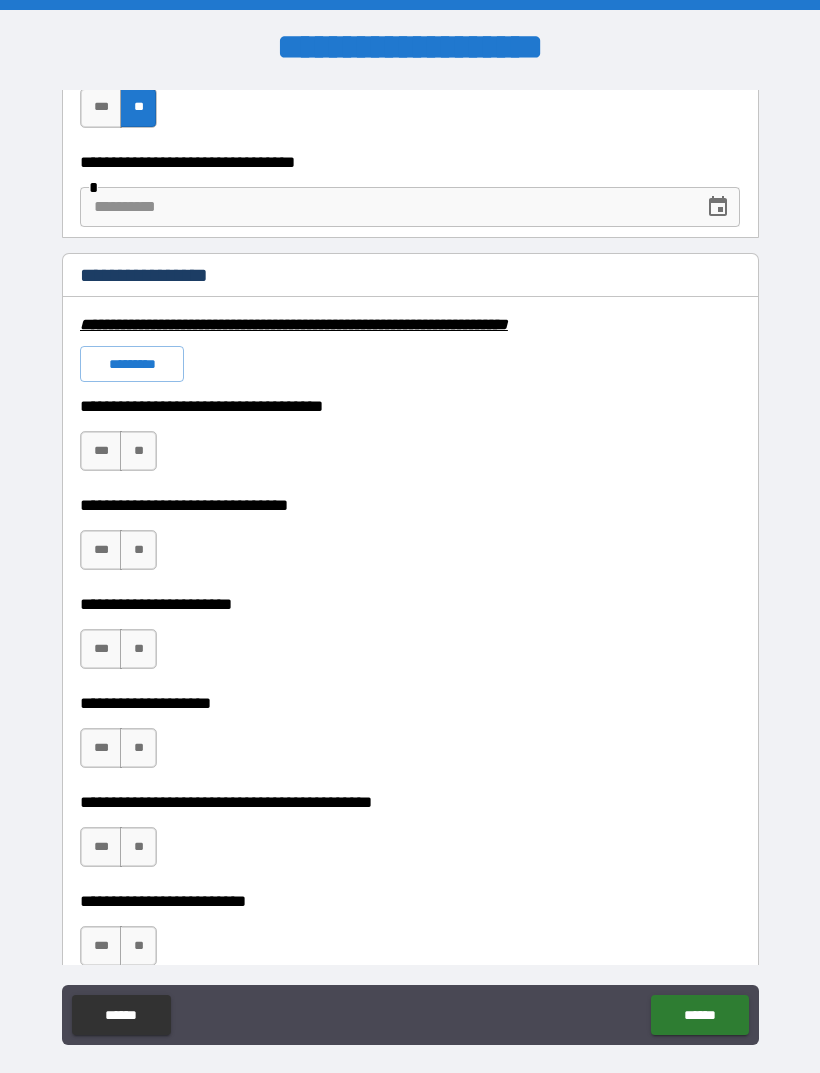 scroll, scrollTop: 4541, scrollLeft: 0, axis: vertical 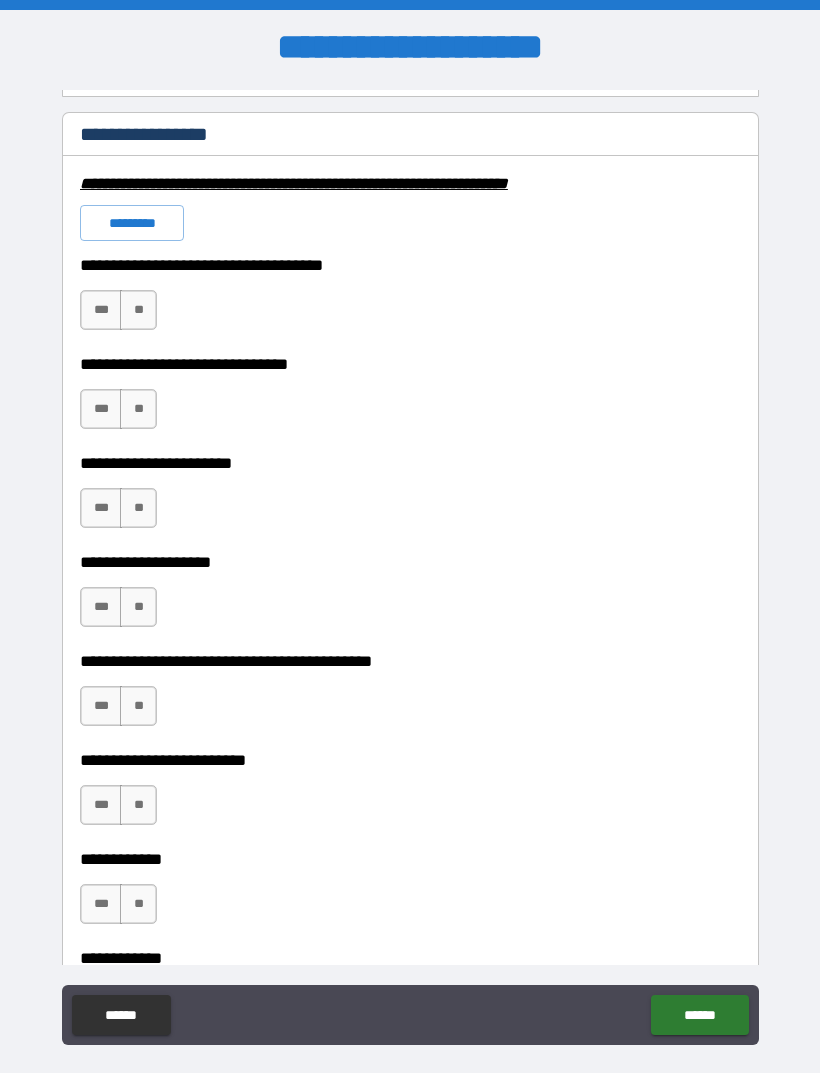 click on "**" at bounding box center (138, 310) 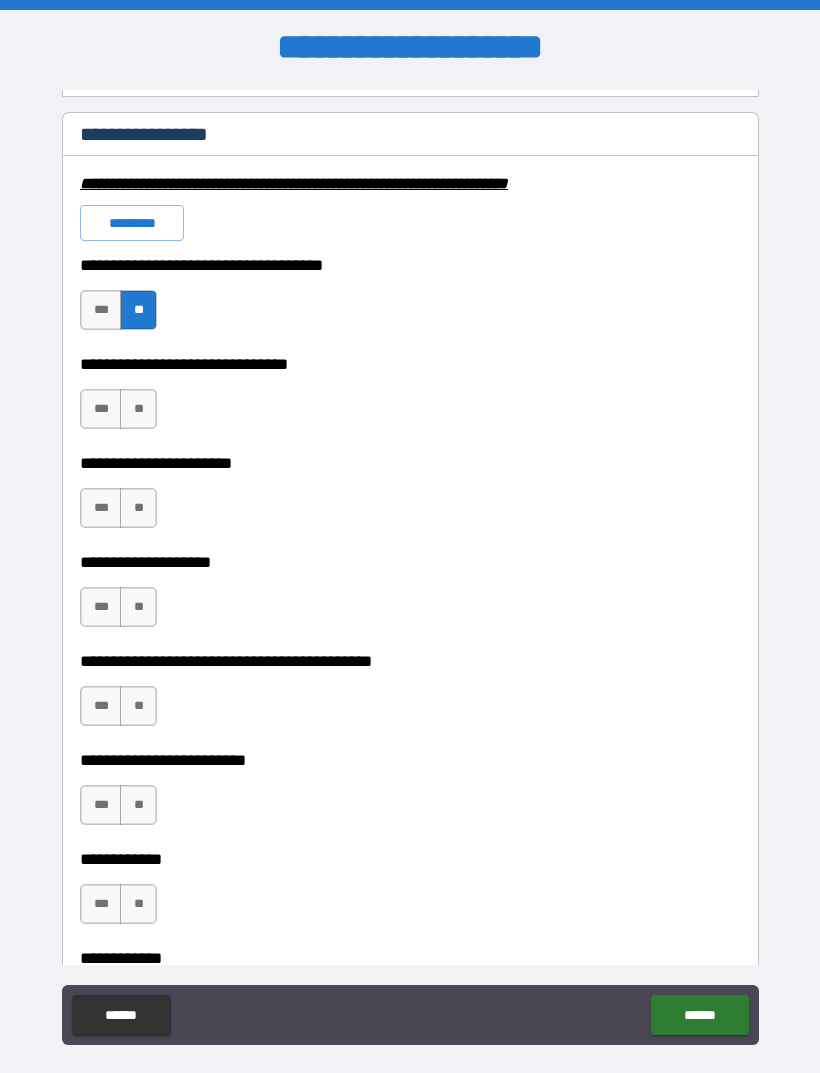 click on "**" at bounding box center [138, 409] 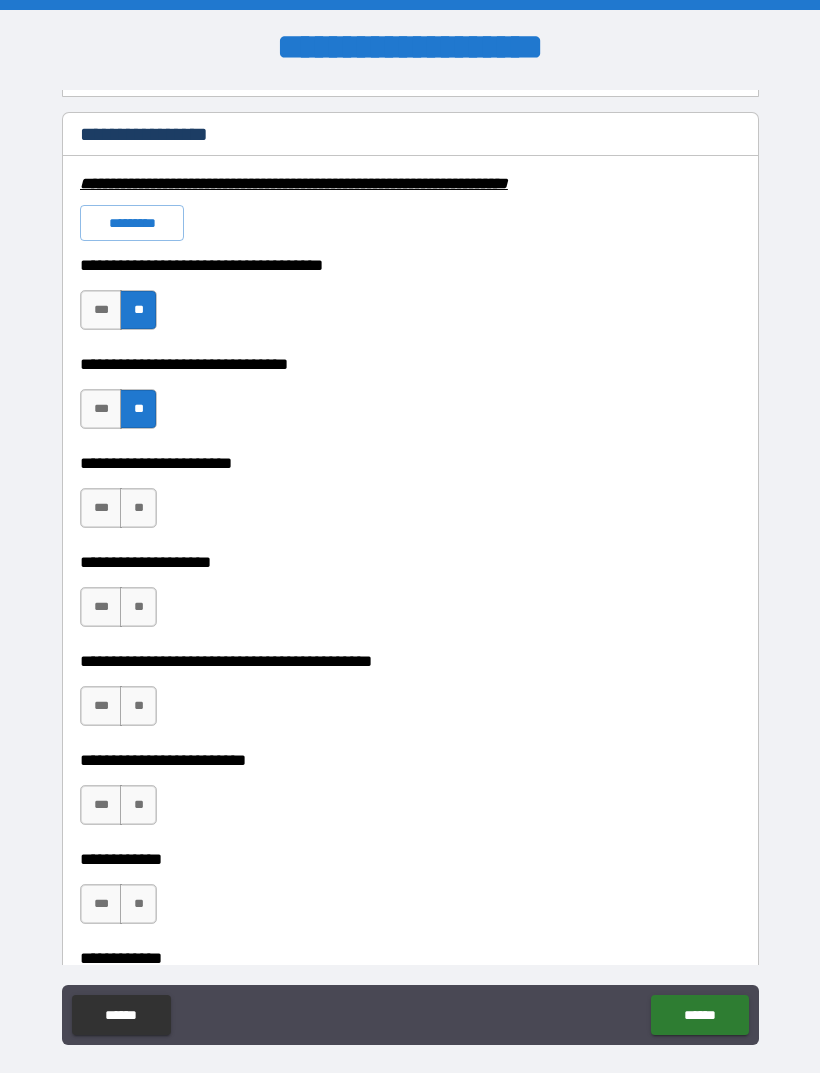 click on "**" at bounding box center [138, 508] 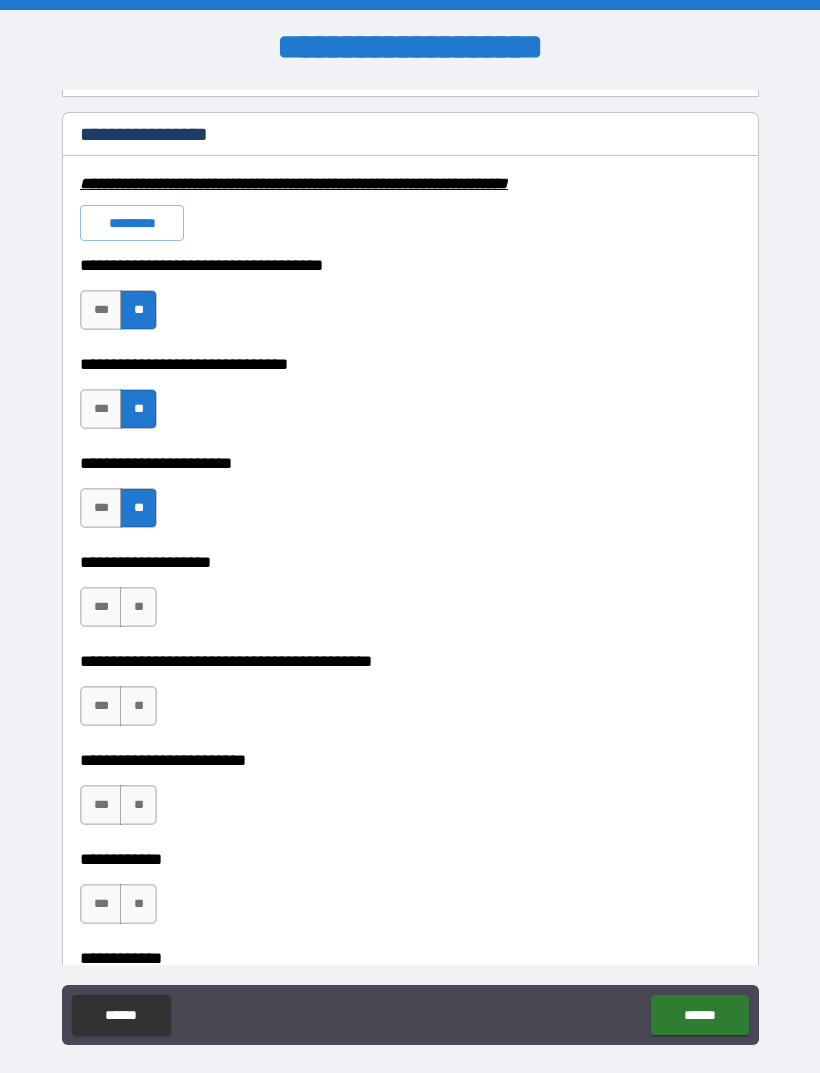 click on "**" at bounding box center [138, 607] 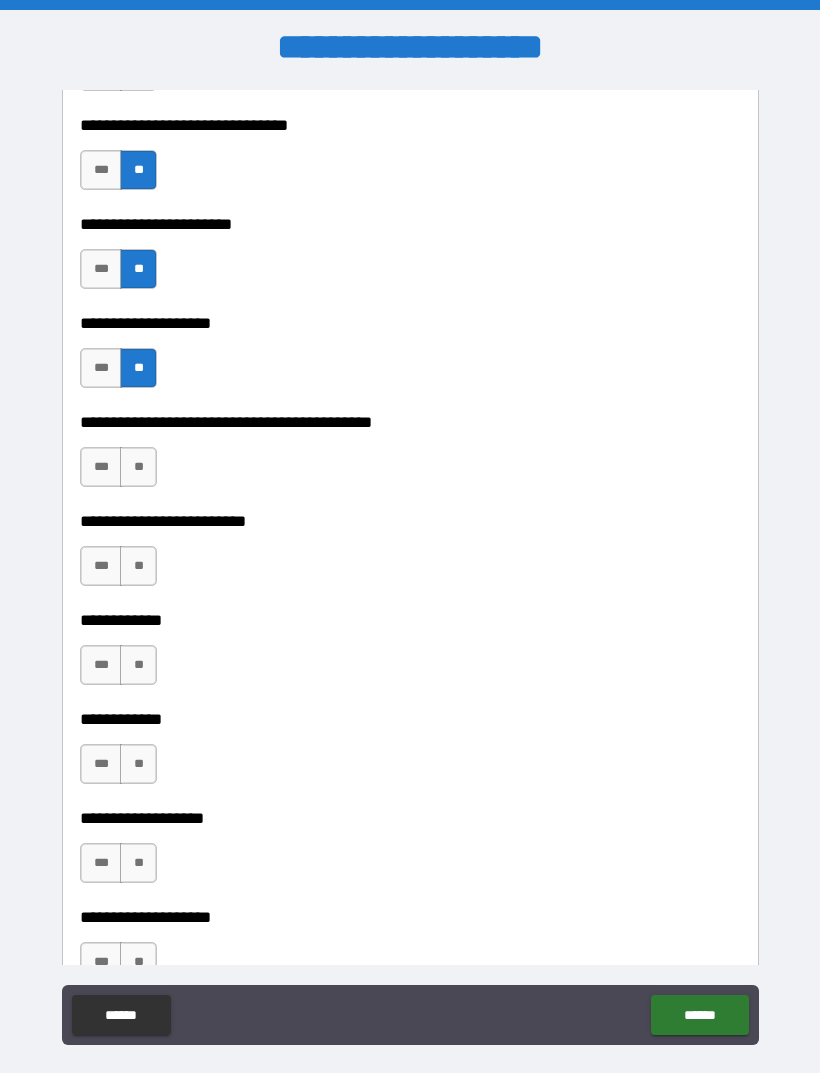 scroll, scrollTop: 4780, scrollLeft: 0, axis: vertical 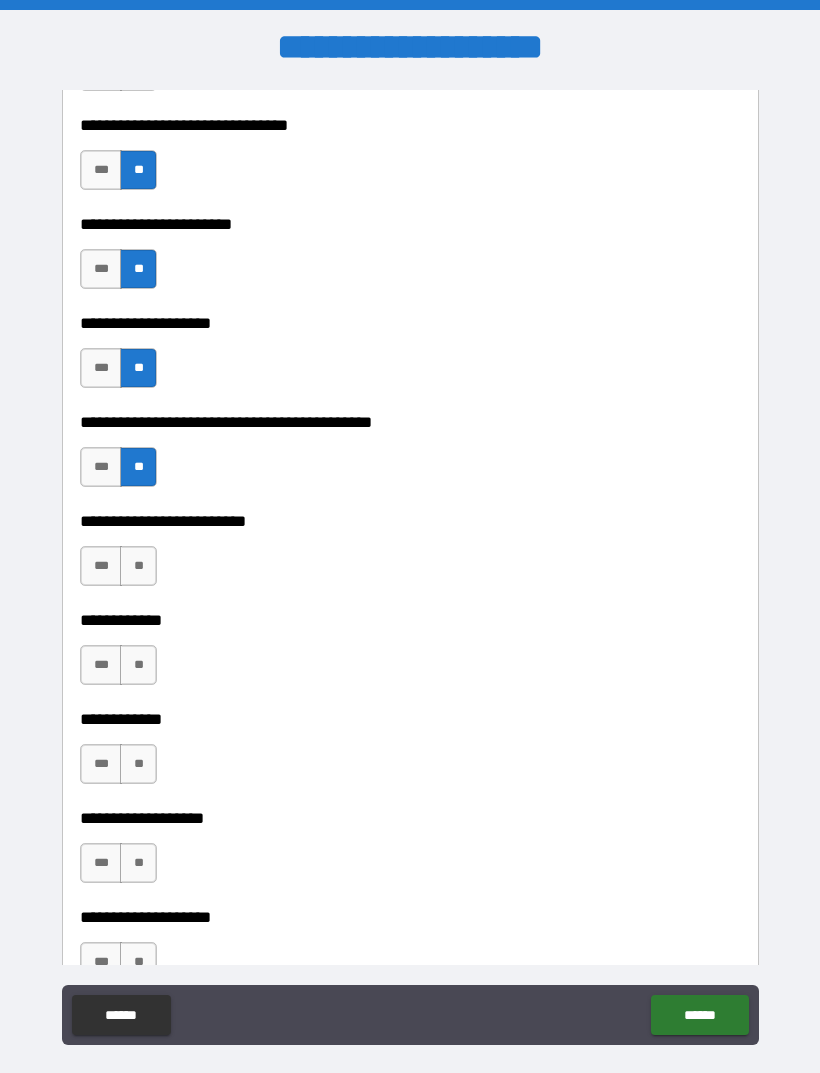 click on "**" at bounding box center [138, 566] 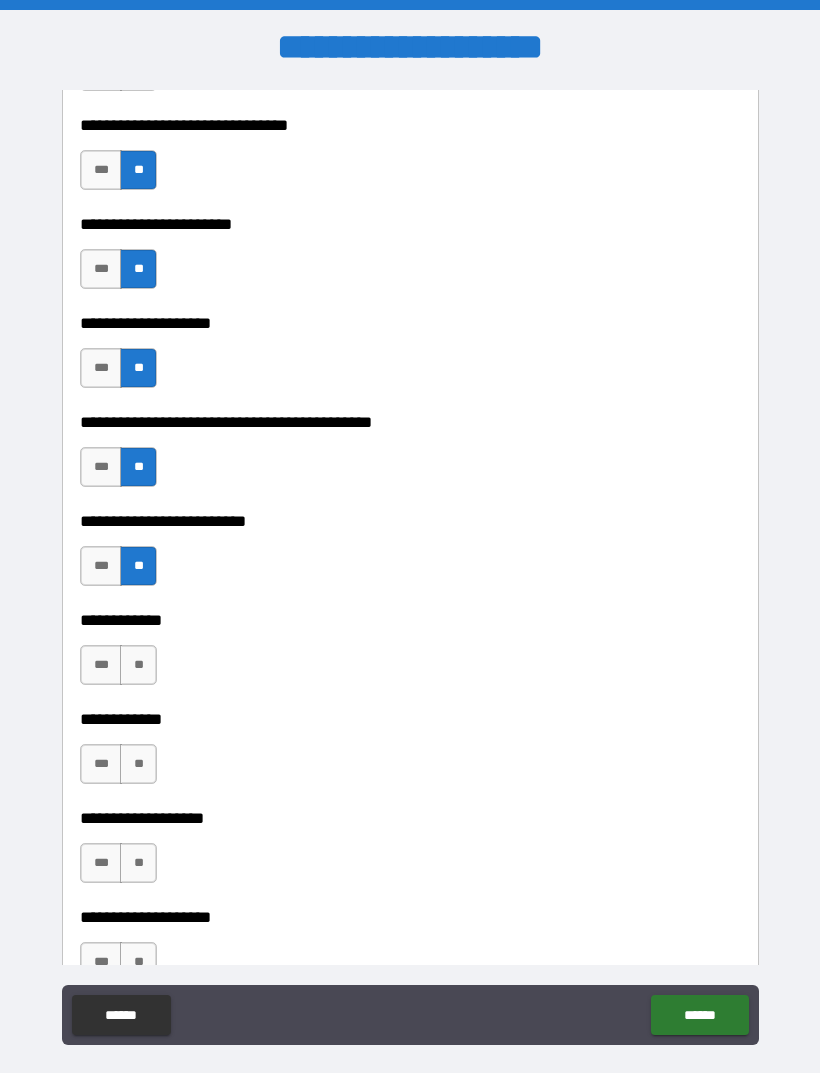 click on "**" at bounding box center [138, 665] 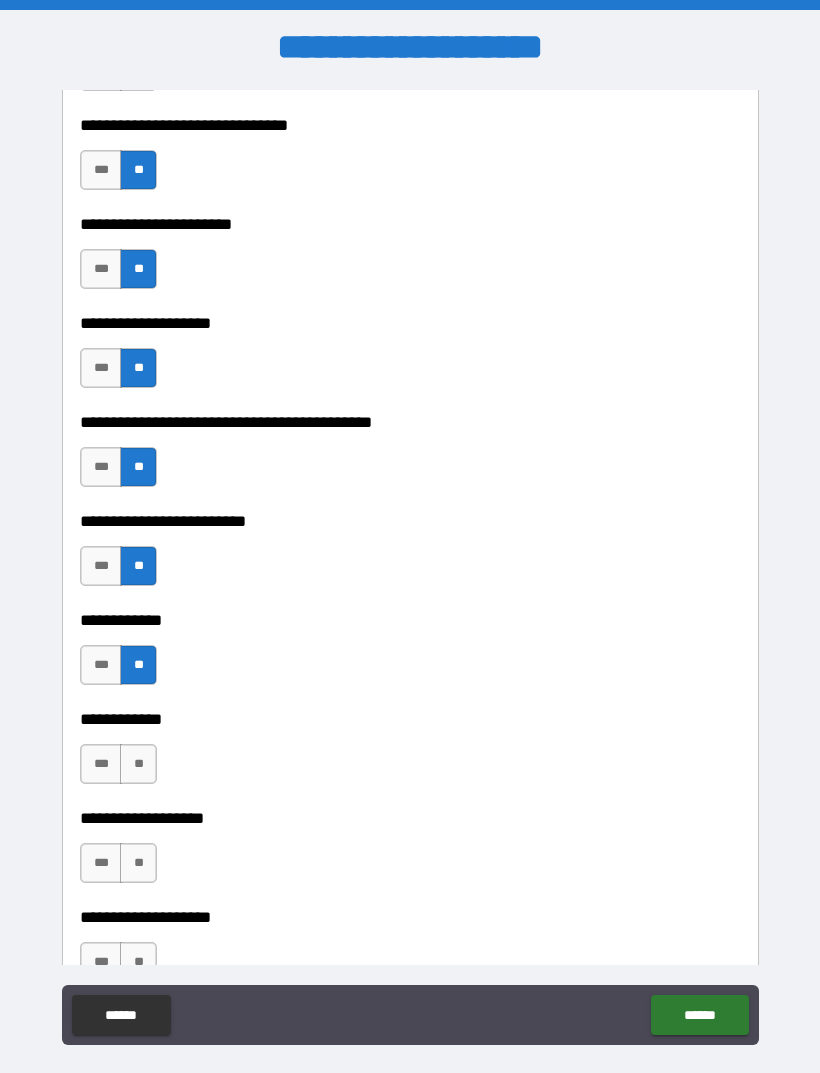 click on "**" at bounding box center [138, 764] 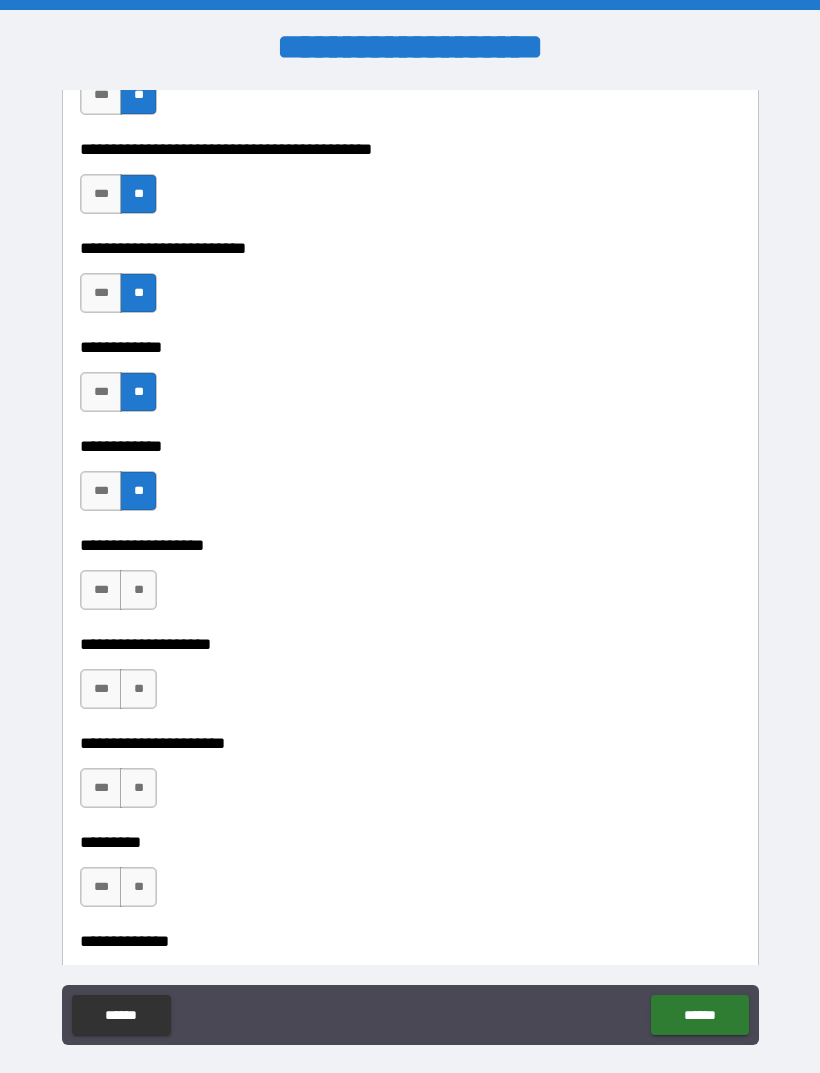 scroll, scrollTop: 5052, scrollLeft: 0, axis: vertical 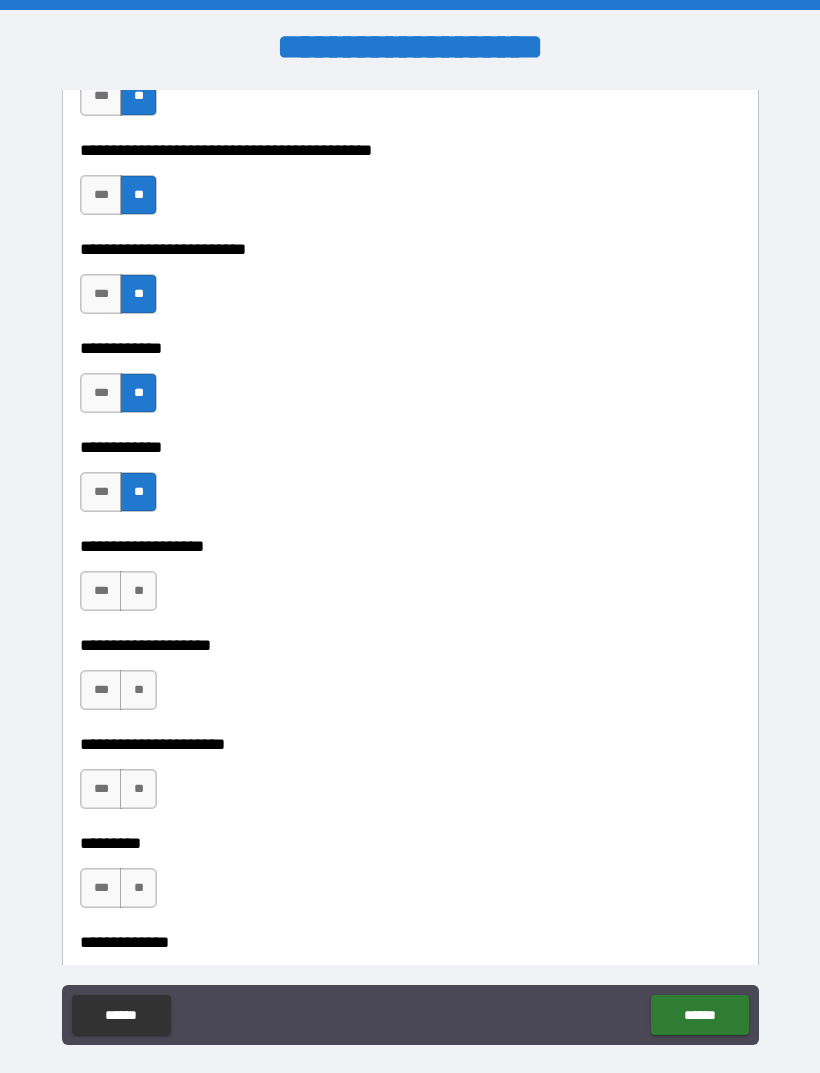 click on "**" at bounding box center (138, 591) 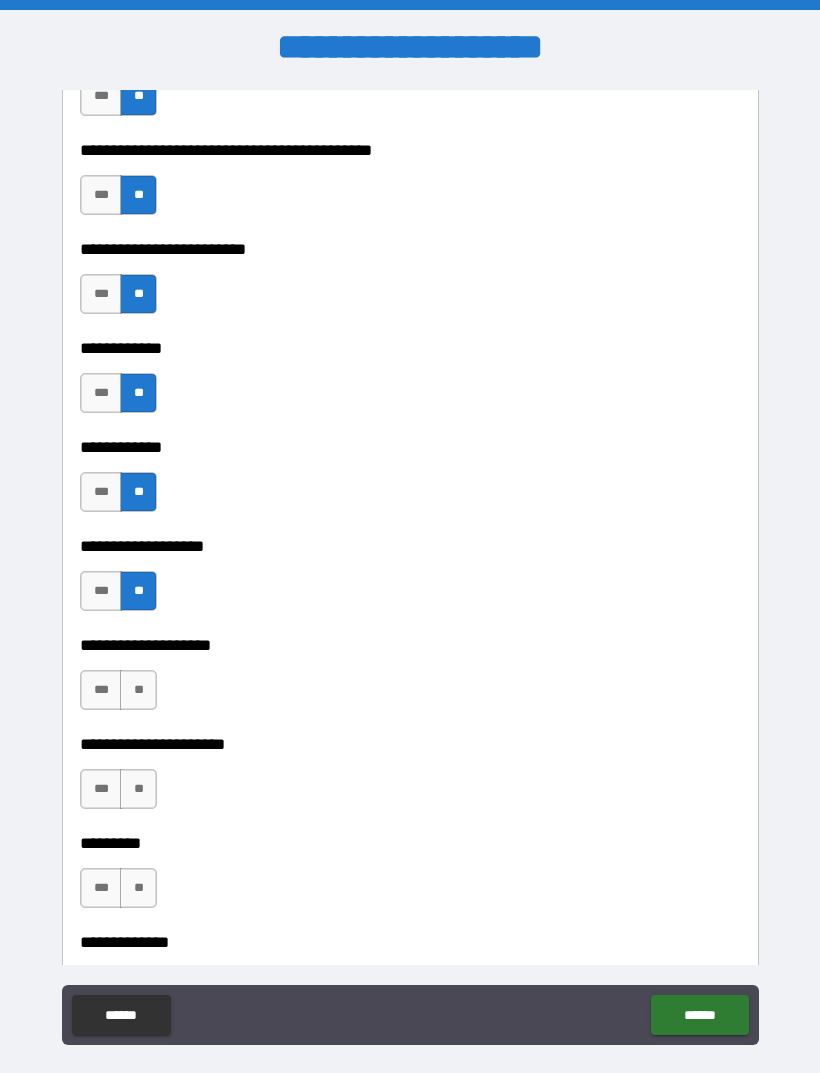 click on "**" at bounding box center (138, 690) 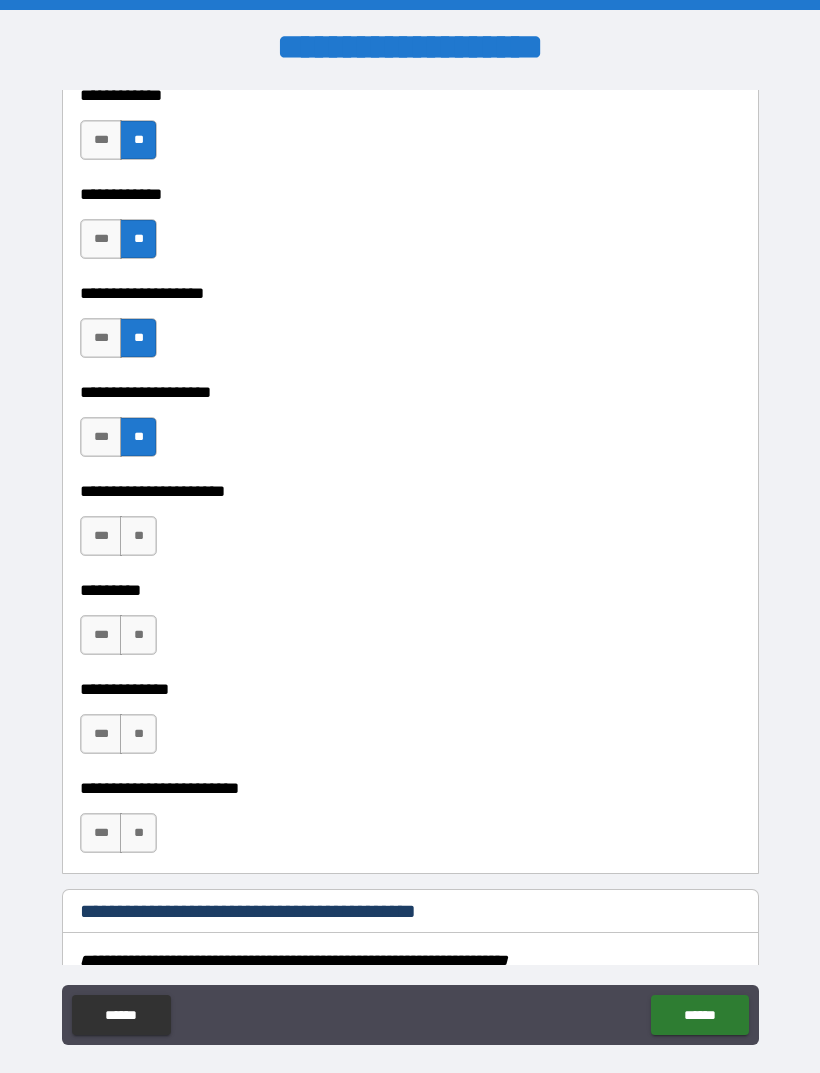 scroll, scrollTop: 5306, scrollLeft: 0, axis: vertical 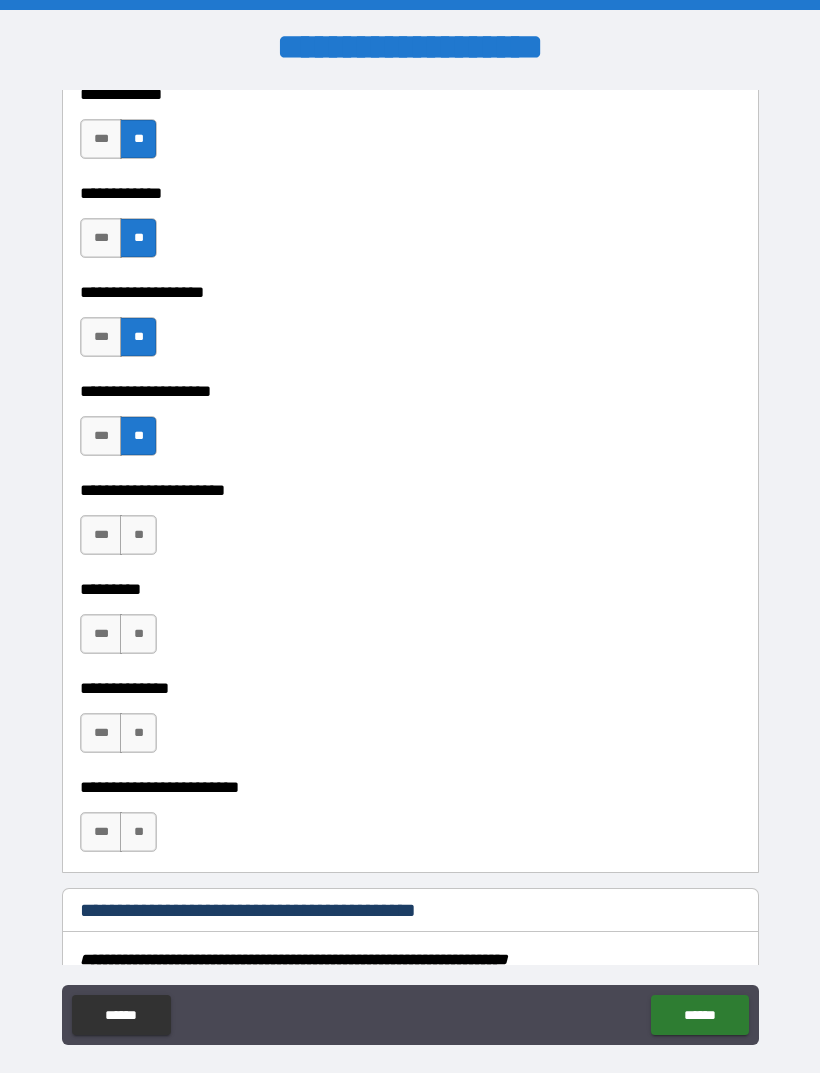 click on "**" at bounding box center [138, 535] 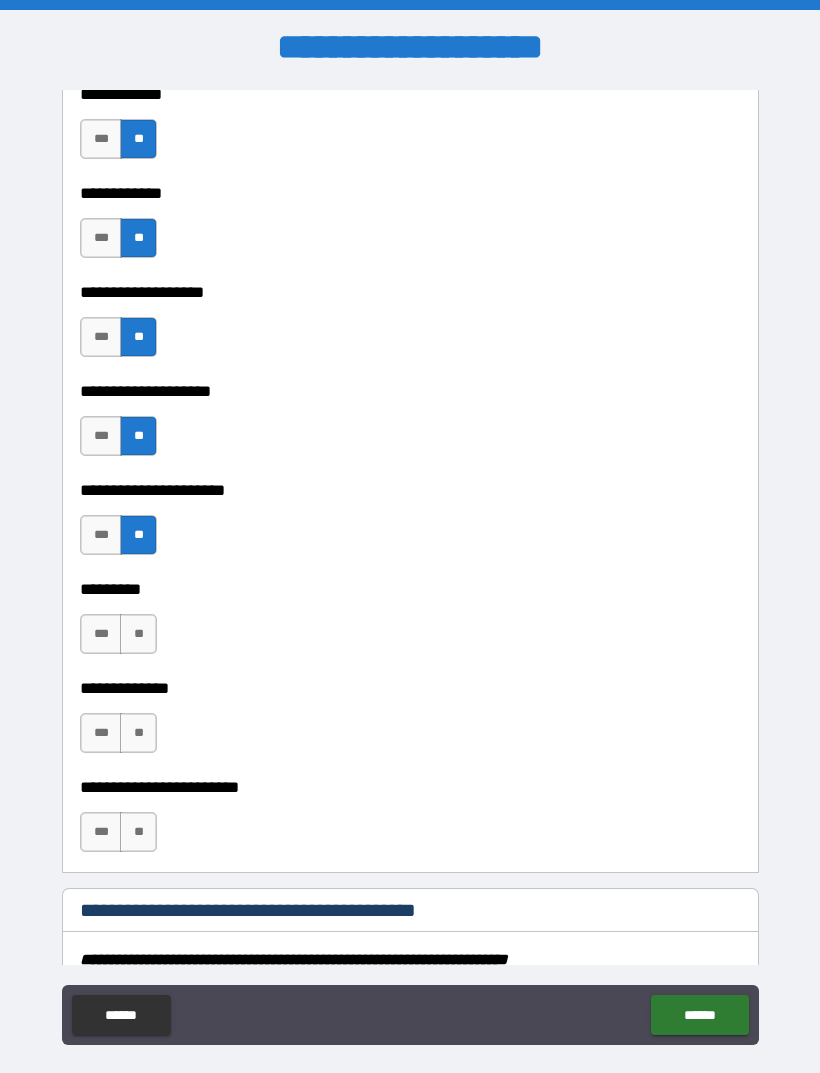 click on "**" at bounding box center [138, 634] 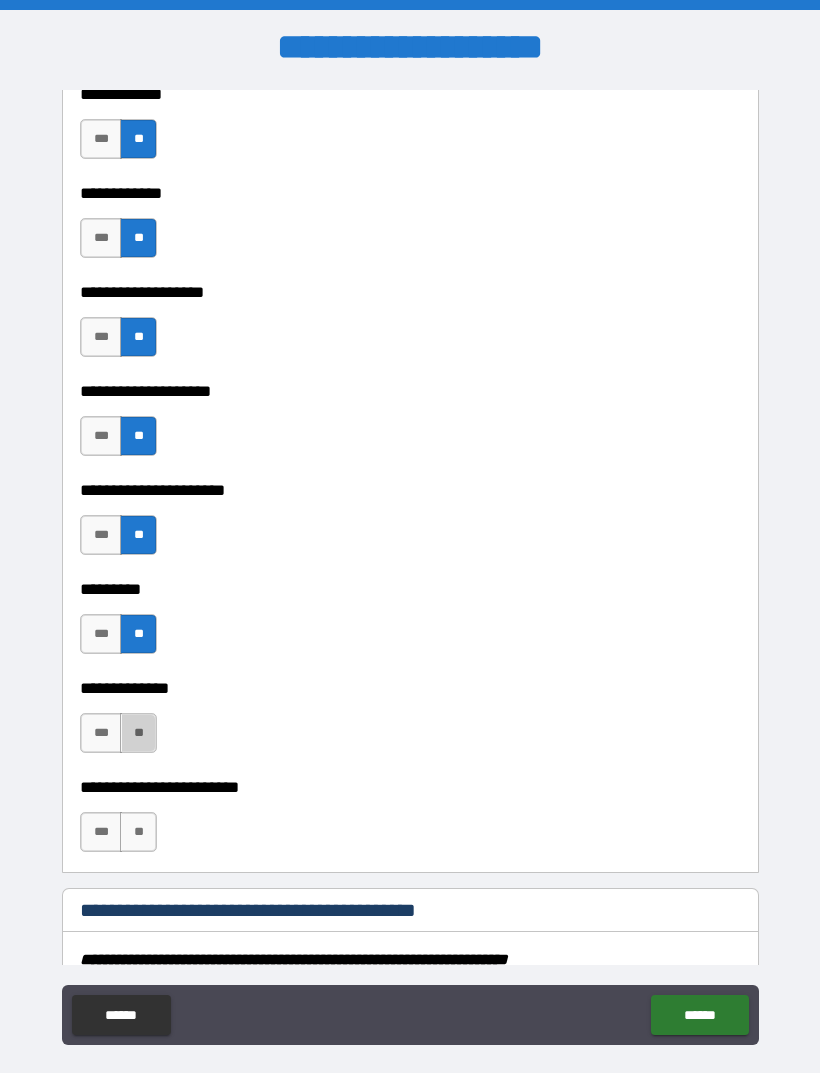 click on "**" at bounding box center (138, 733) 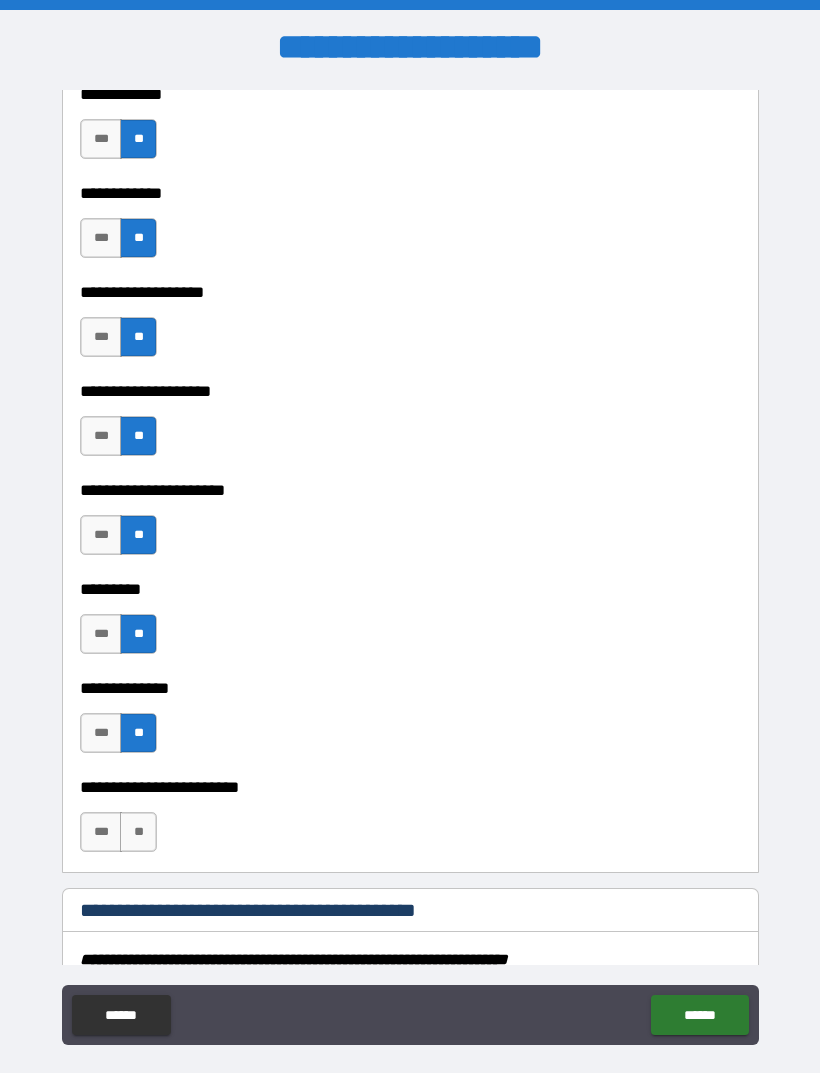 click on "**" at bounding box center (138, 832) 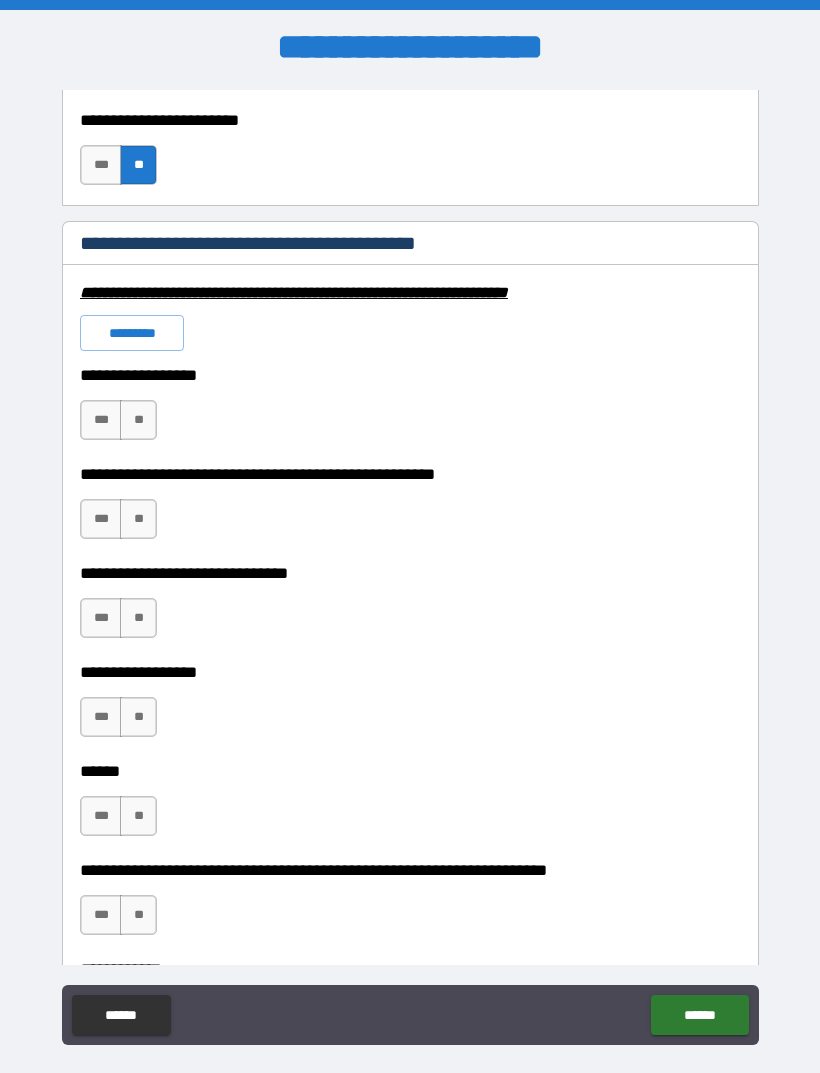 scroll, scrollTop: 5975, scrollLeft: 0, axis: vertical 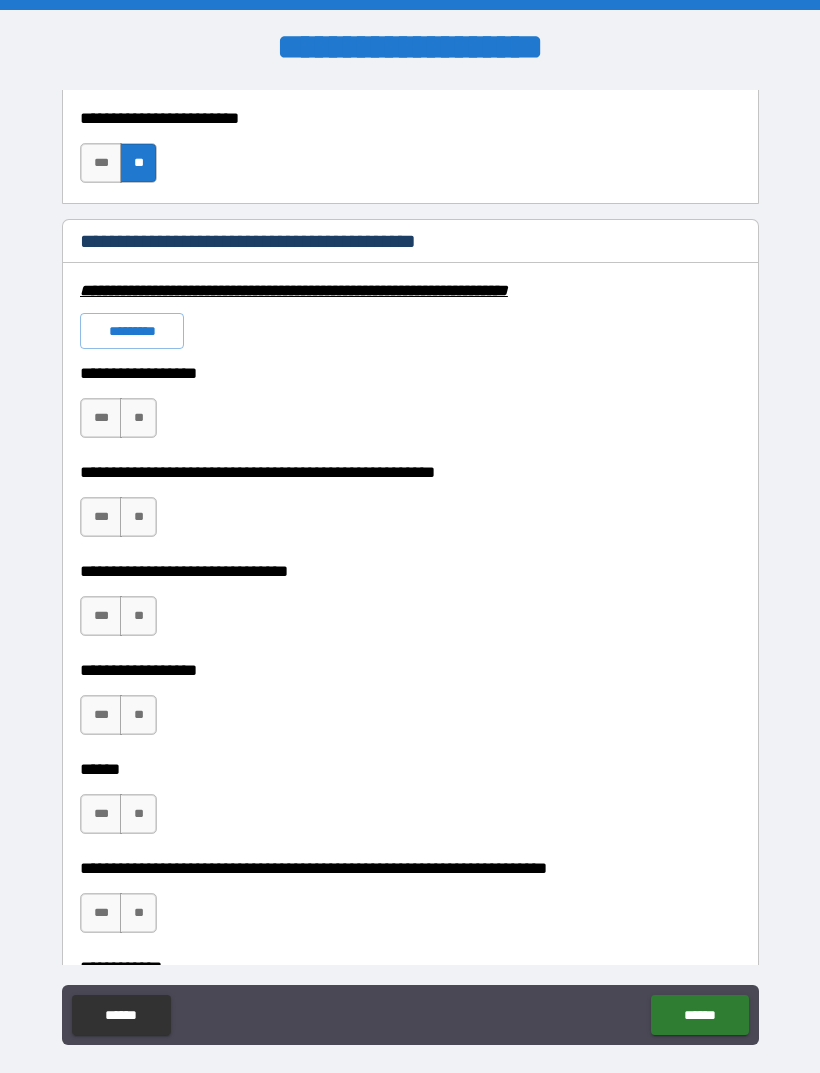 click on "**" at bounding box center (138, 418) 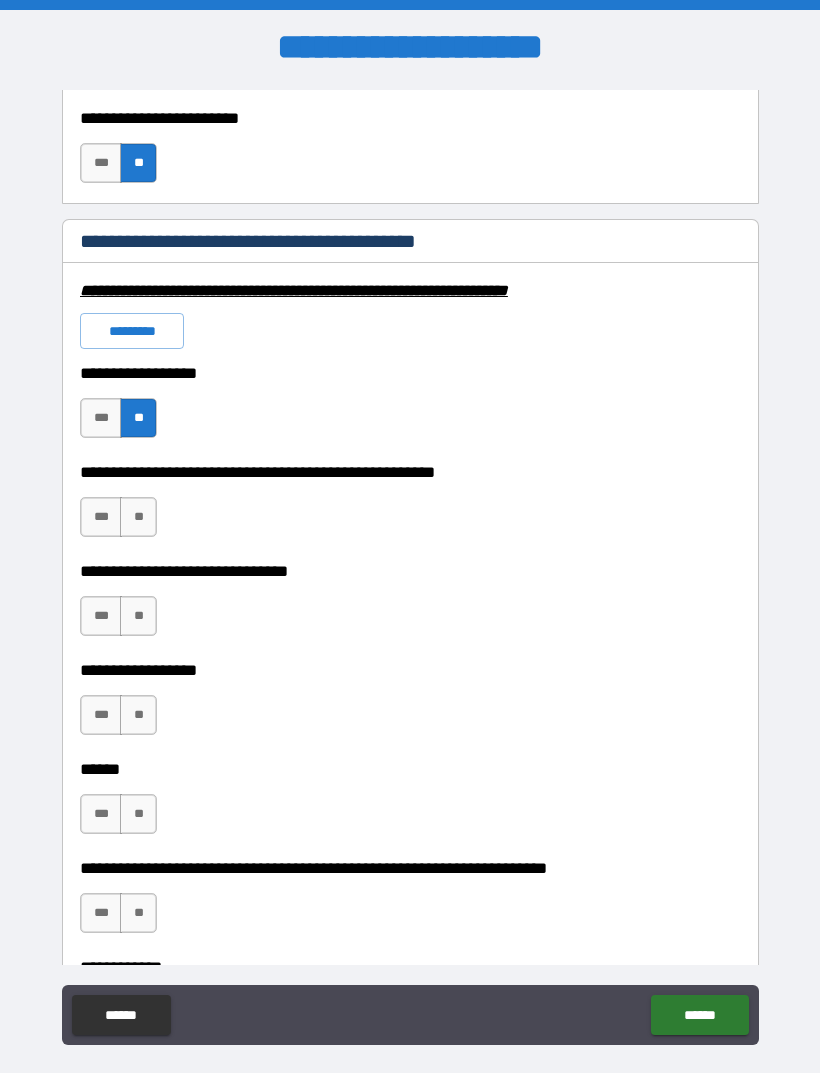 click on "**" at bounding box center (138, 517) 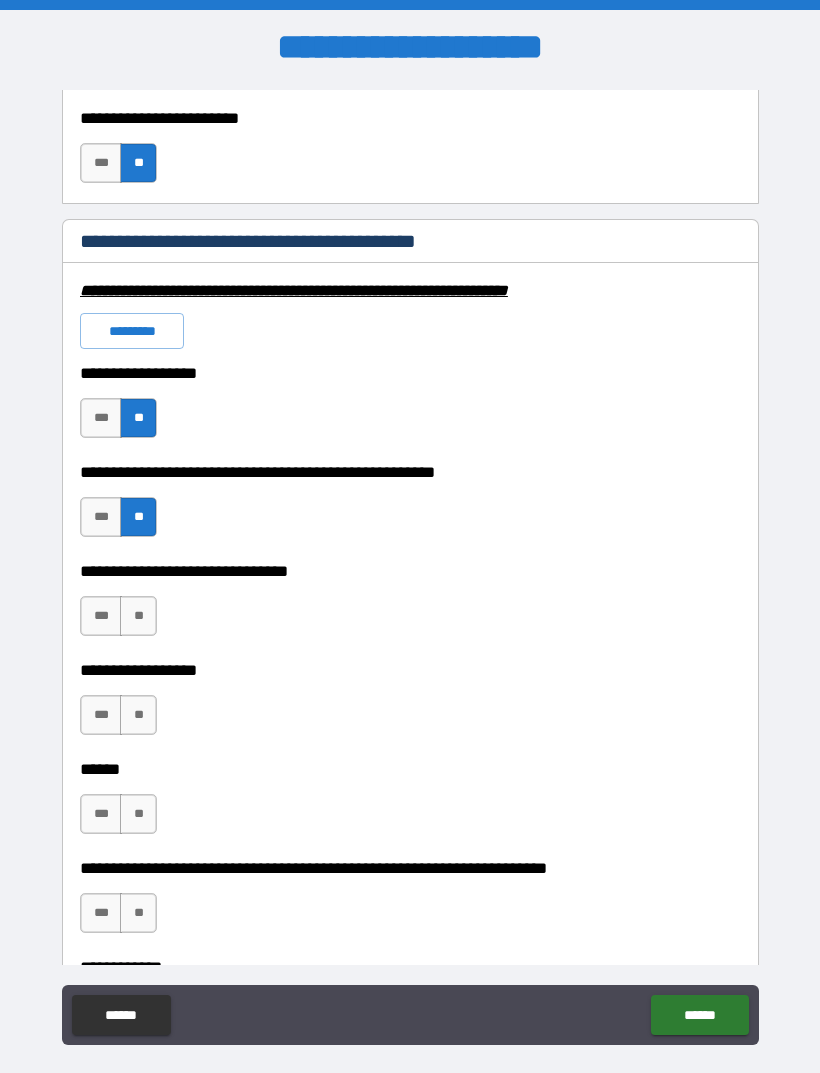 click on "**" at bounding box center (138, 616) 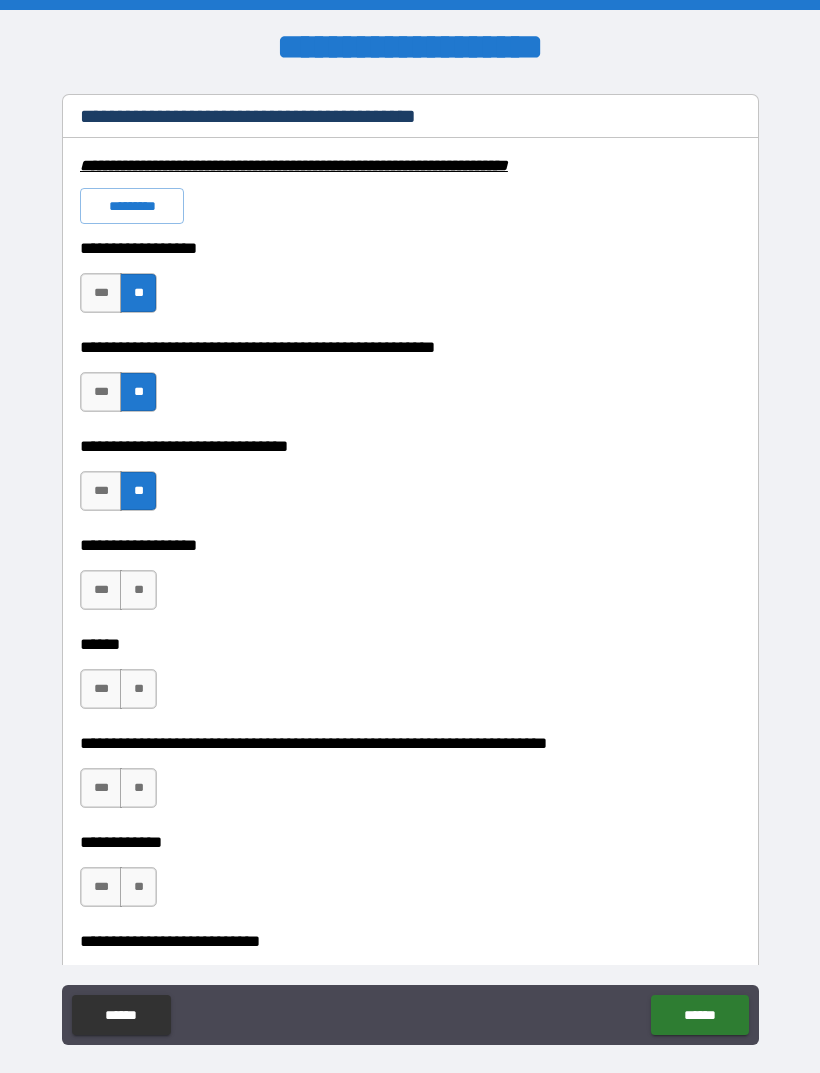 scroll, scrollTop: 6081, scrollLeft: 0, axis: vertical 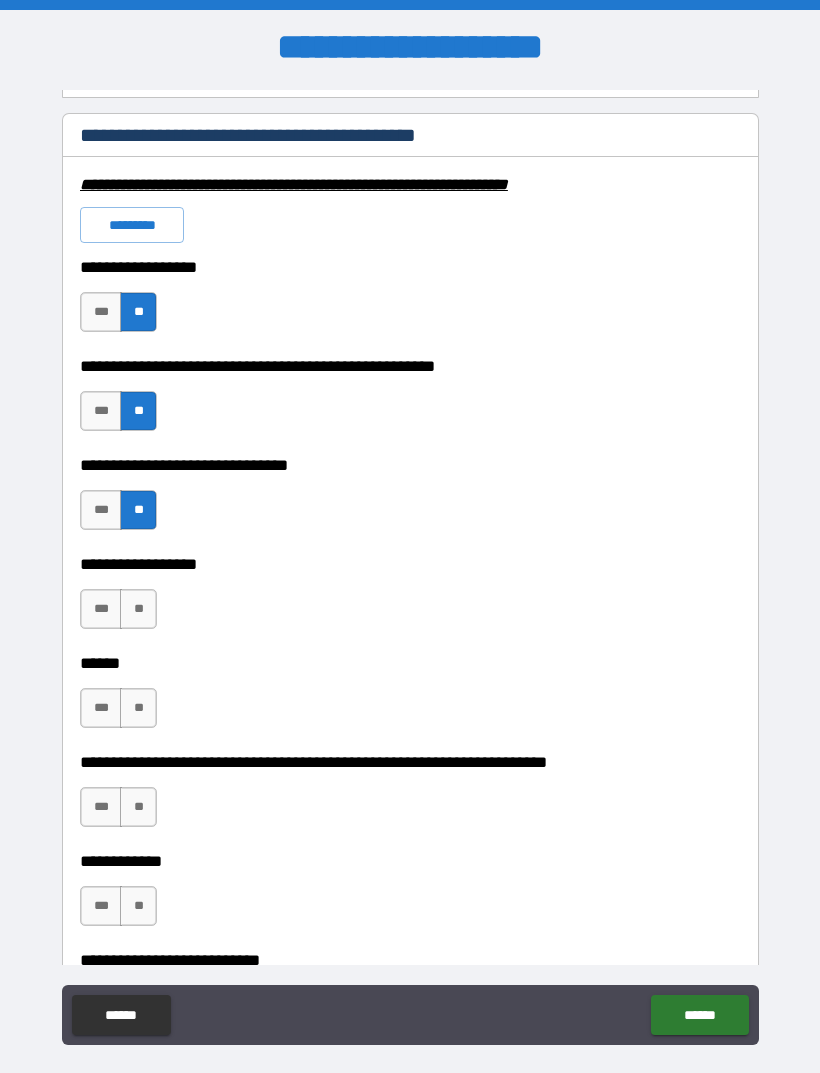 click on "*********" at bounding box center (132, 225) 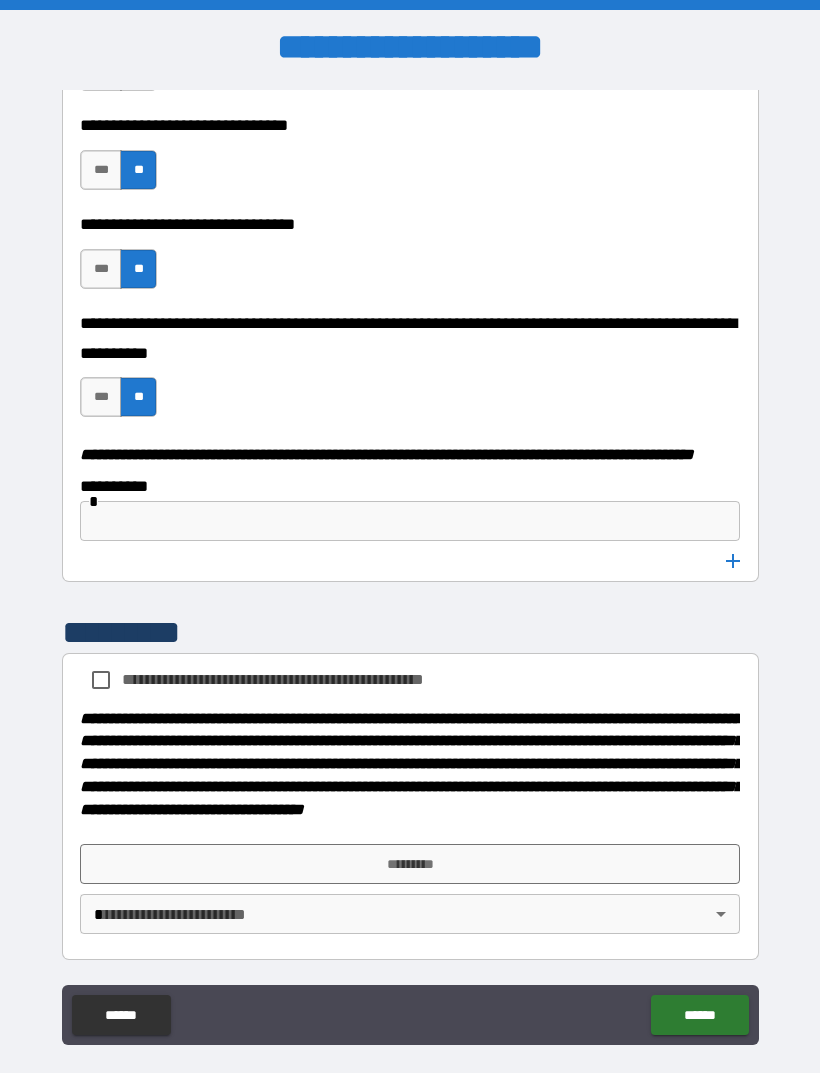 scroll, scrollTop: 10041, scrollLeft: 0, axis: vertical 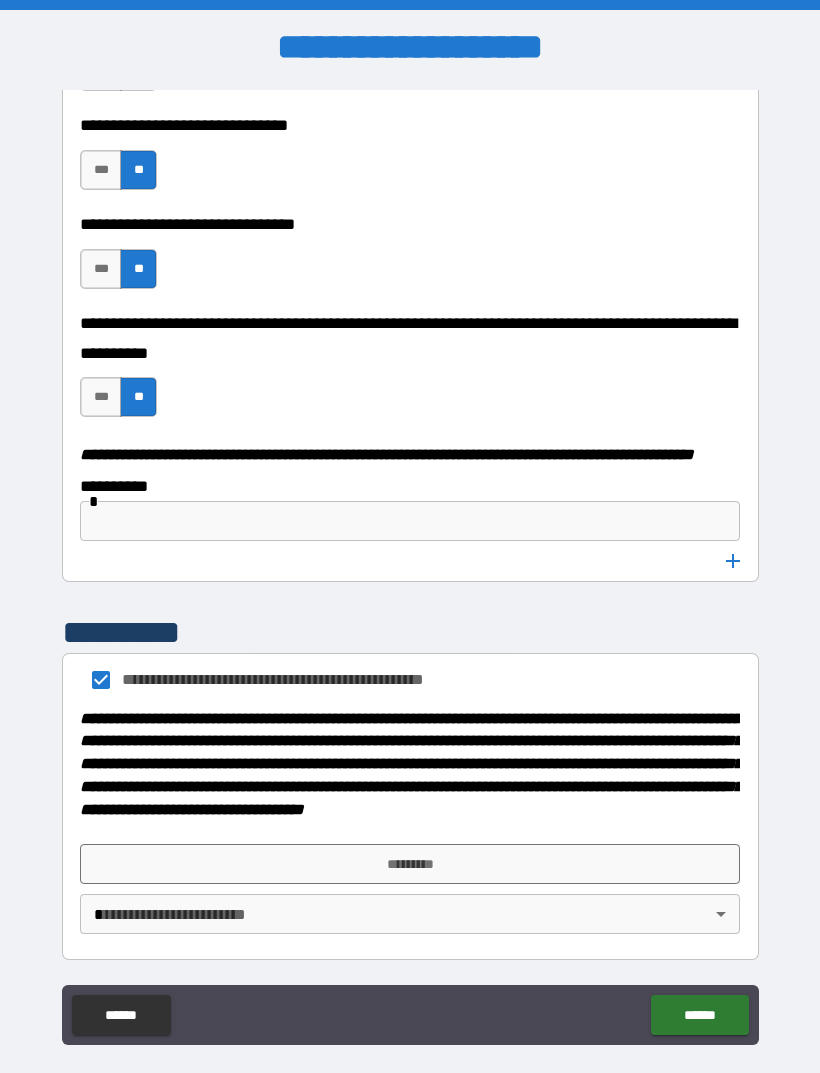 click on "*********" at bounding box center [410, 864] 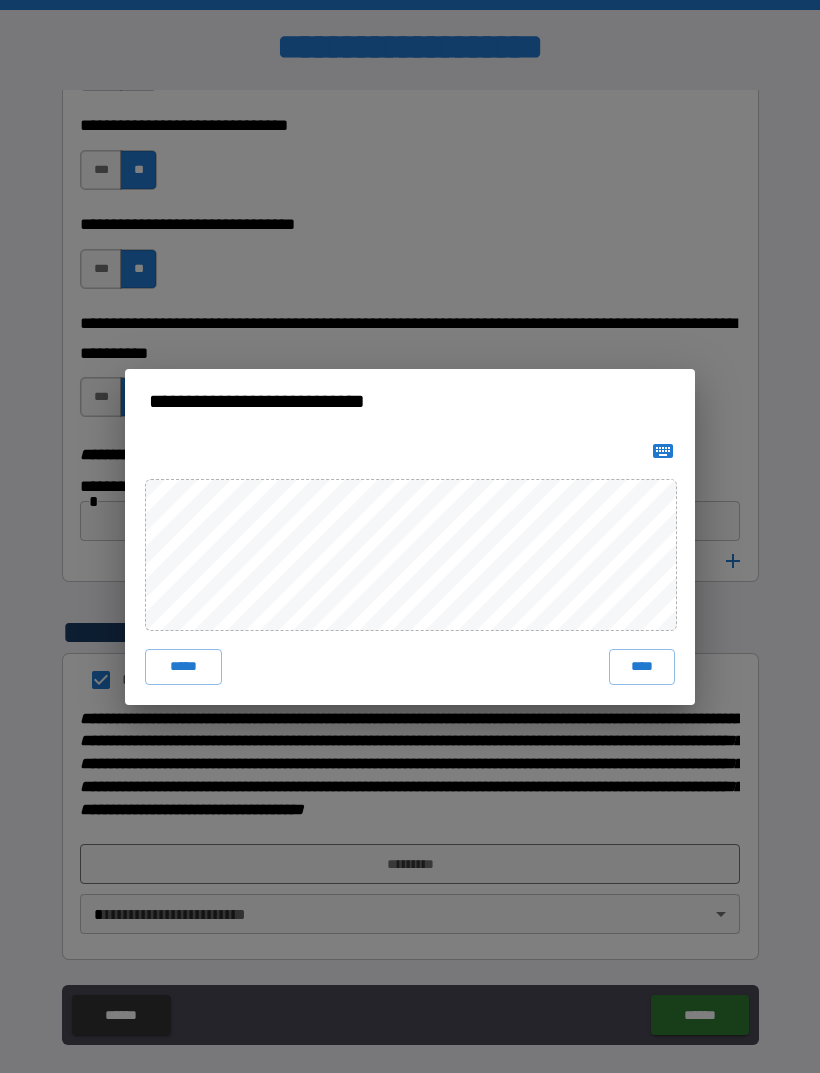 click on "****" at bounding box center [642, 667] 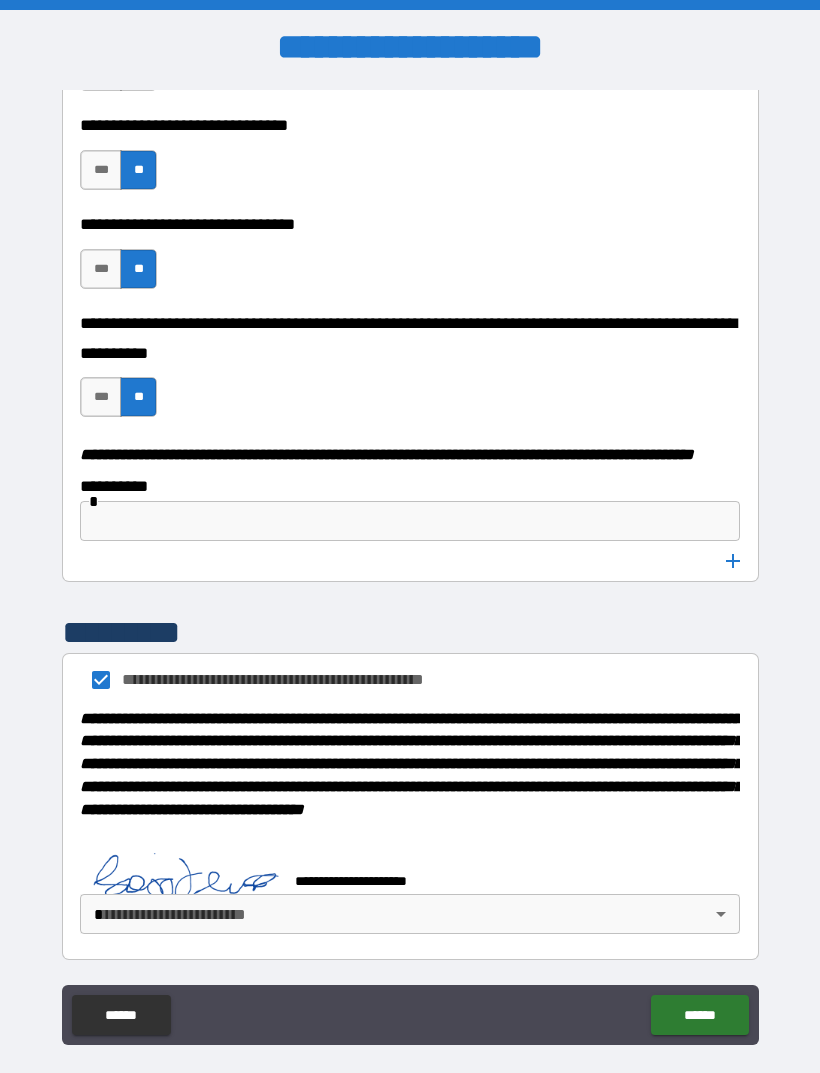 scroll, scrollTop: 10031, scrollLeft: 0, axis: vertical 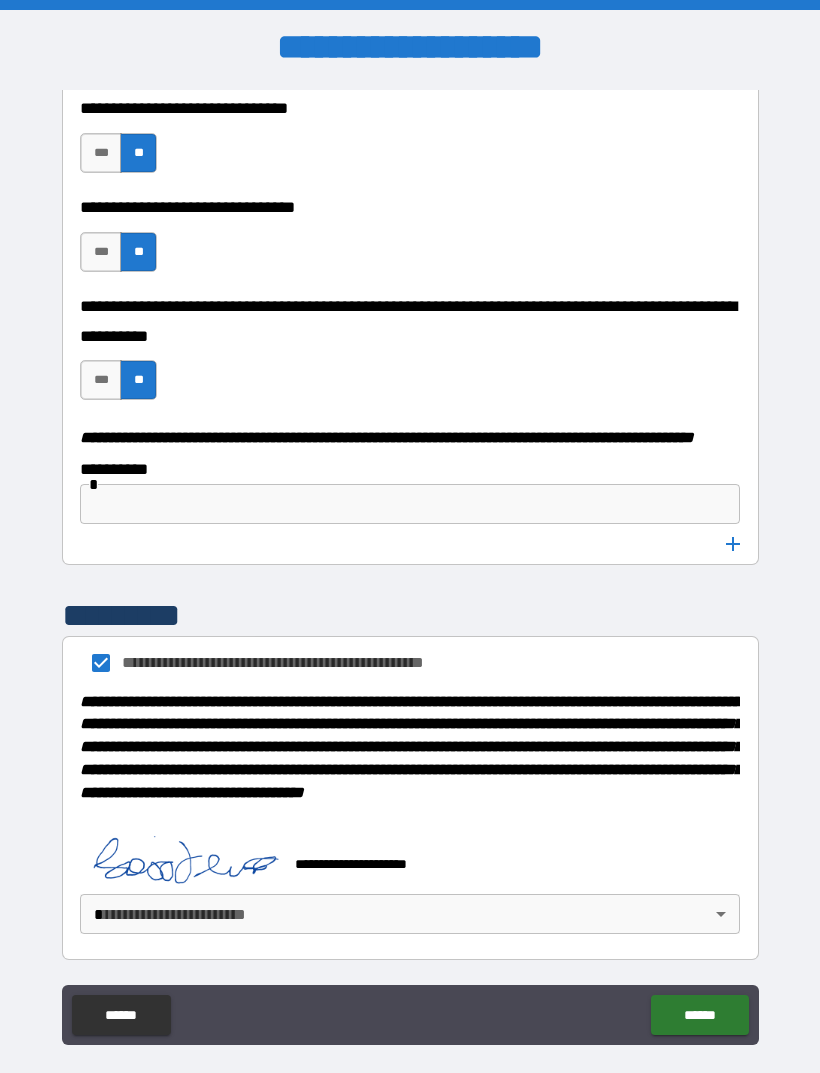 click on "**********" at bounding box center (410, 568) 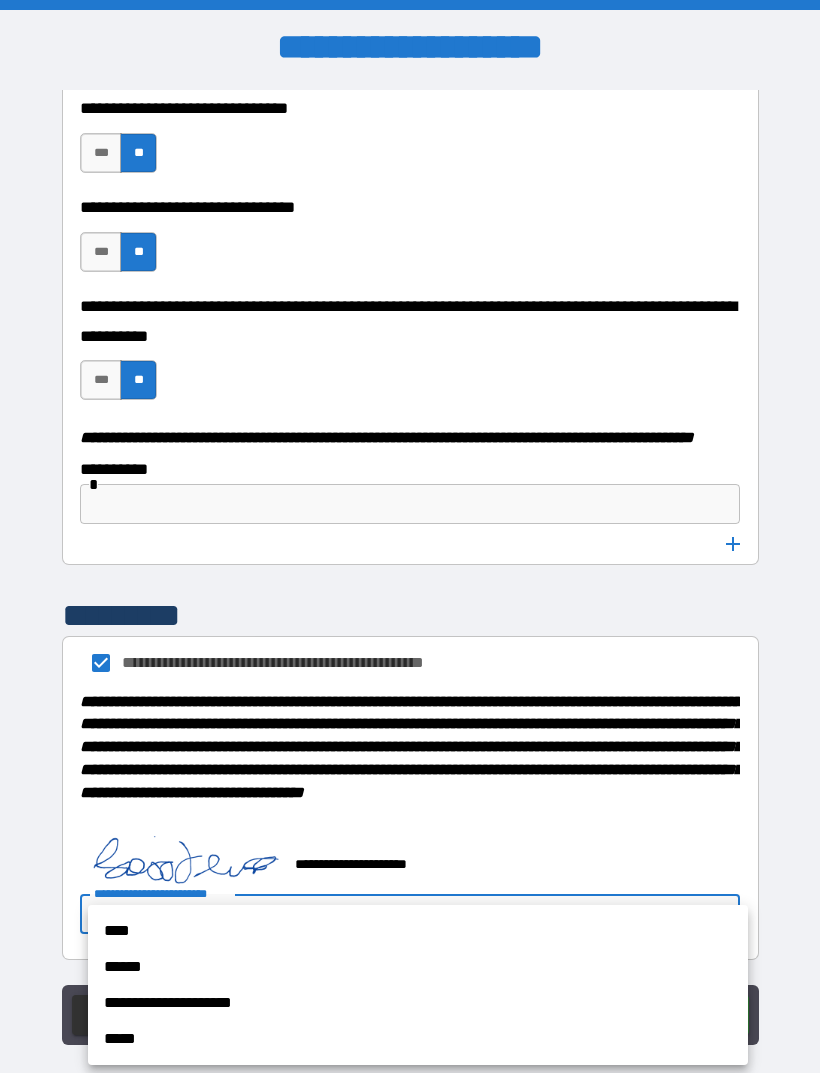 click on "**********" at bounding box center (418, 1003) 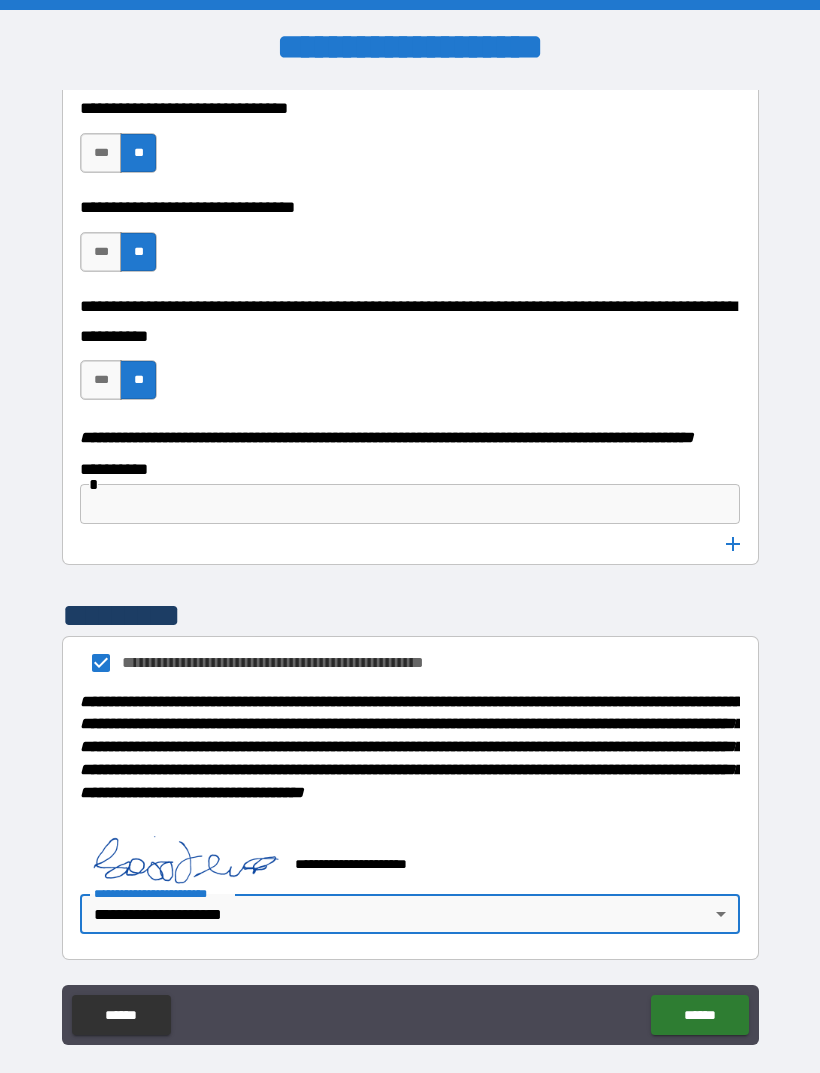 click on "******" at bounding box center [699, 1015] 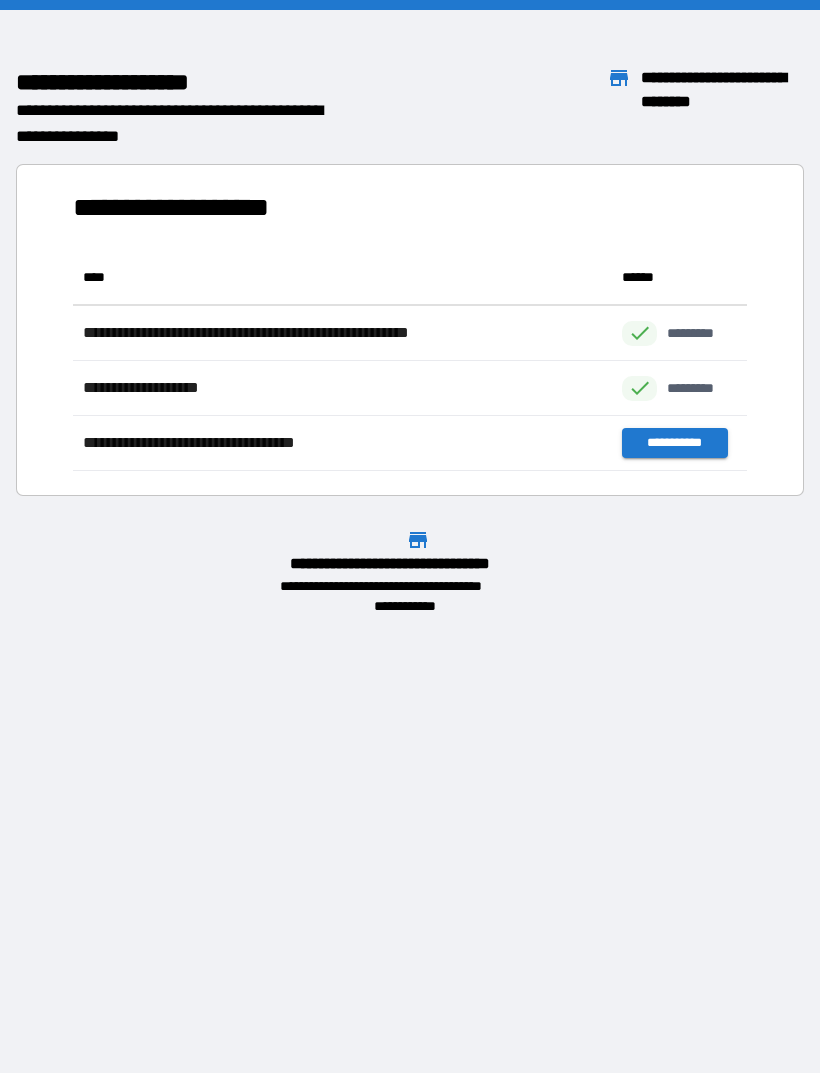 scroll, scrollTop: 1, scrollLeft: 1, axis: both 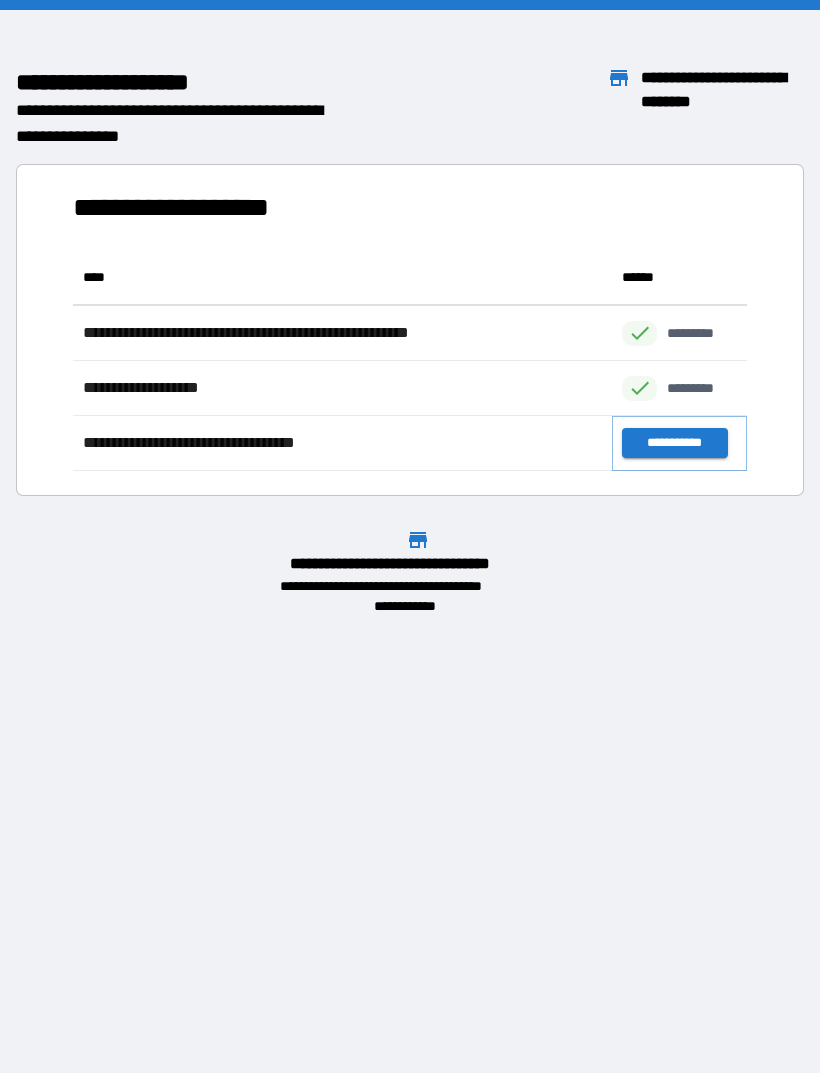 click on "**********" at bounding box center [674, 443] 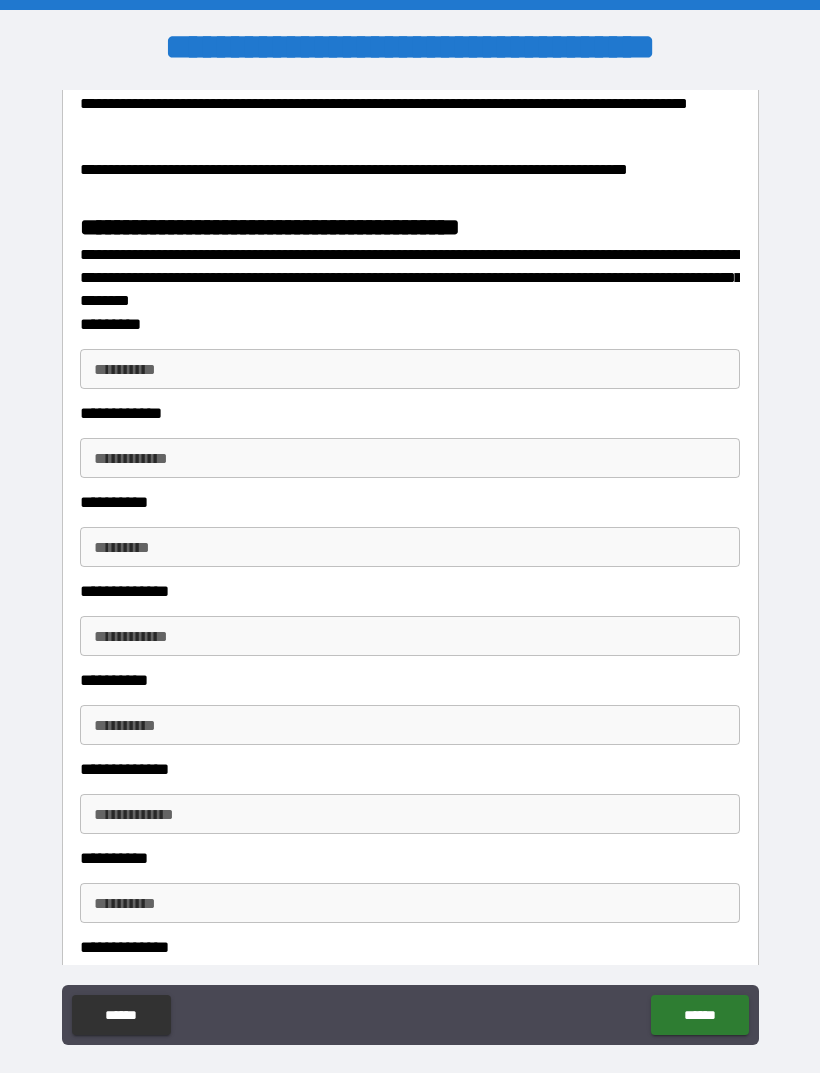 scroll, scrollTop: 2626, scrollLeft: 0, axis: vertical 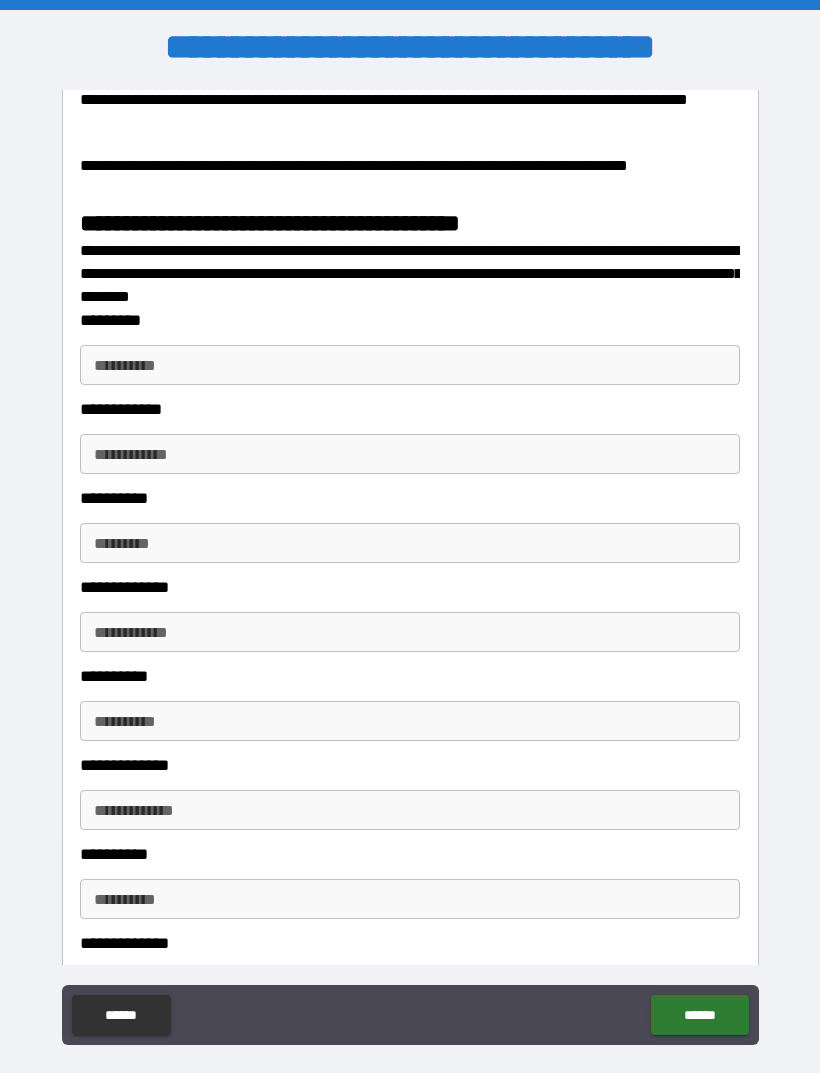 click on "**********" at bounding box center (410, 365) 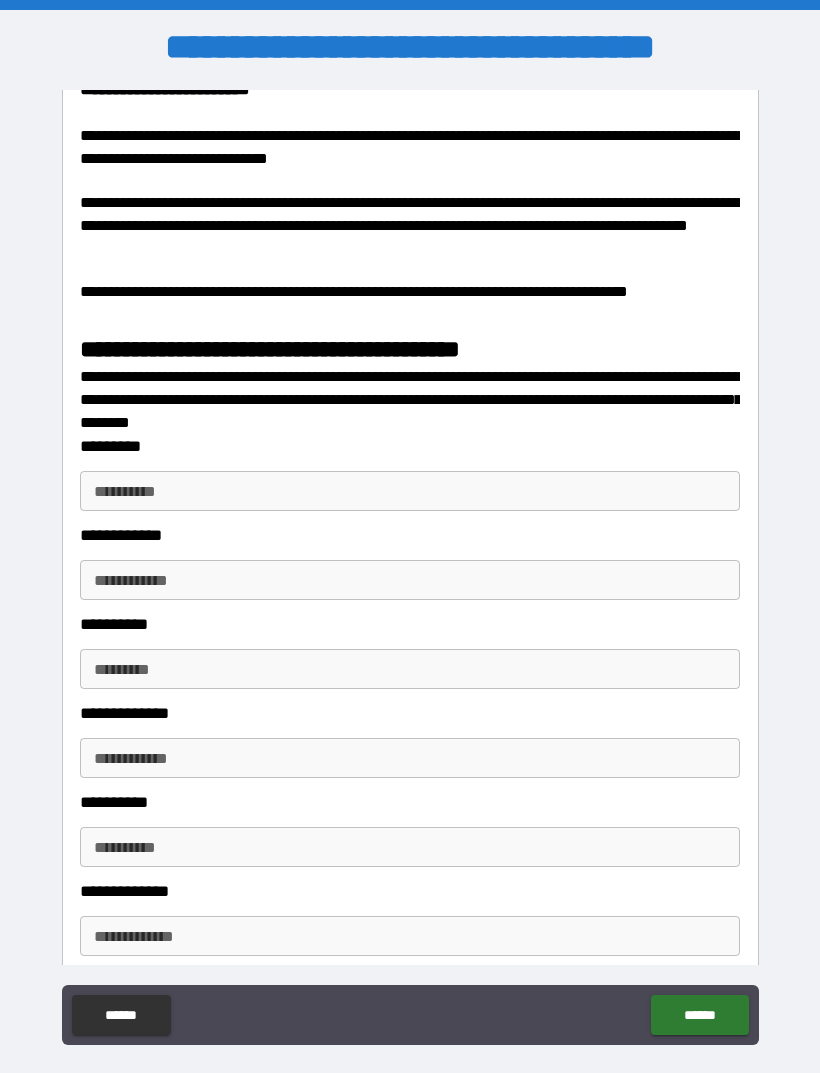 scroll, scrollTop: 2469, scrollLeft: 0, axis: vertical 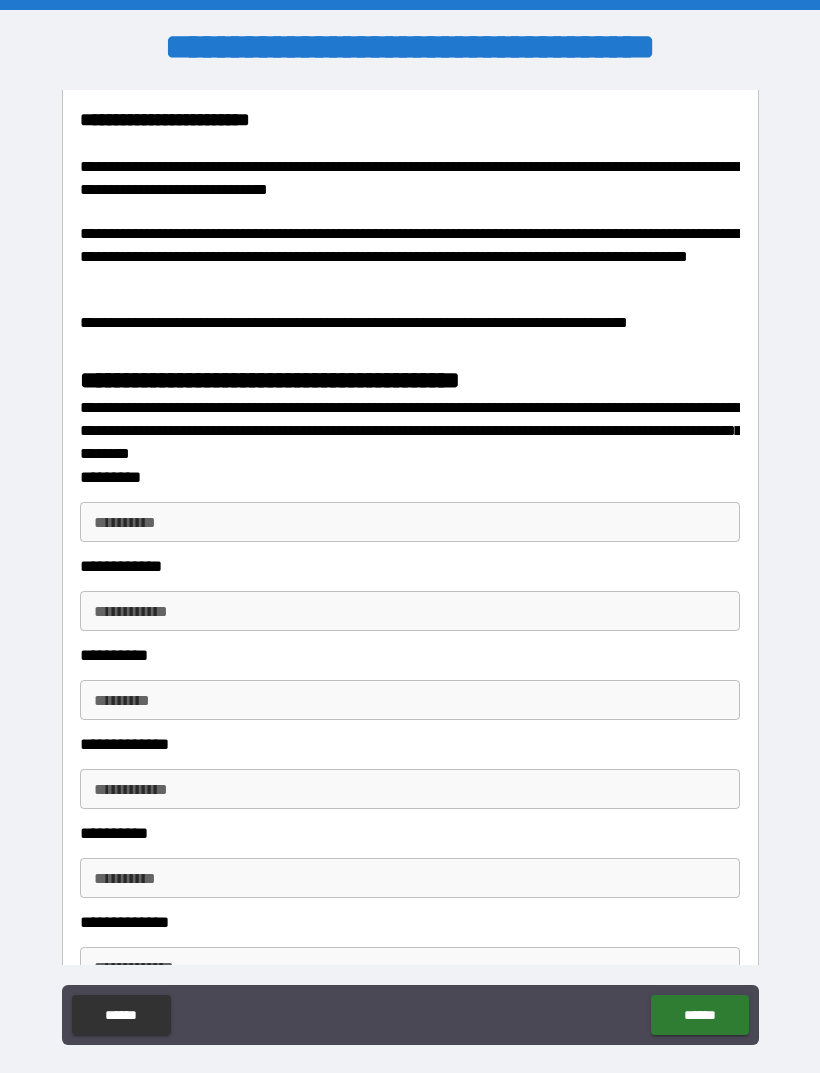 click on "**********" at bounding box center [410, 522] 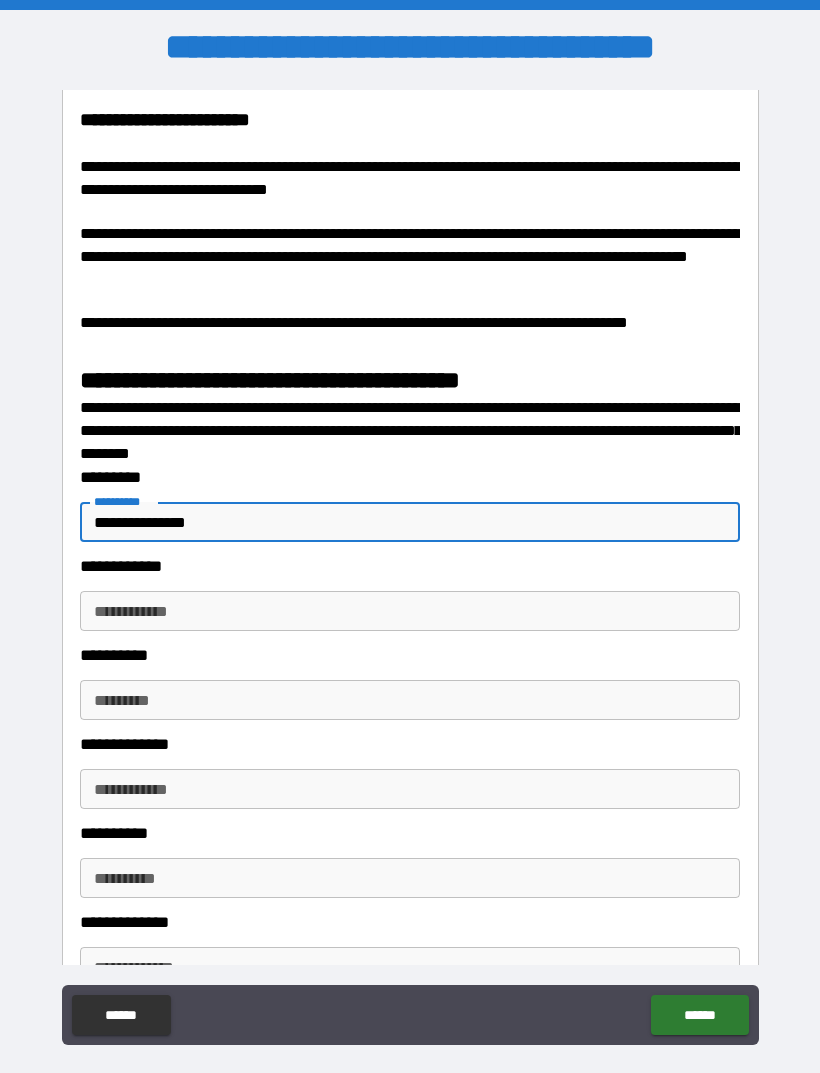 type on "**********" 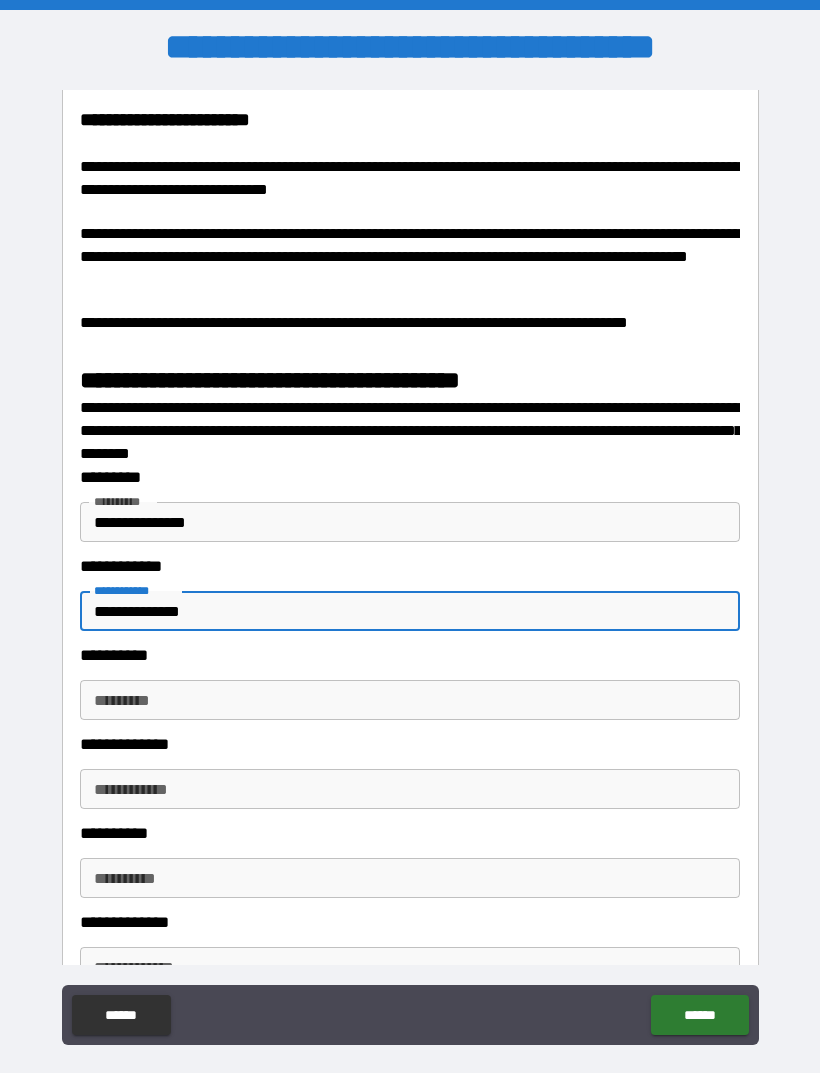 type on "**********" 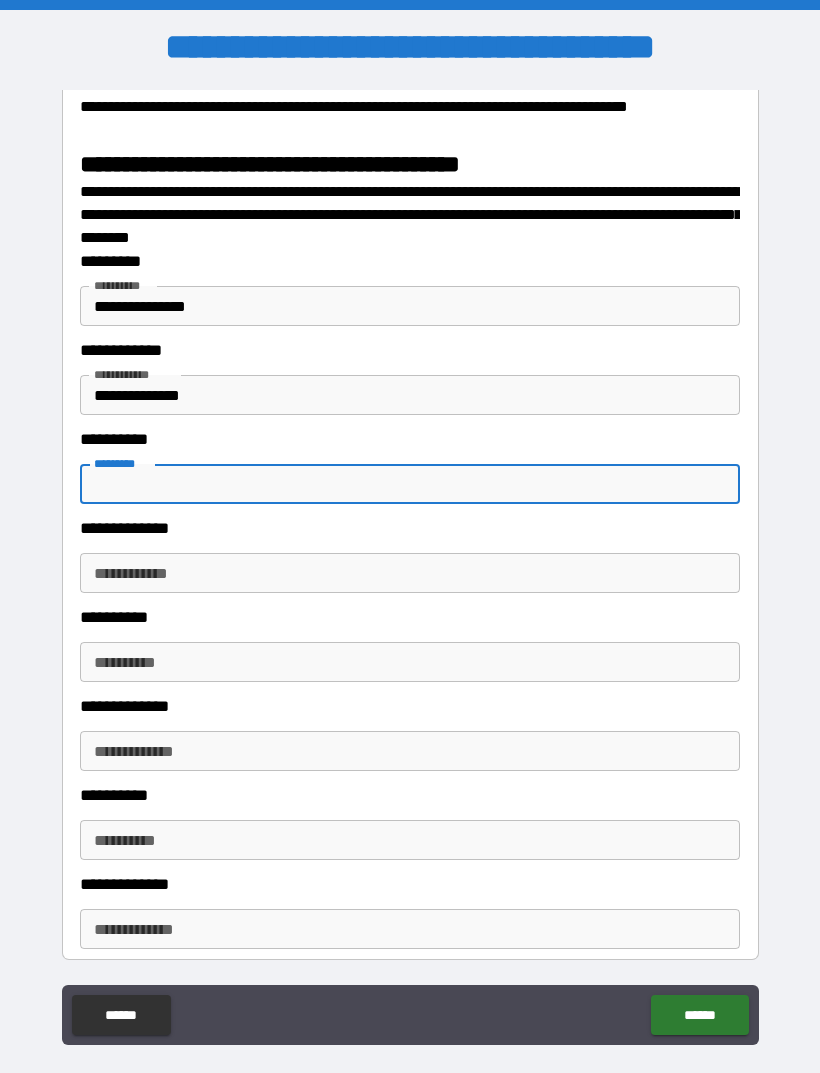 scroll, scrollTop: 2697, scrollLeft: 0, axis: vertical 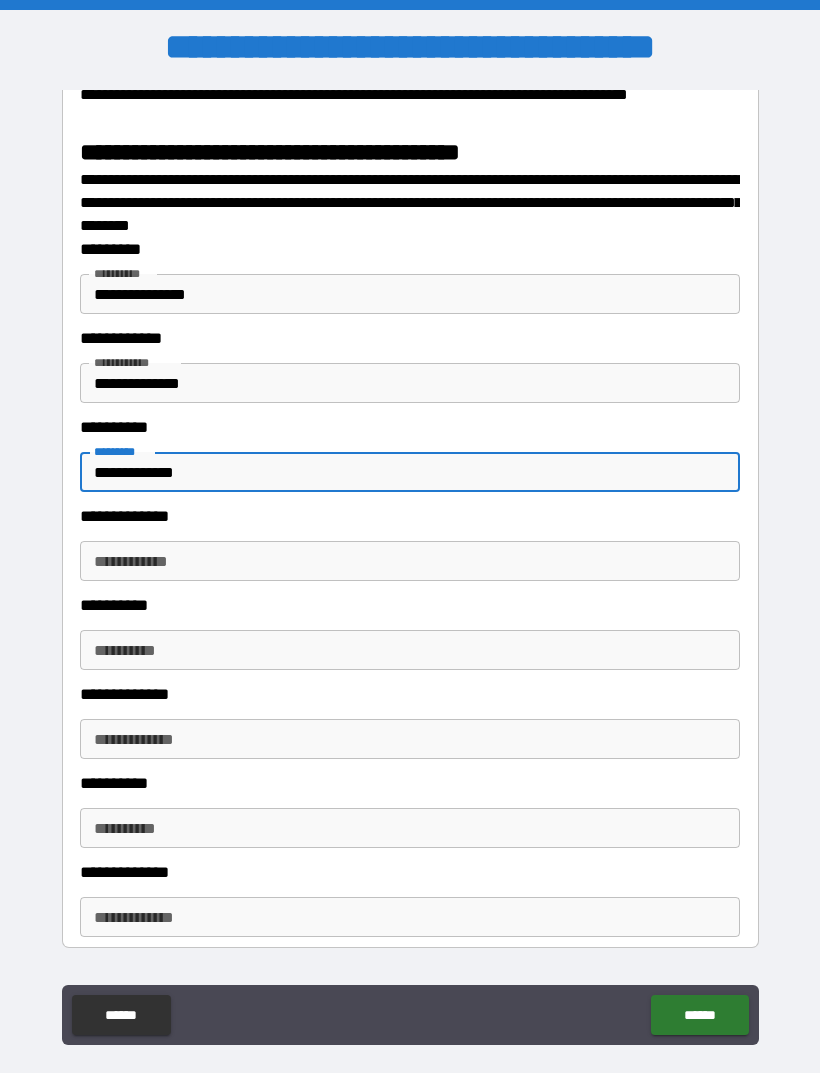 type on "**********" 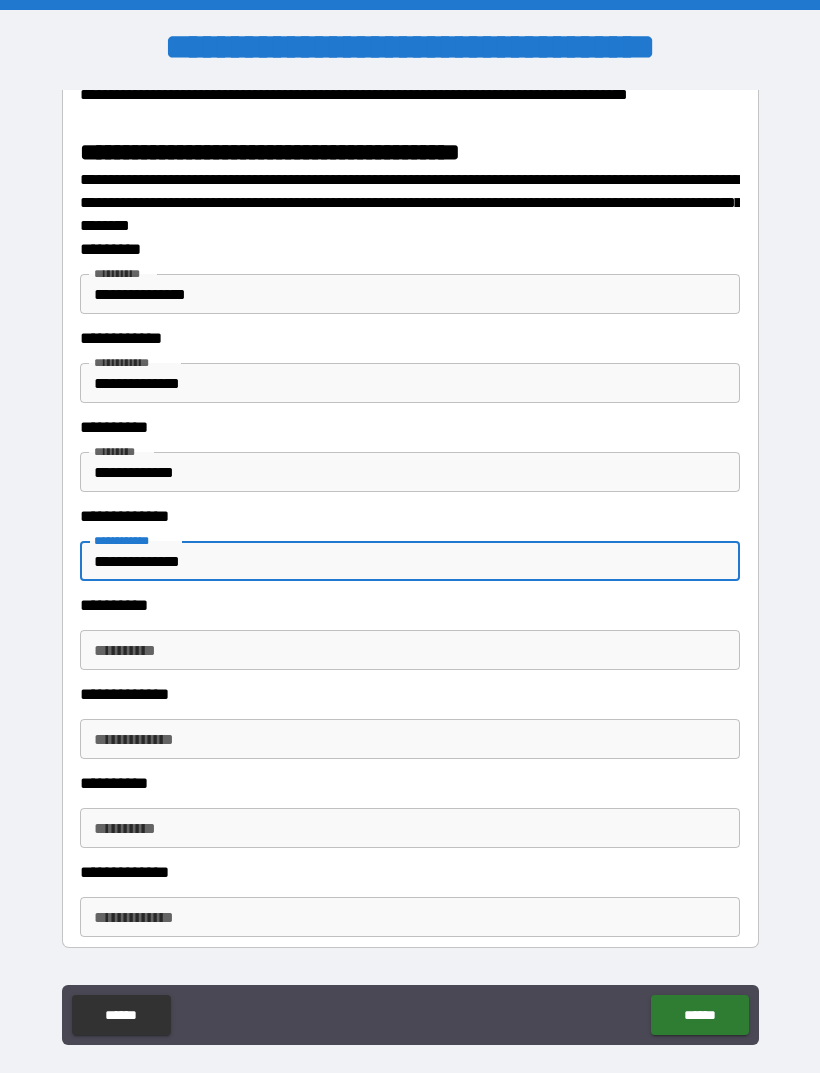 type on "**********" 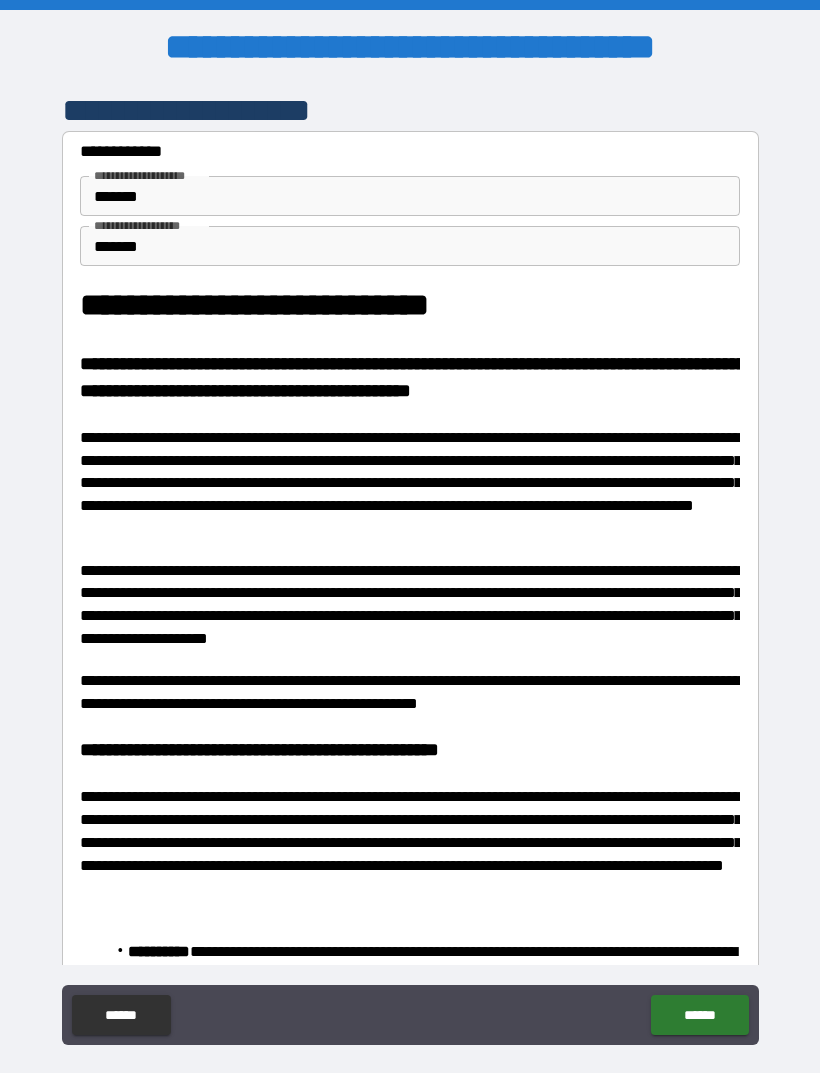 scroll, scrollTop: 0, scrollLeft: 0, axis: both 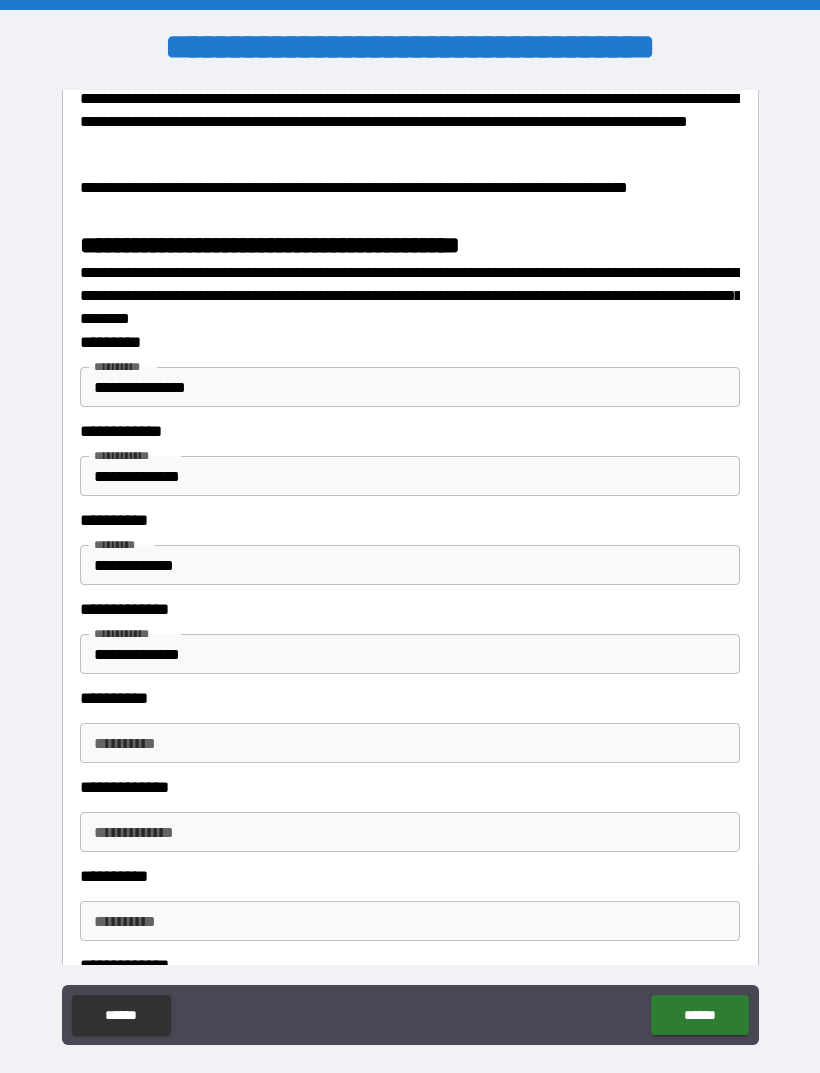 click on "**********" at bounding box center (410, 387) 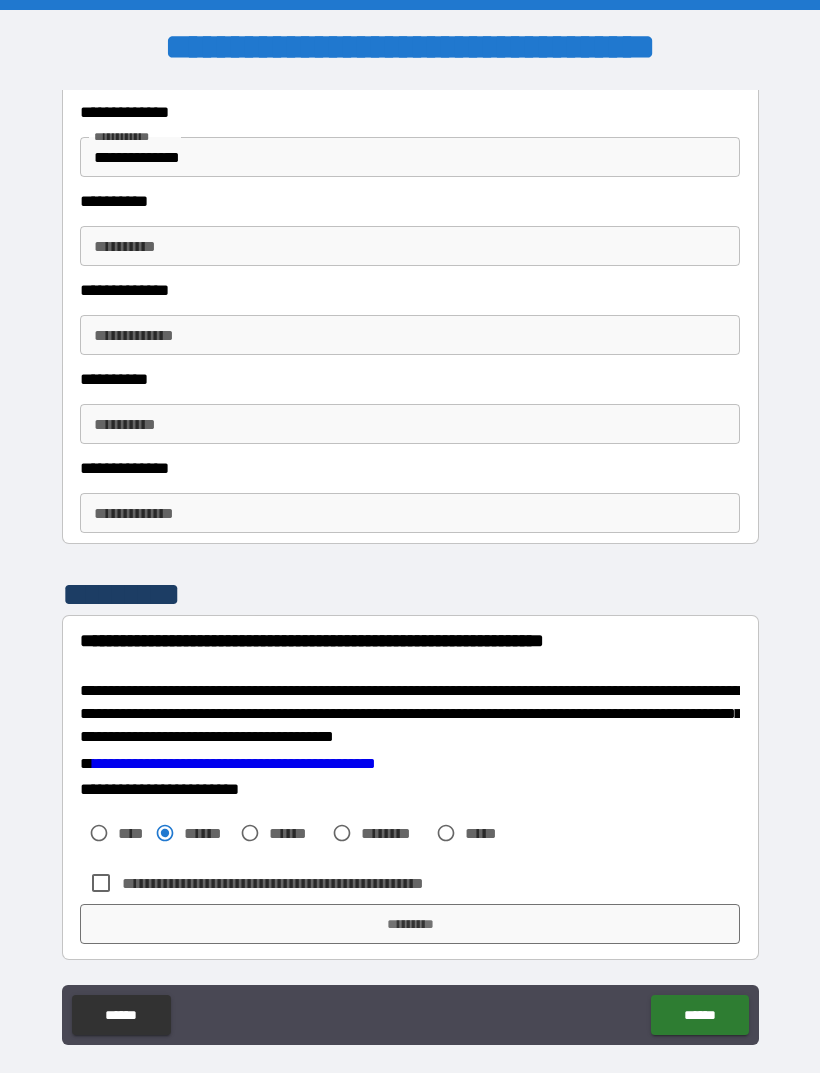 scroll, scrollTop: 3114, scrollLeft: 0, axis: vertical 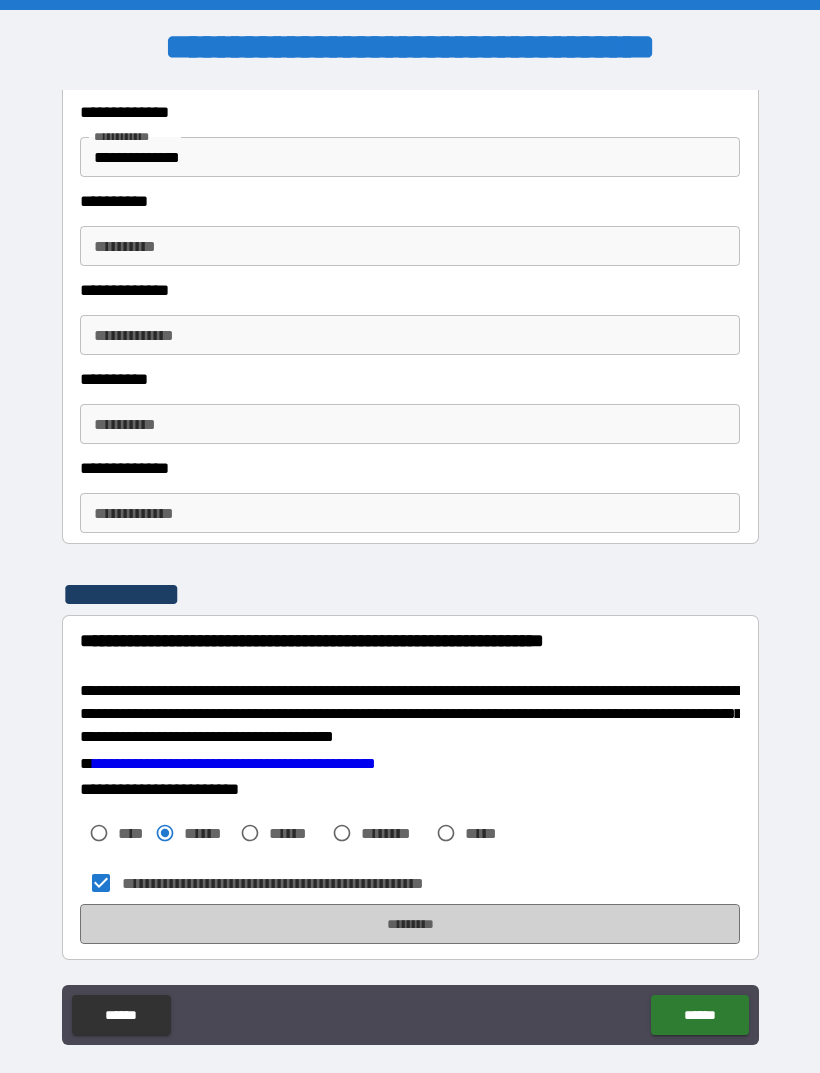 click on "*********" at bounding box center [410, 924] 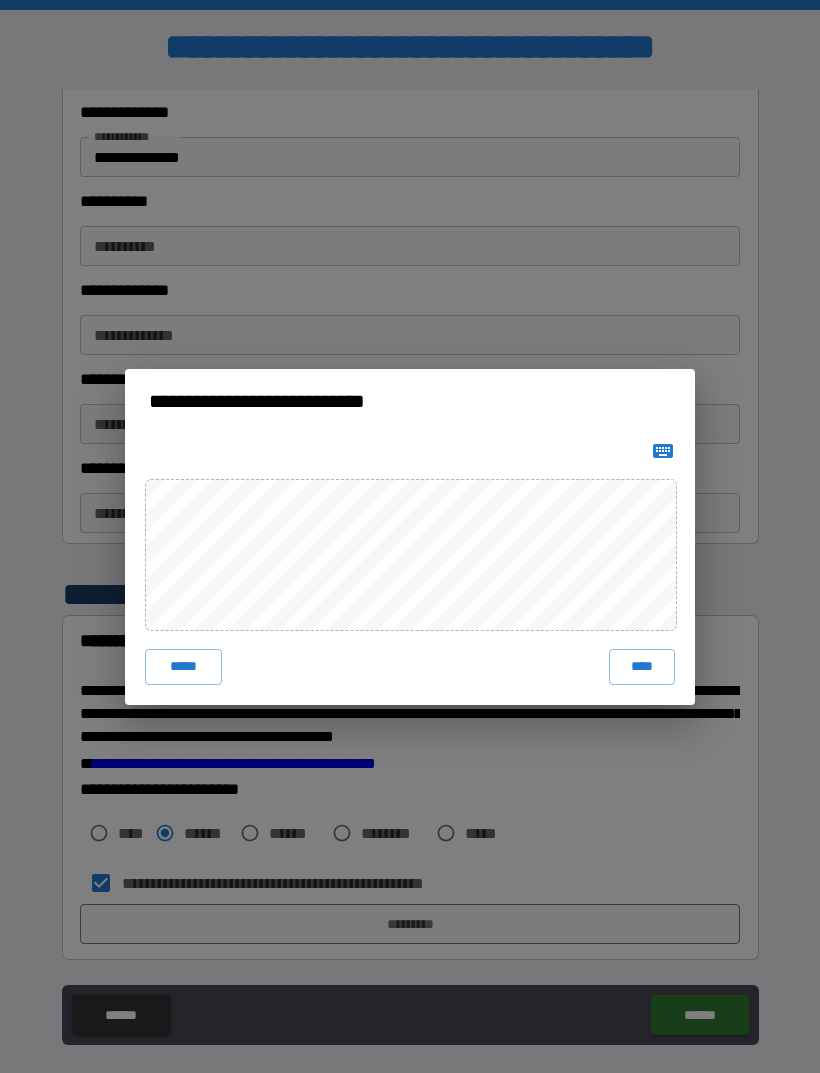 click on "****" at bounding box center (642, 667) 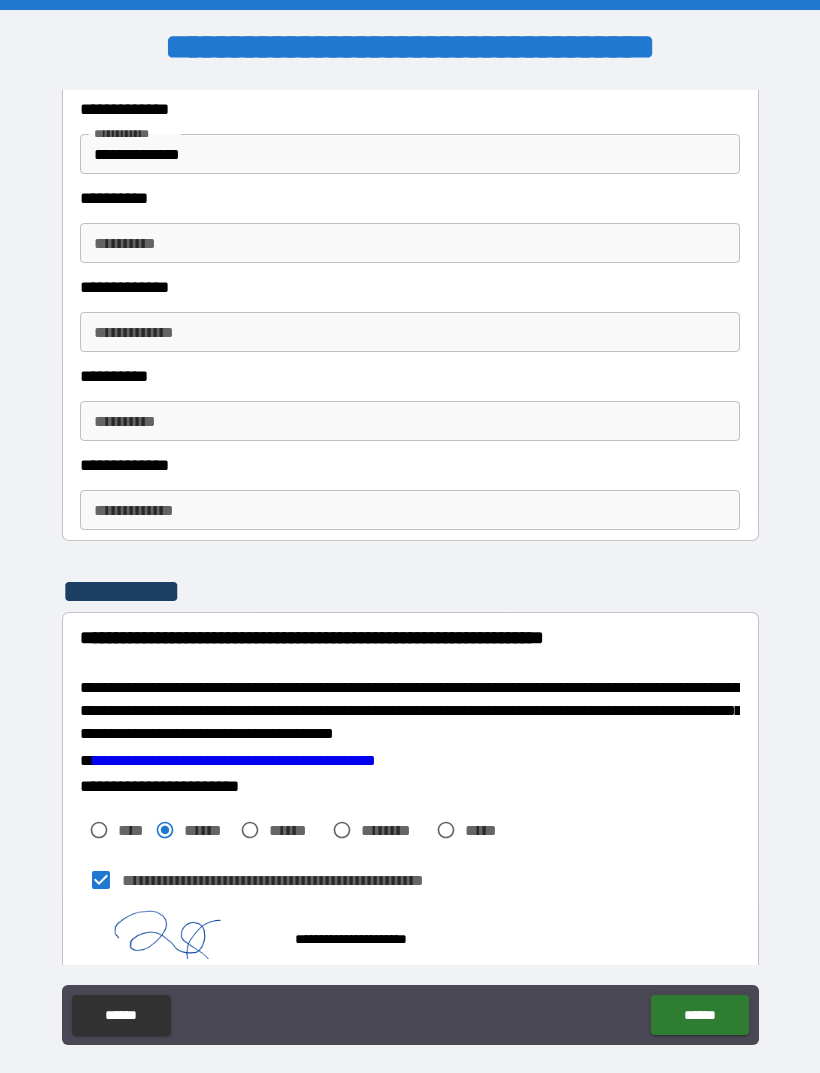 click on "******" at bounding box center [699, 1015] 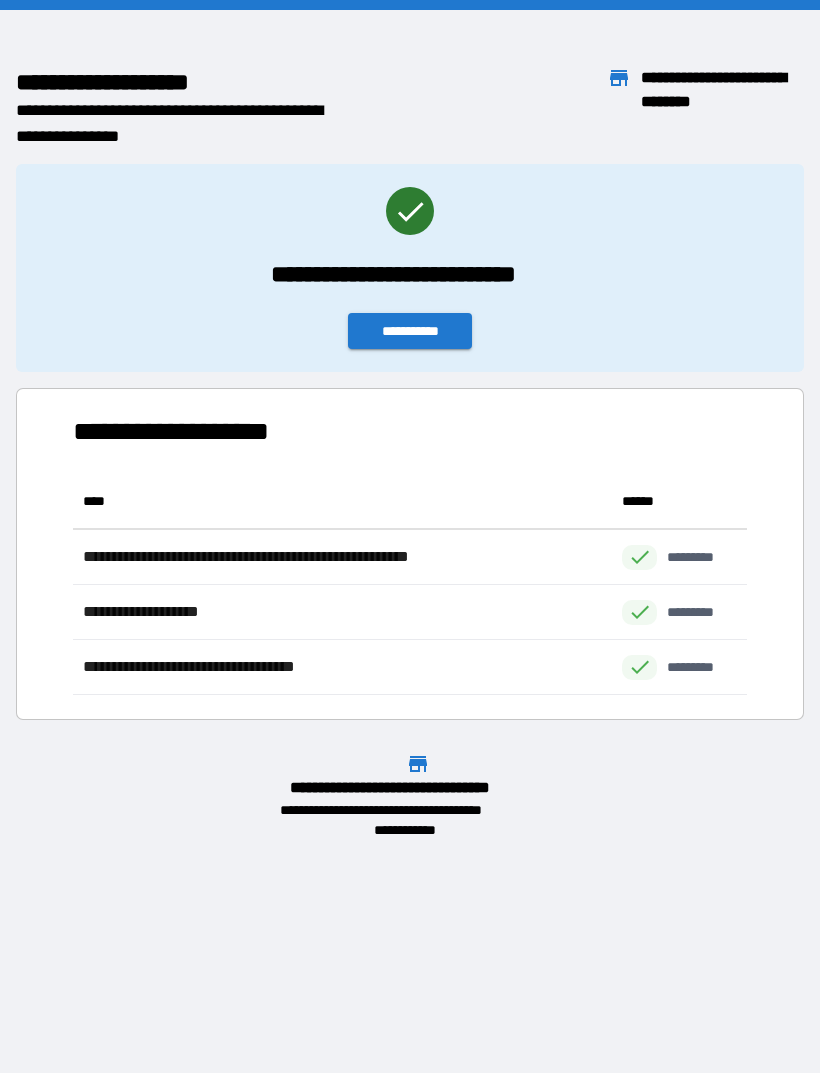 scroll, scrollTop: 1, scrollLeft: 1, axis: both 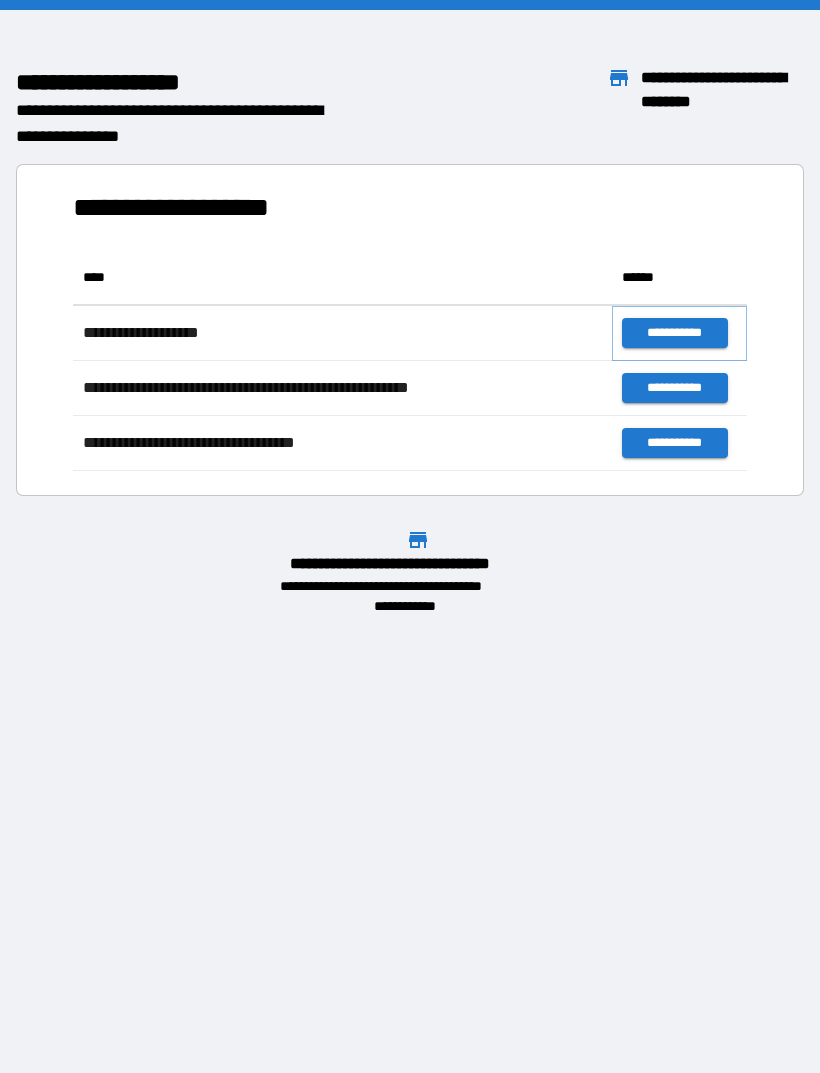 click on "**********" at bounding box center [674, 333] 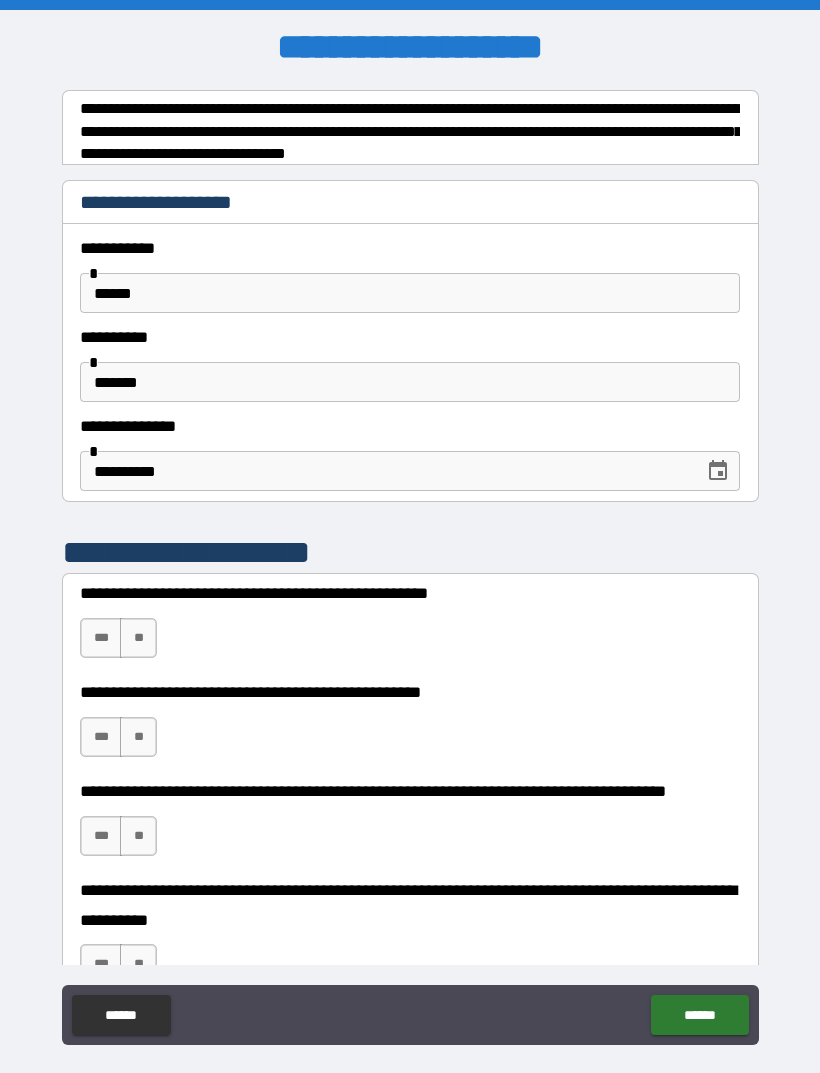 click on "**" at bounding box center [138, 638] 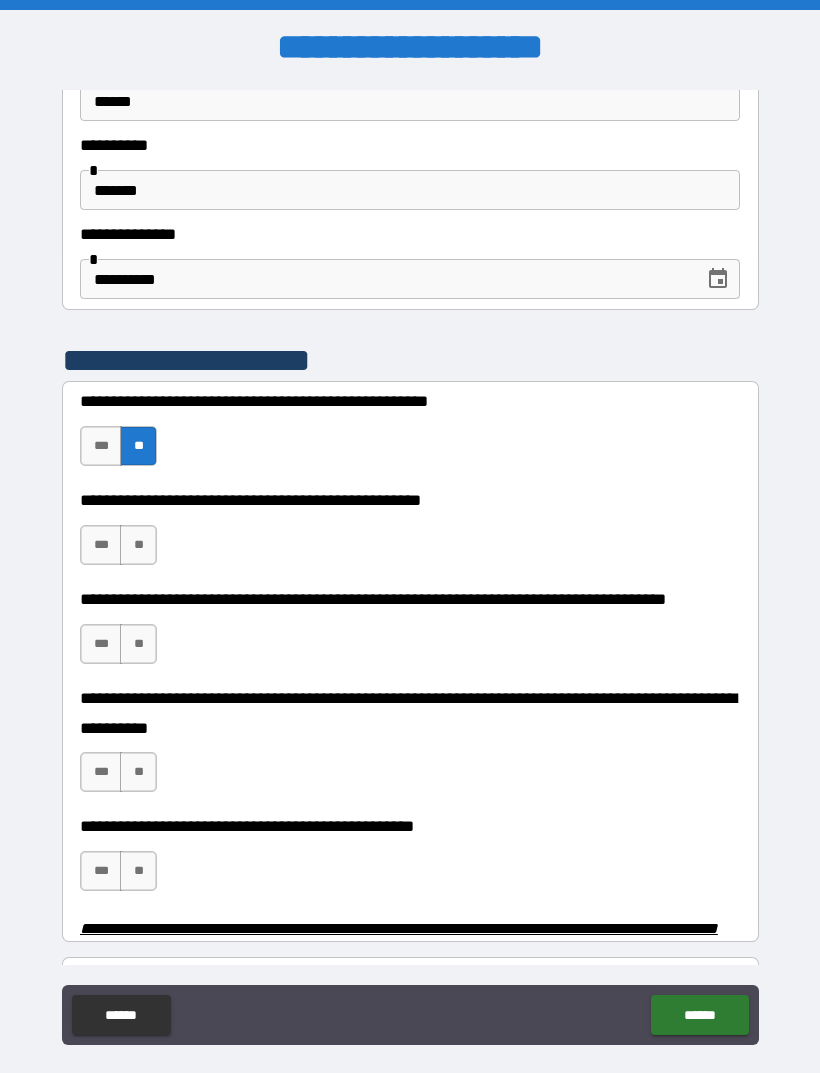 scroll, scrollTop: 190, scrollLeft: 0, axis: vertical 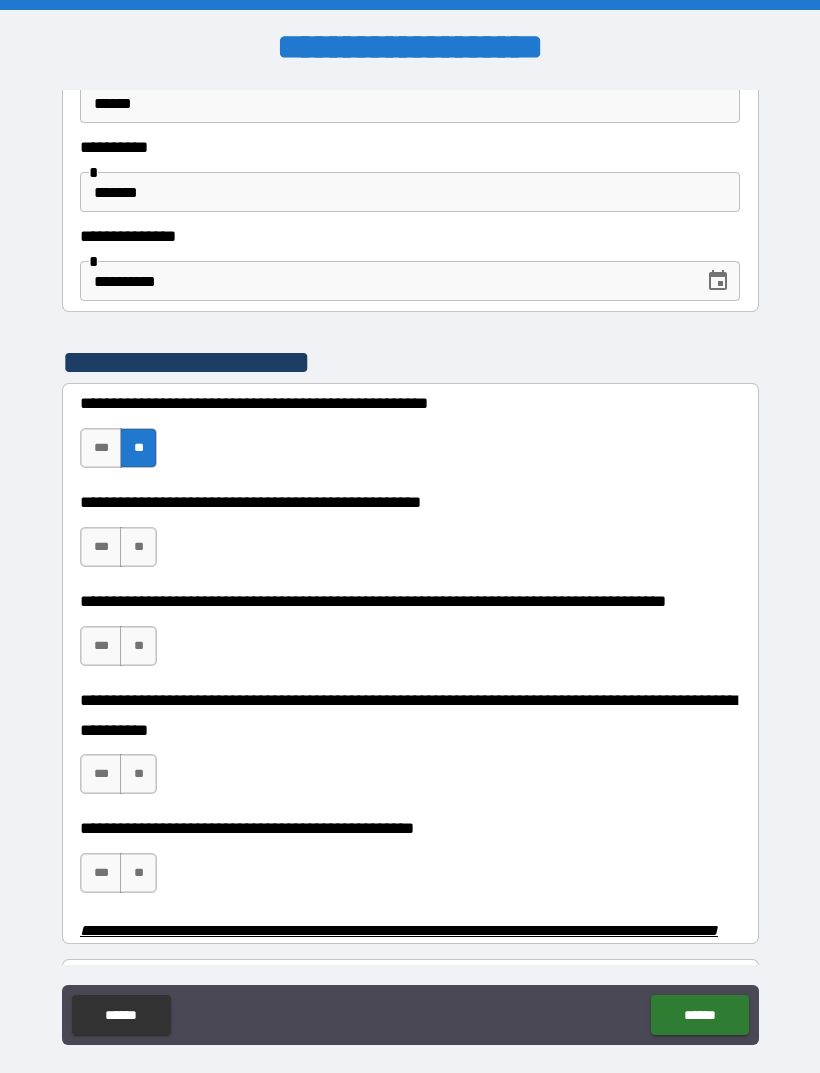 click on "**" at bounding box center (138, 547) 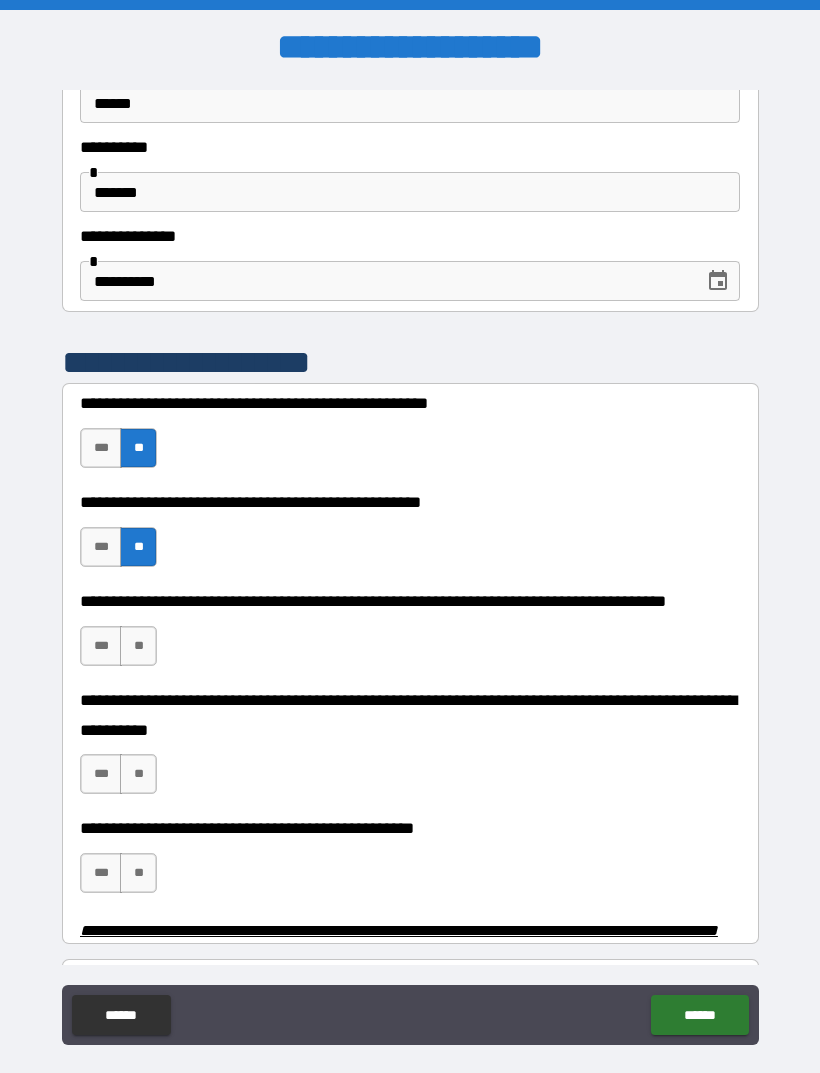 click on "**" at bounding box center (138, 646) 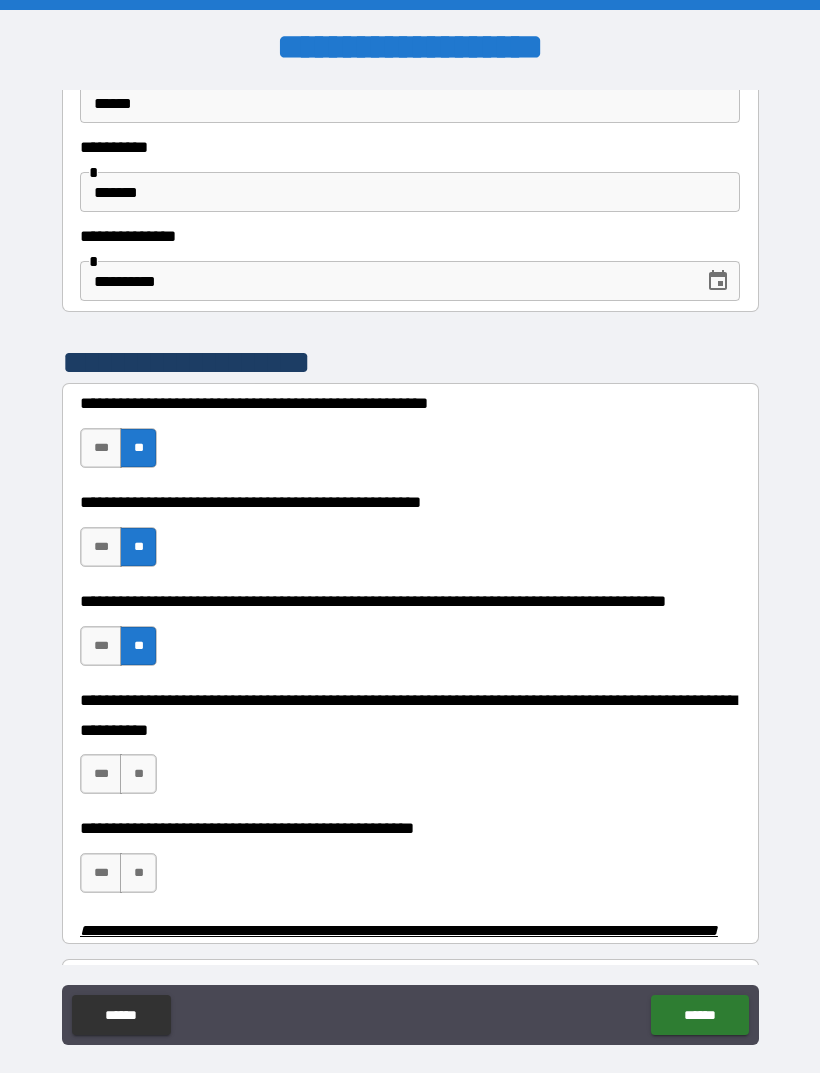 click on "**" at bounding box center [138, 774] 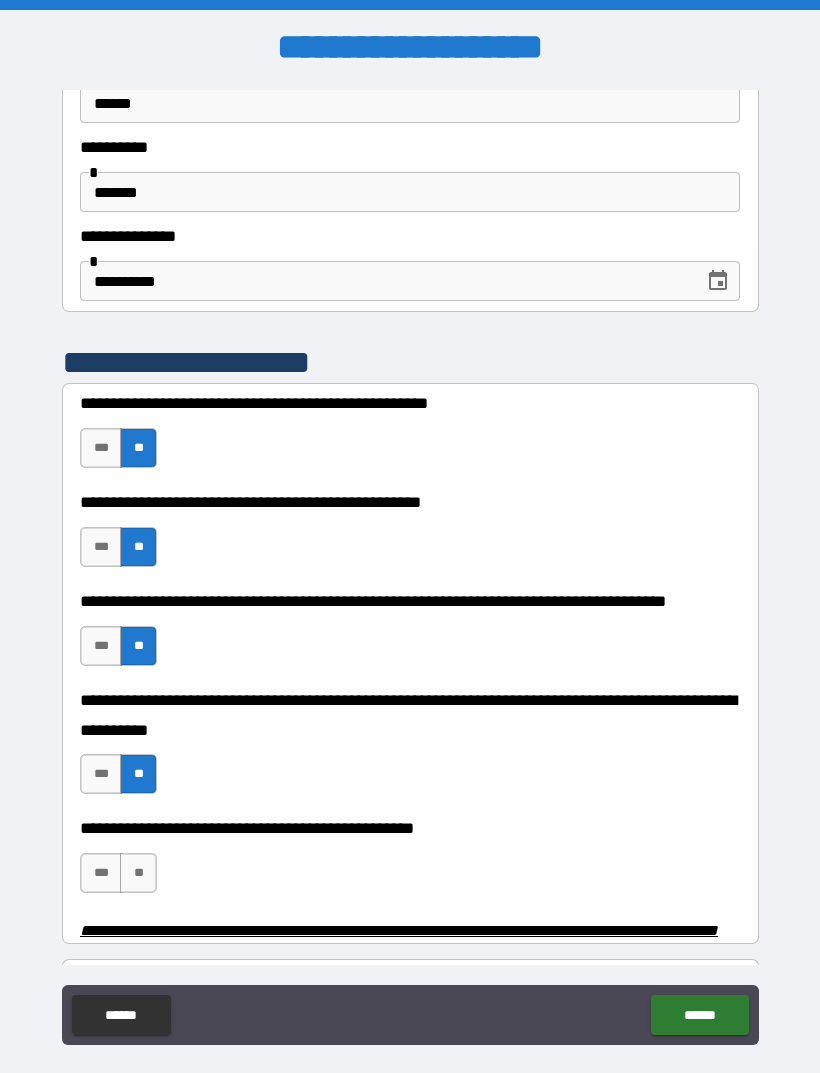 click on "**" at bounding box center [138, 873] 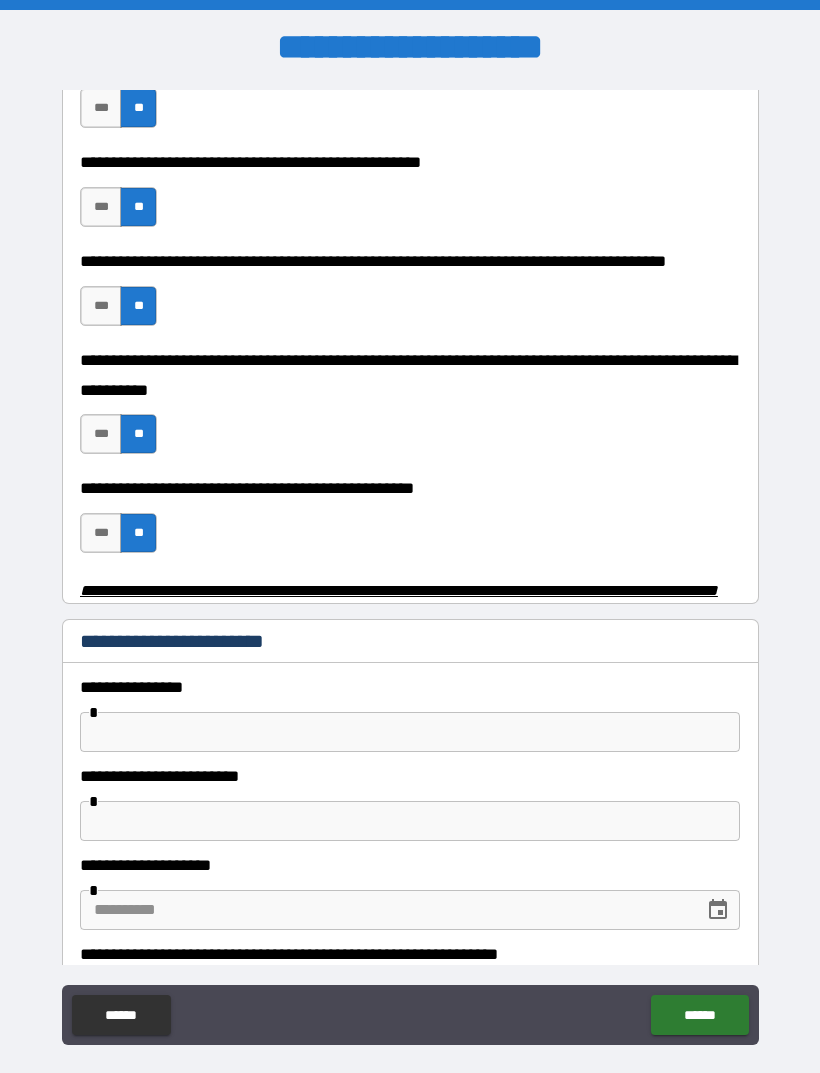 scroll, scrollTop: 529, scrollLeft: 0, axis: vertical 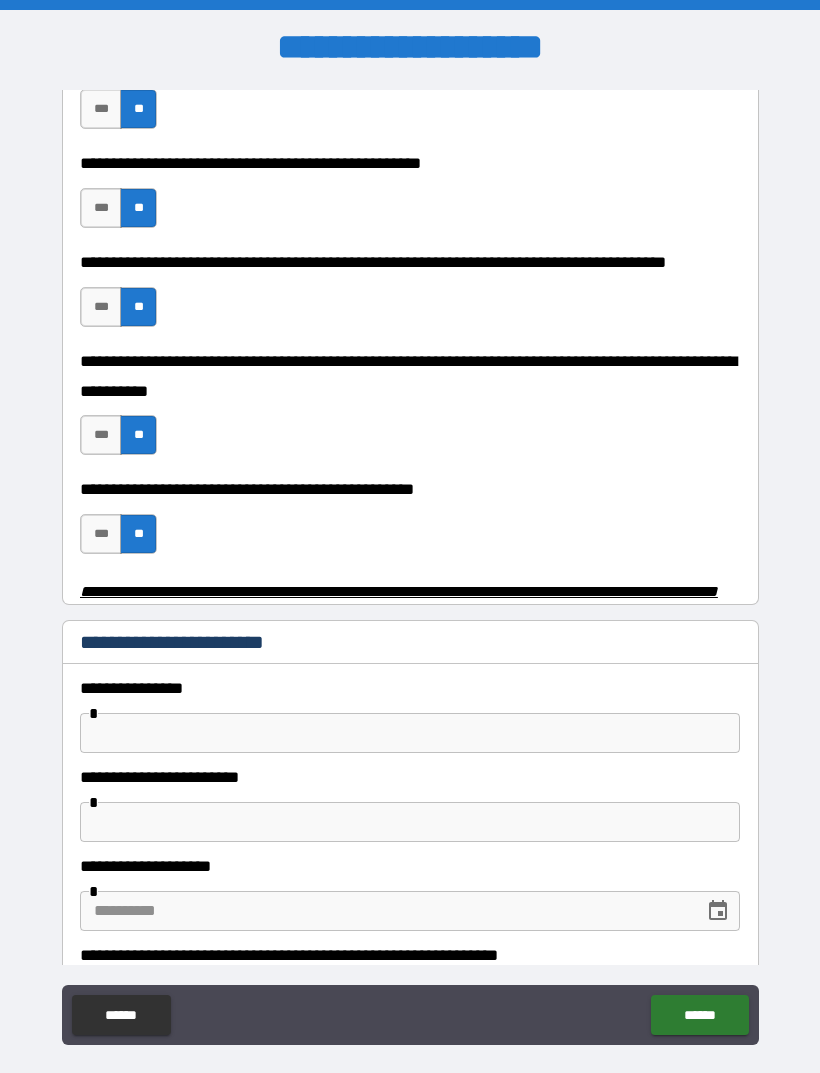 click at bounding box center [410, 733] 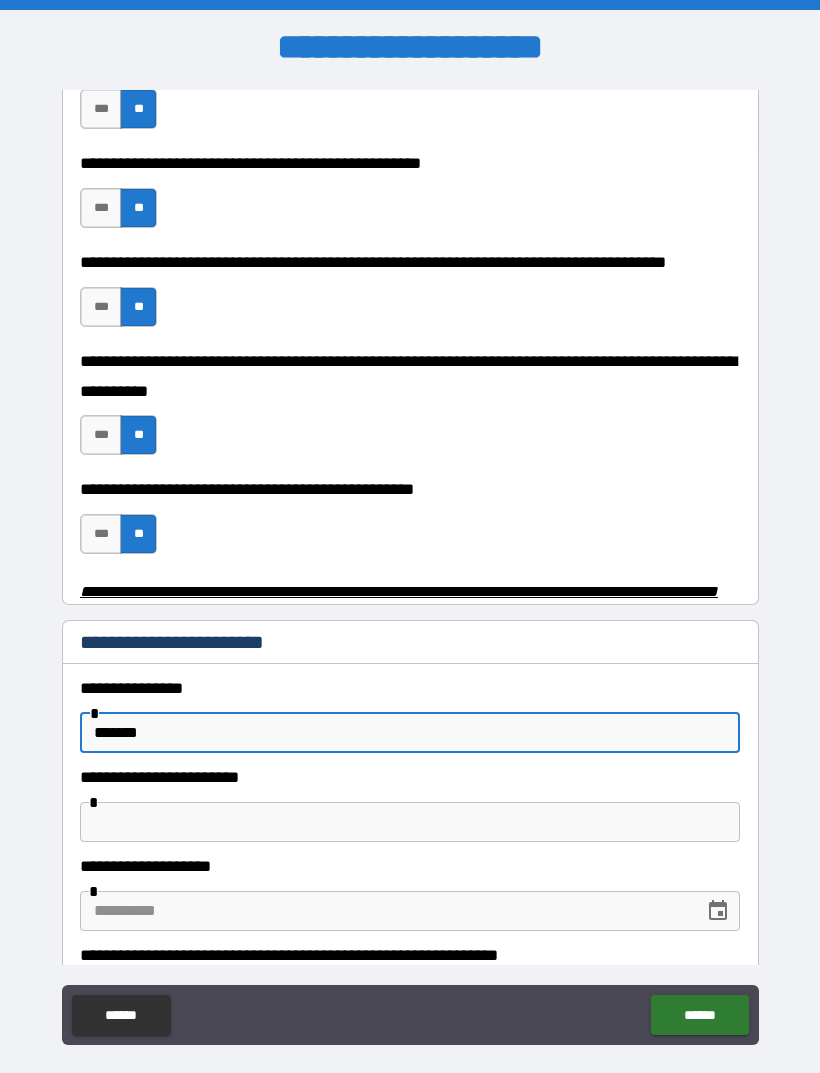 click on "**********" at bounding box center [410, 571] 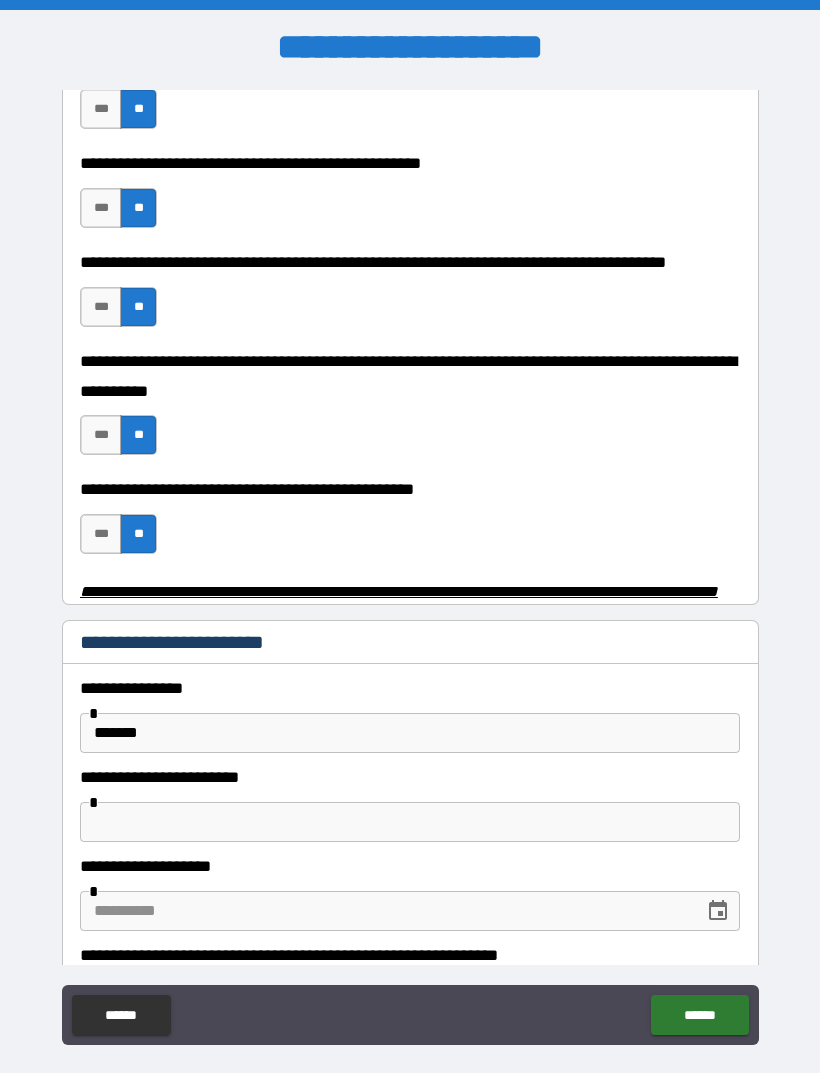 click on "******" at bounding box center (410, 733) 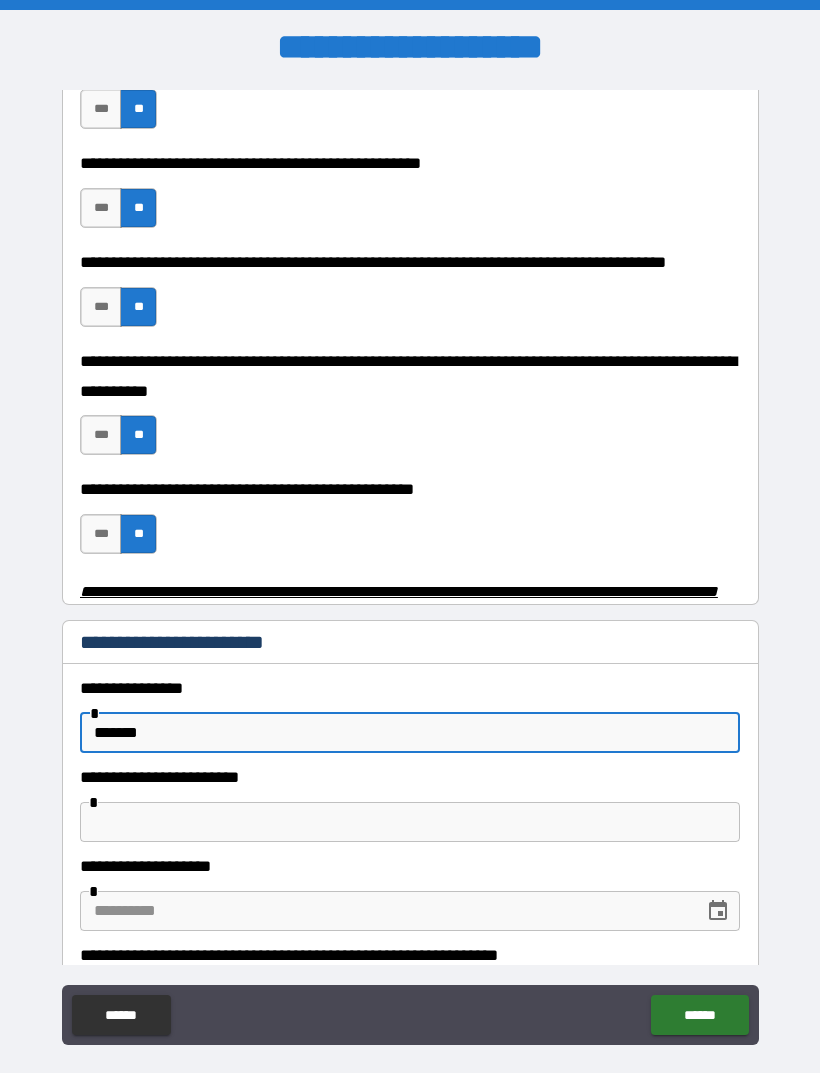 click on "******" at bounding box center (410, 733) 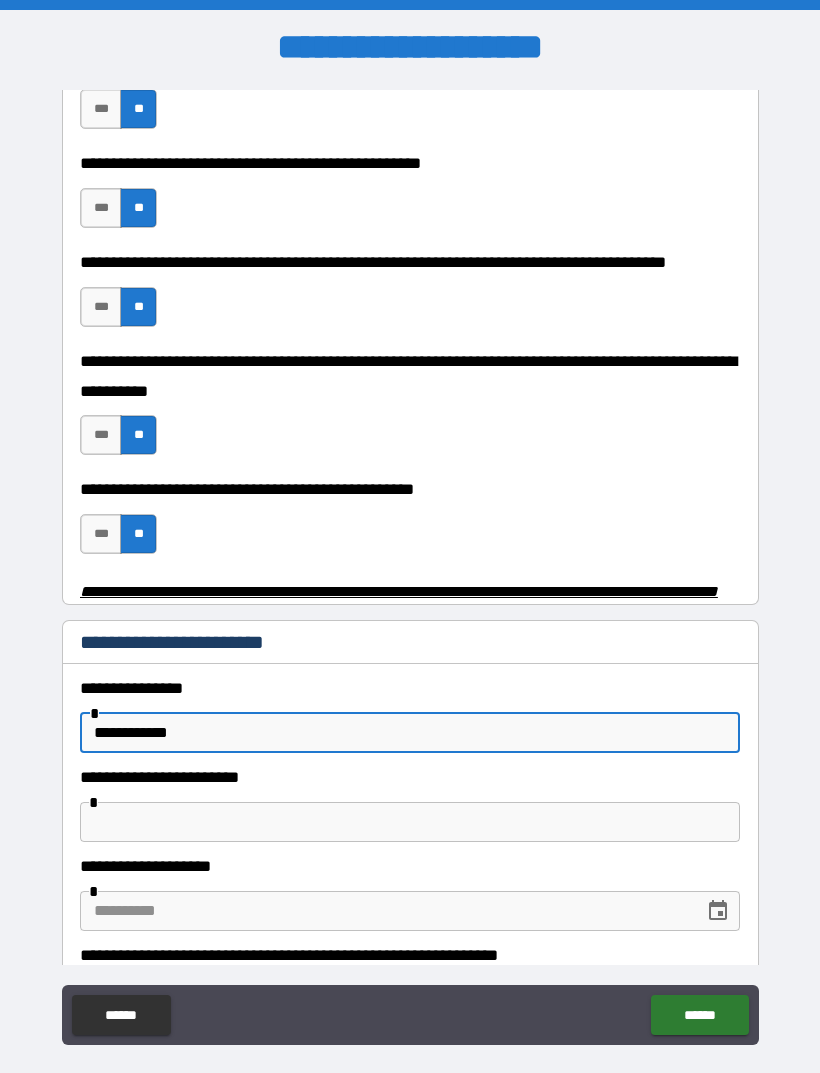 type on "**********" 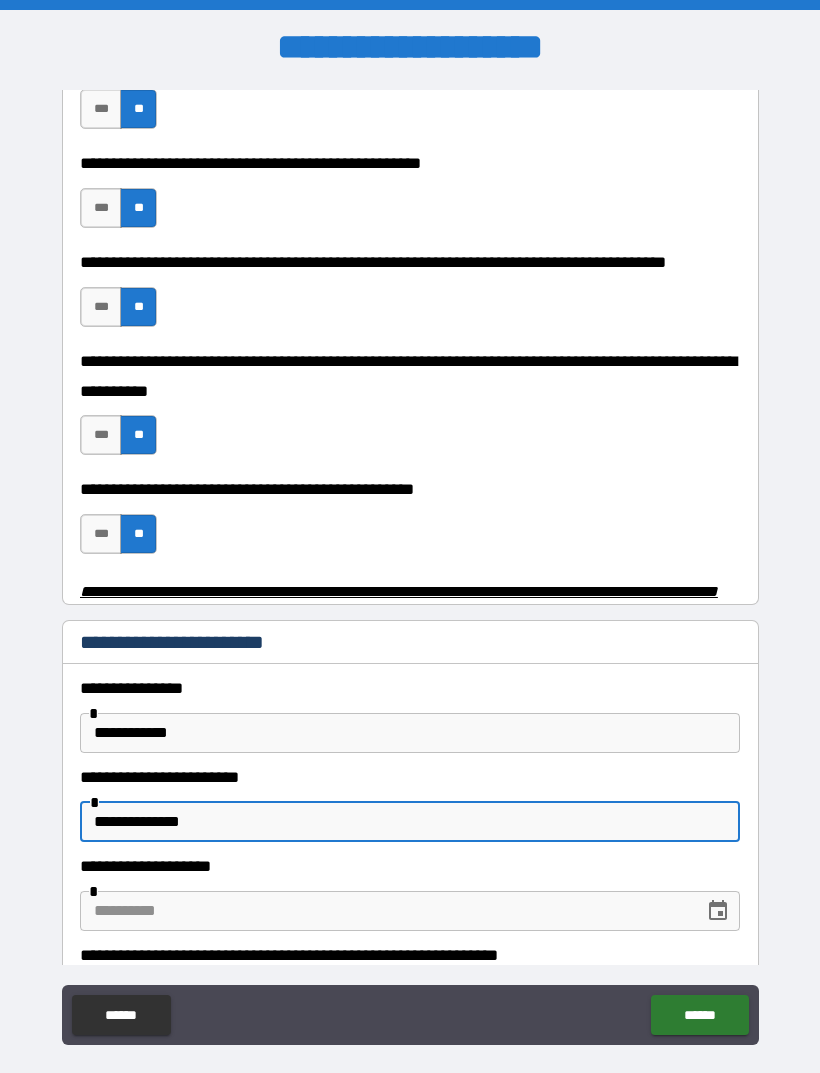 type on "**********" 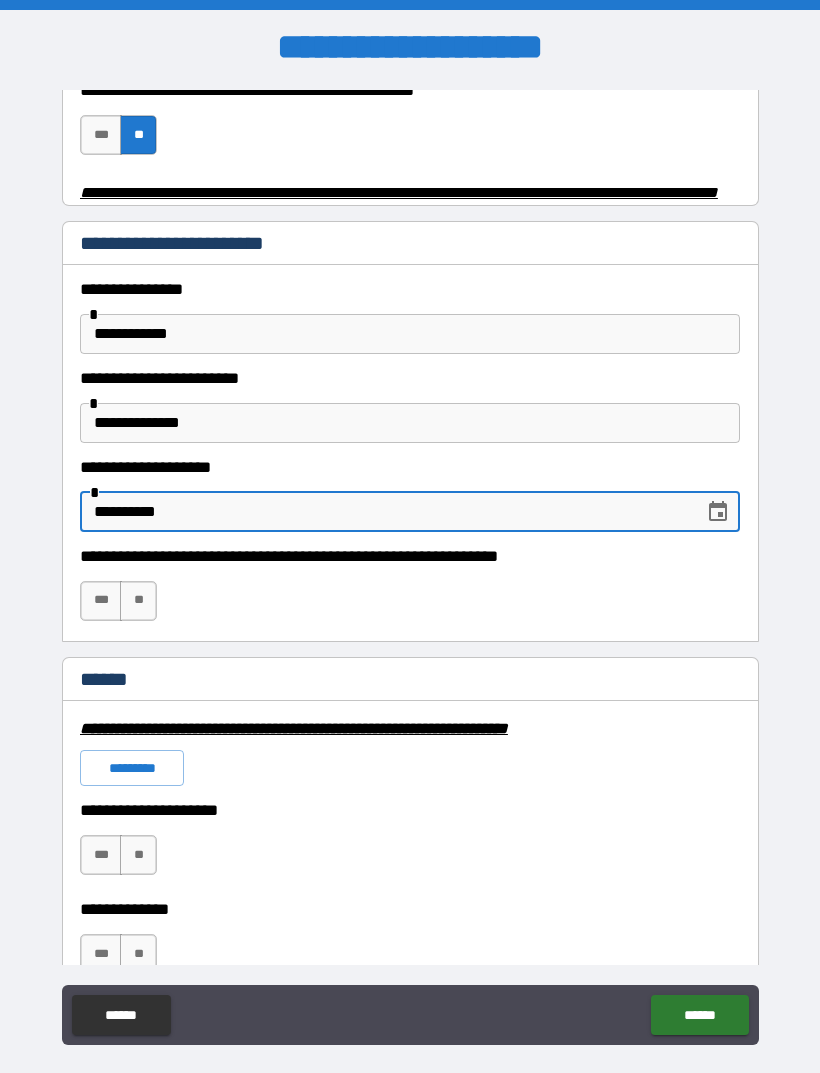 scroll, scrollTop: 947, scrollLeft: 0, axis: vertical 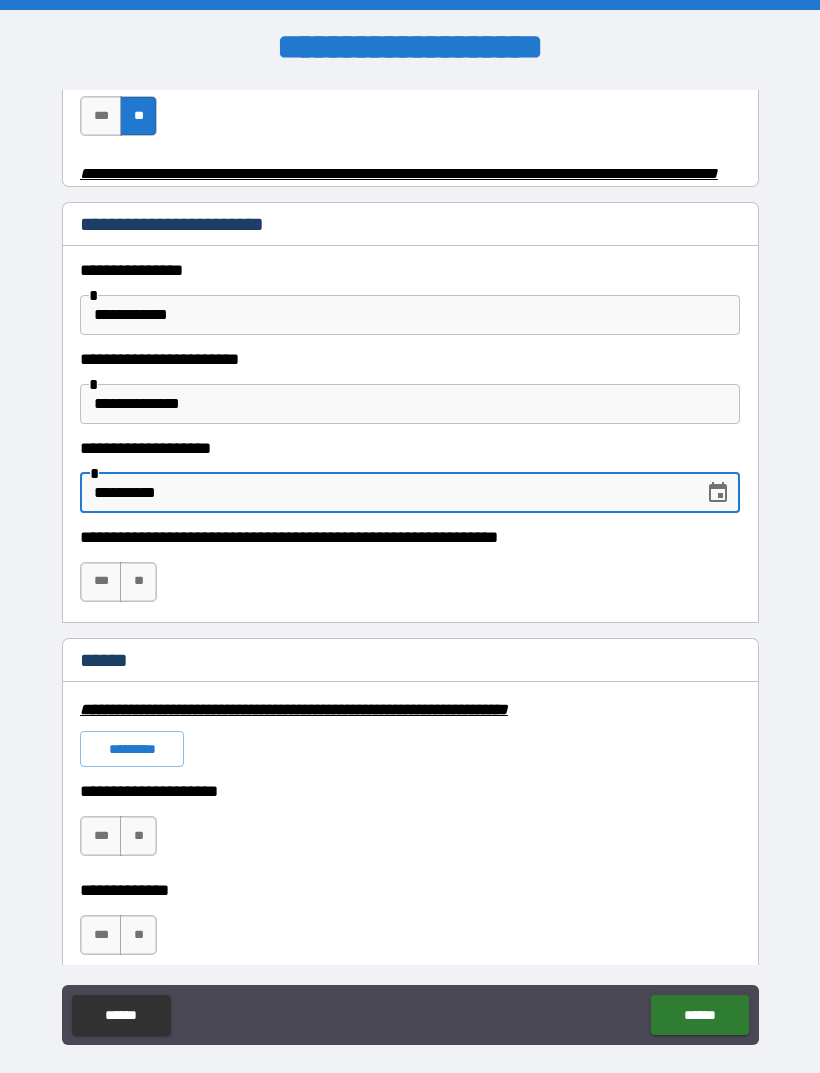 type on "**********" 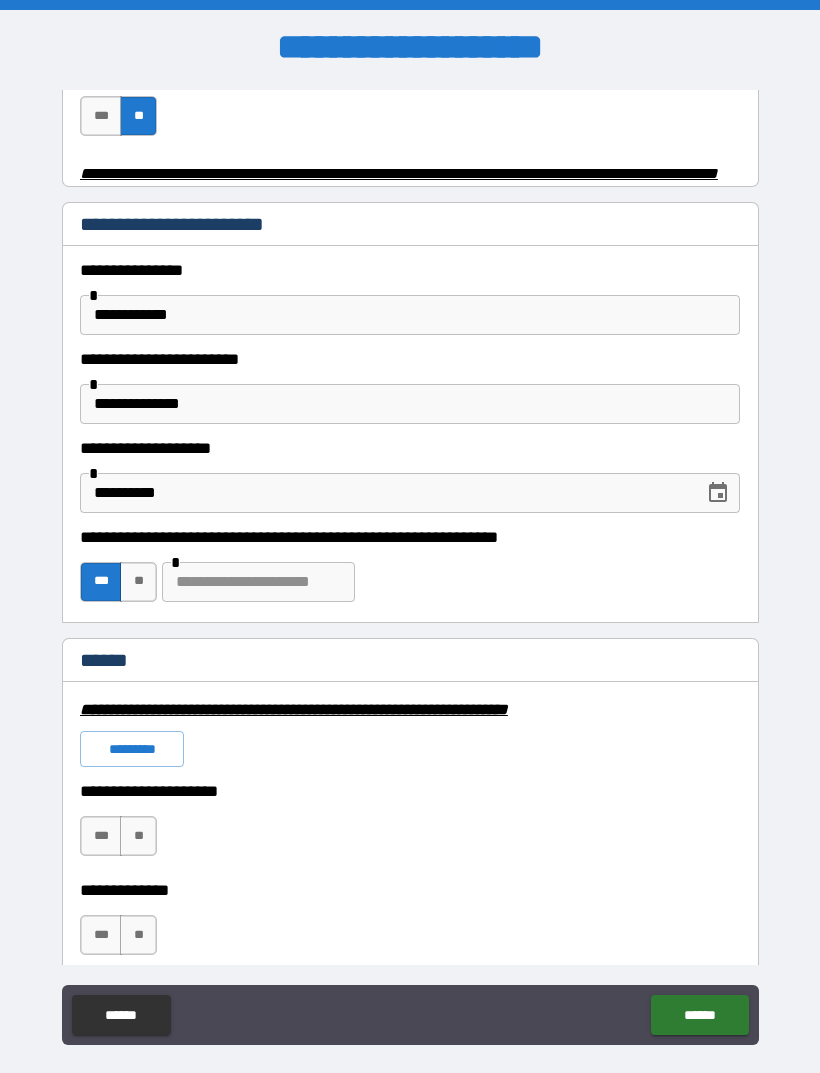 click on "*********" at bounding box center (132, 749) 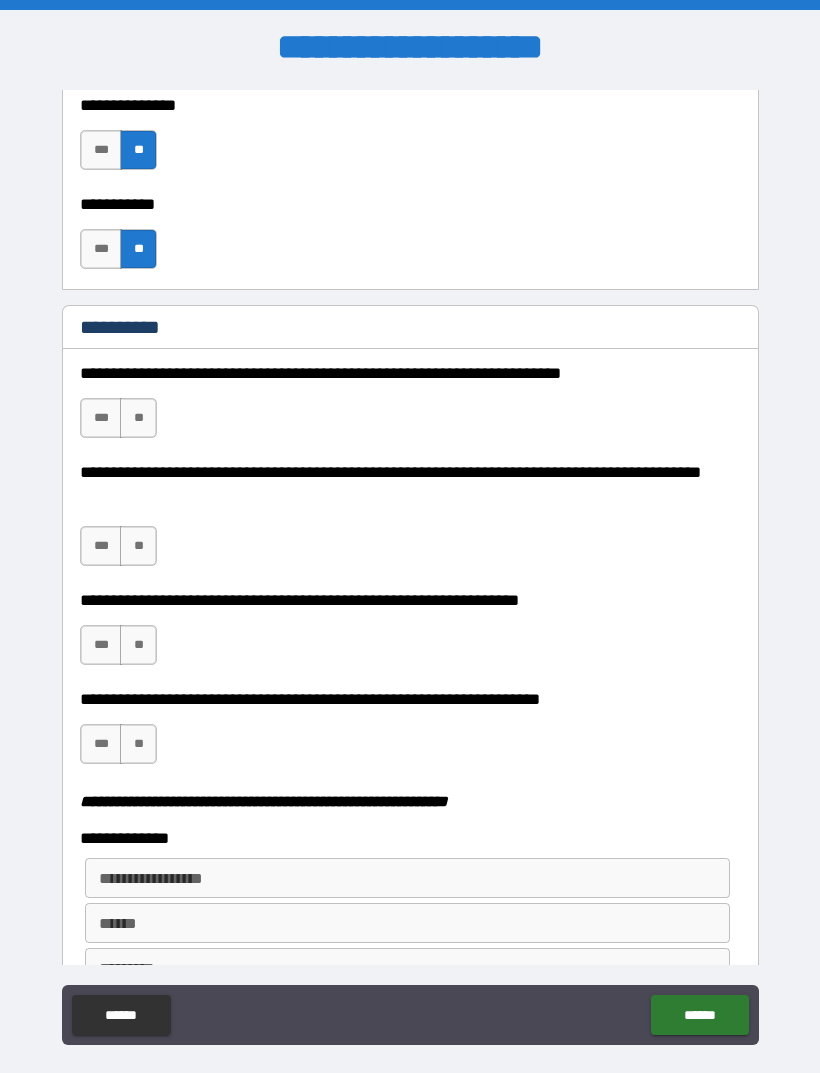 scroll, scrollTop: 2039, scrollLeft: 0, axis: vertical 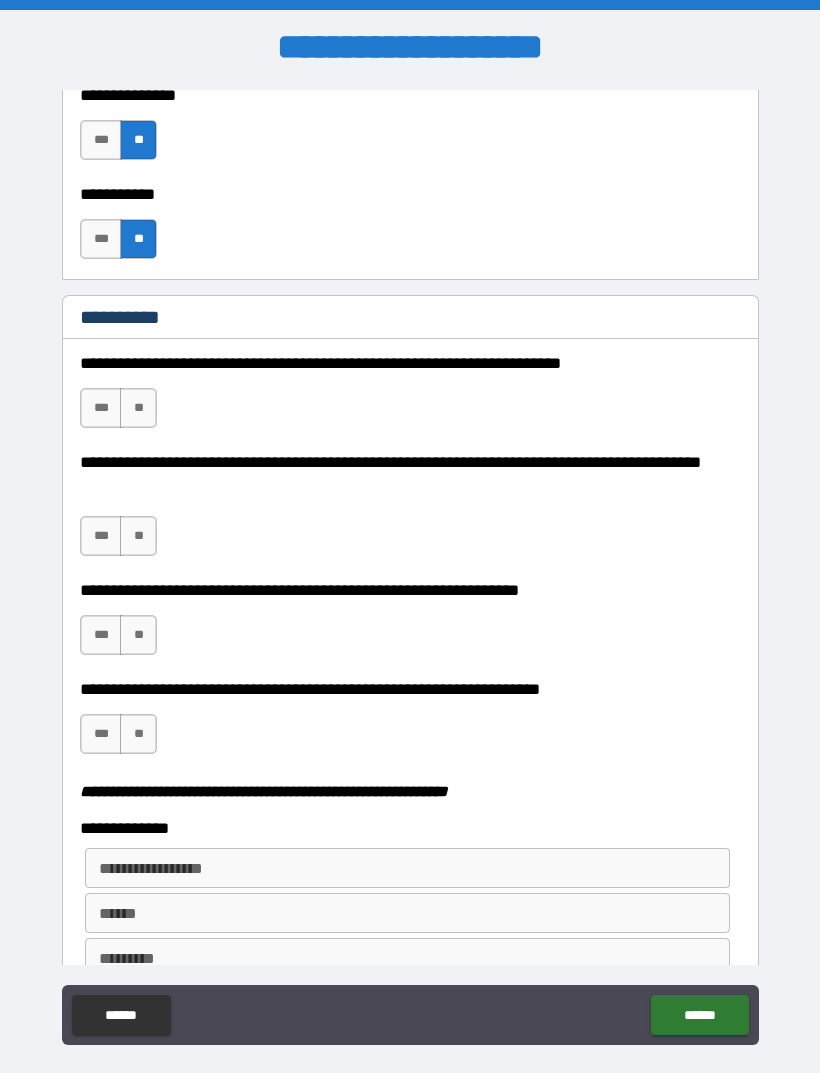 click on "**" at bounding box center (138, 408) 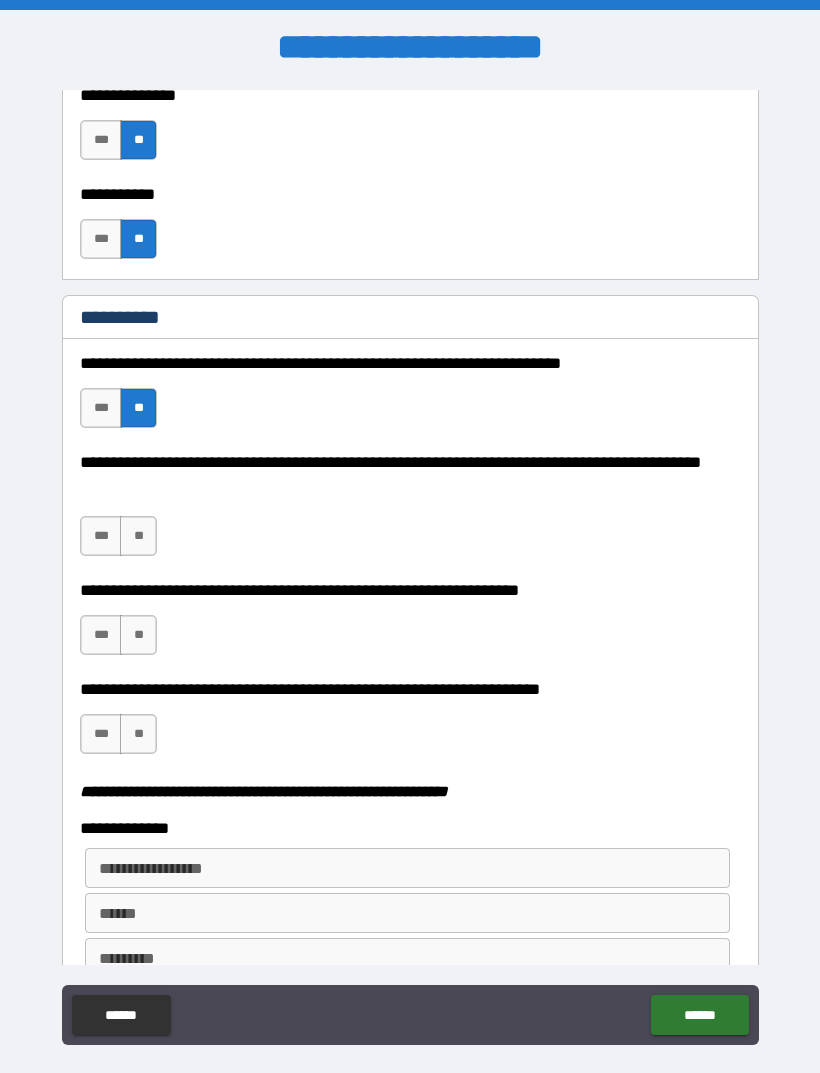 click on "**" at bounding box center (138, 536) 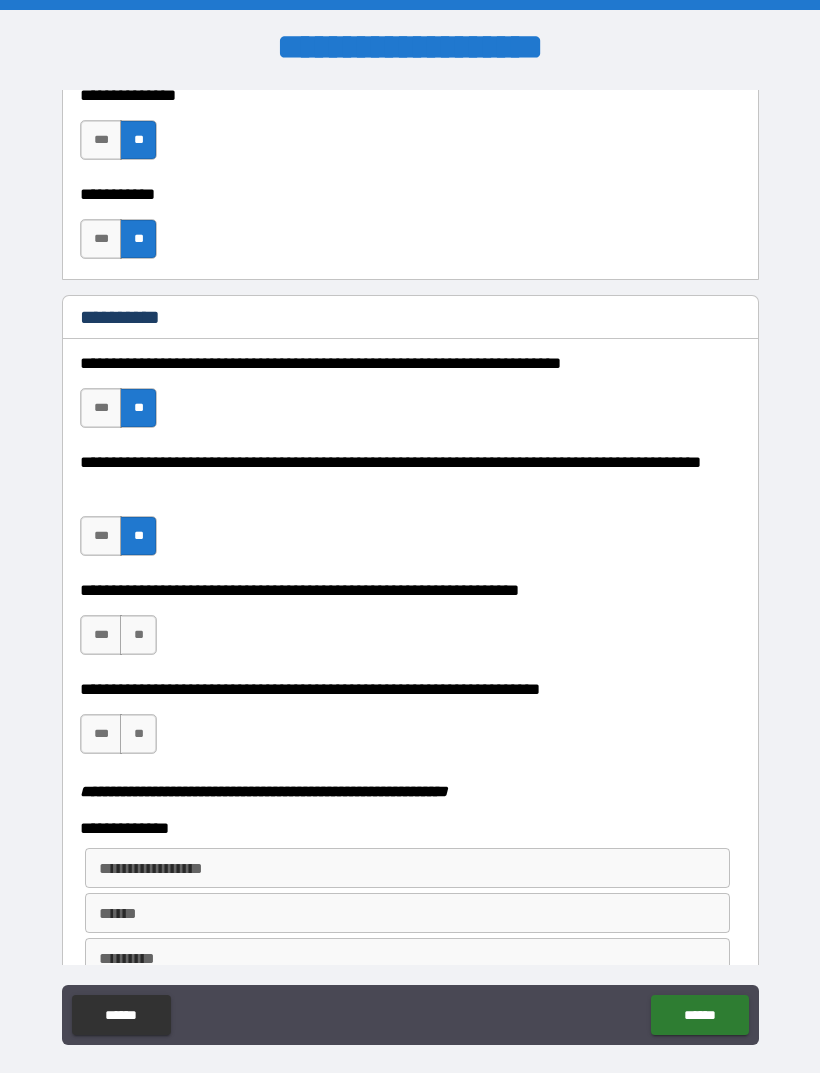 click on "**" at bounding box center (138, 635) 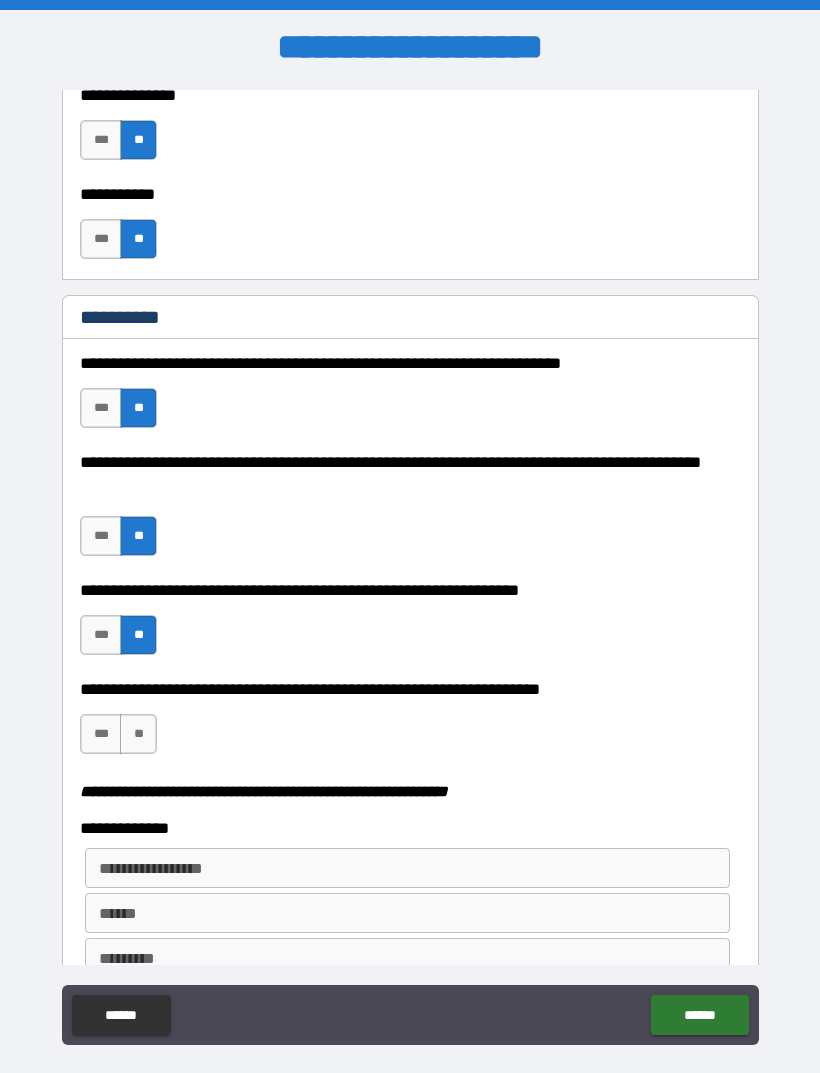 click on "**" at bounding box center (138, 734) 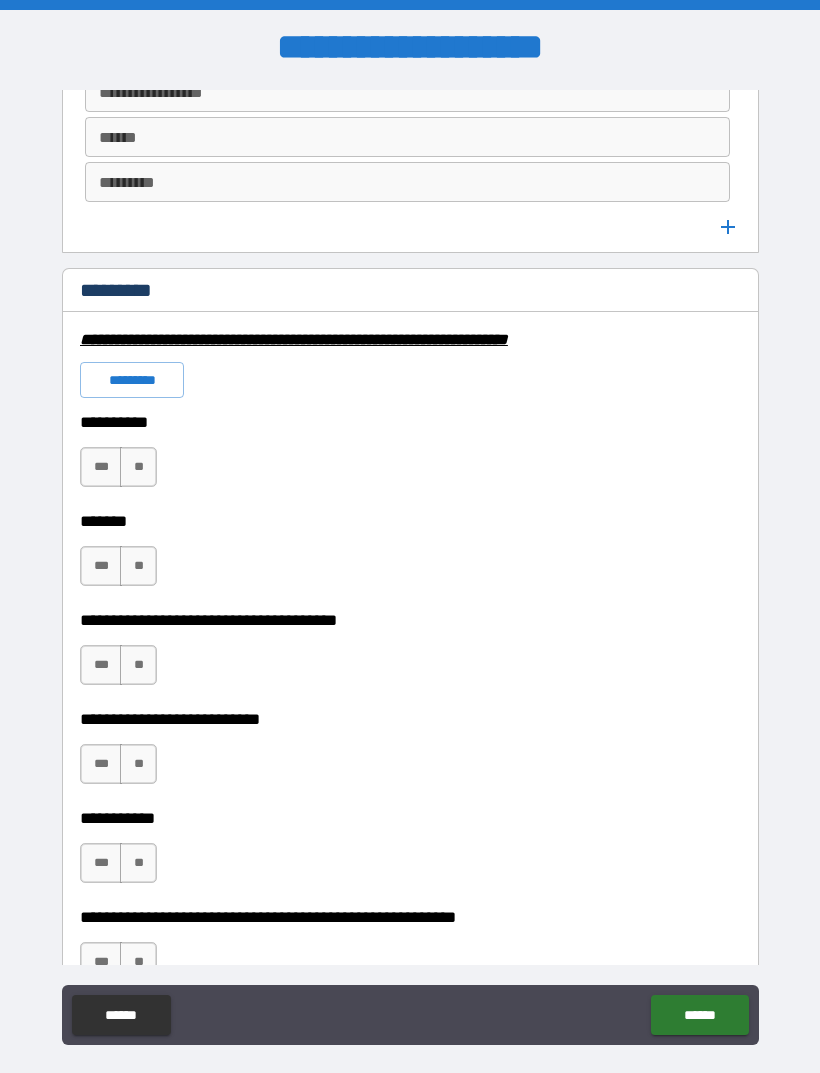 scroll, scrollTop: 2888, scrollLeft: 0, axis: vertical 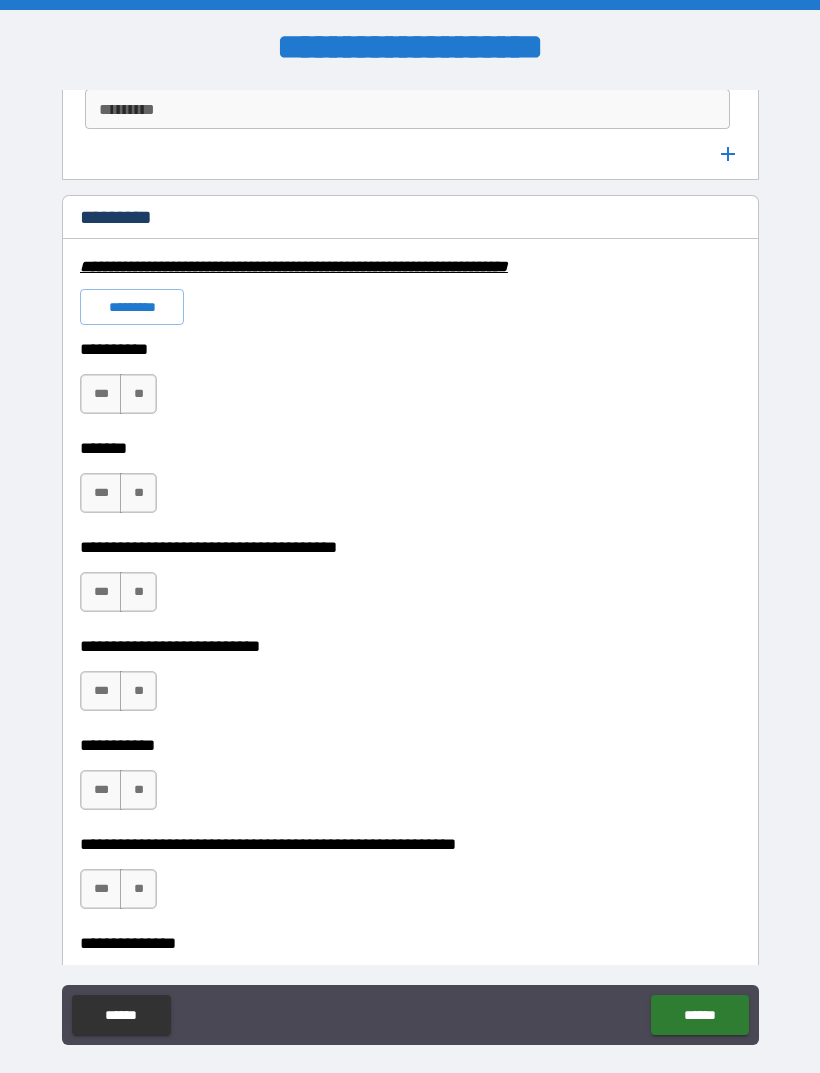 click on "*********" at bounding box center (132, 307) 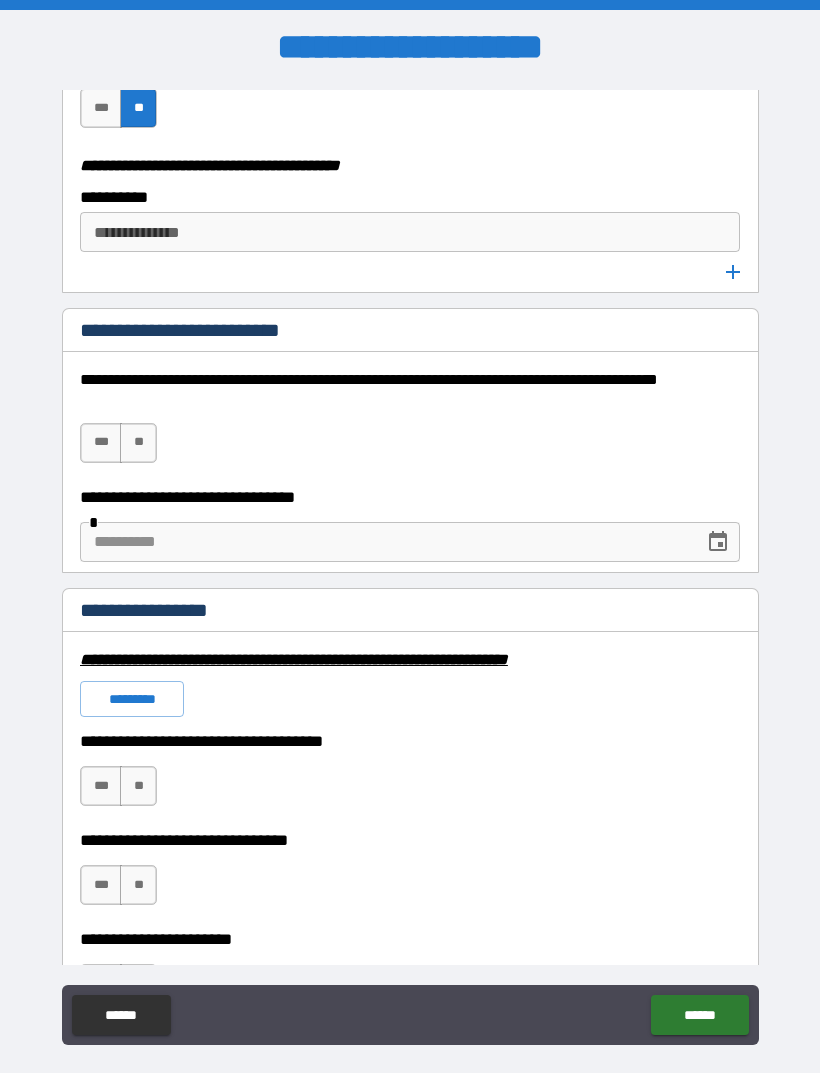 scroll, scrollTop: 4068, scrollLeft: 0, axis: vertical 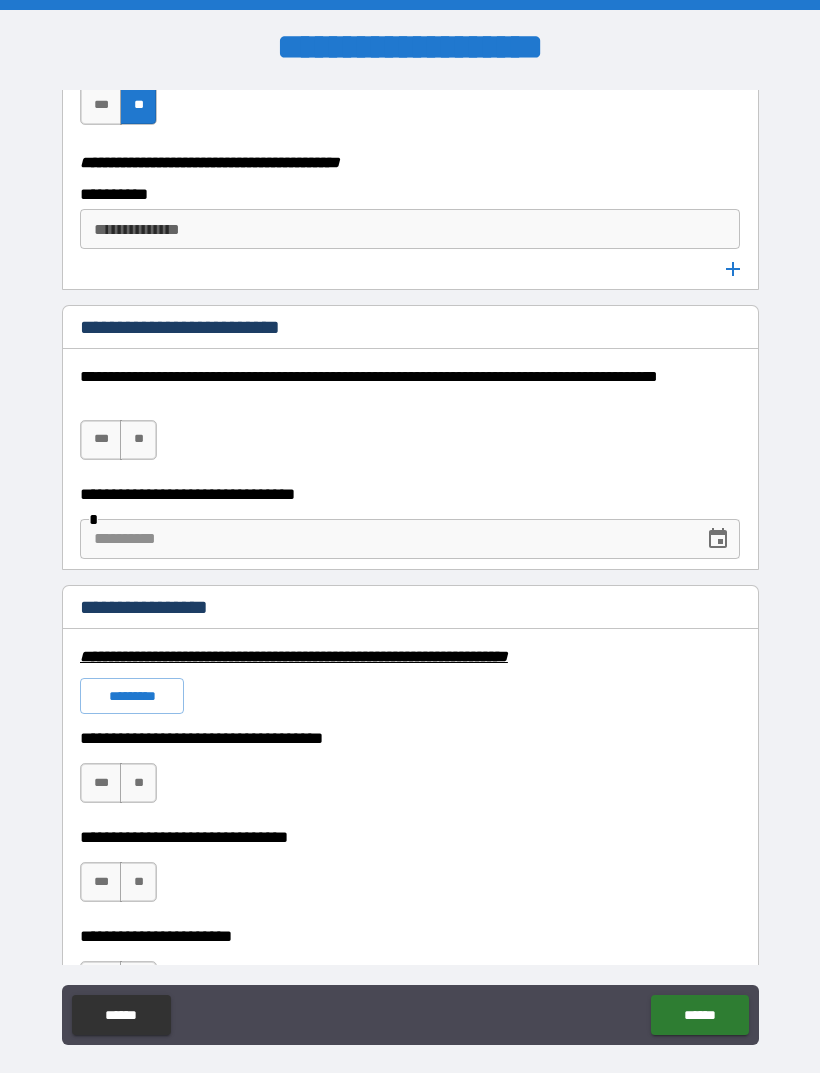 click on "**" at bounding box center [138, 440] 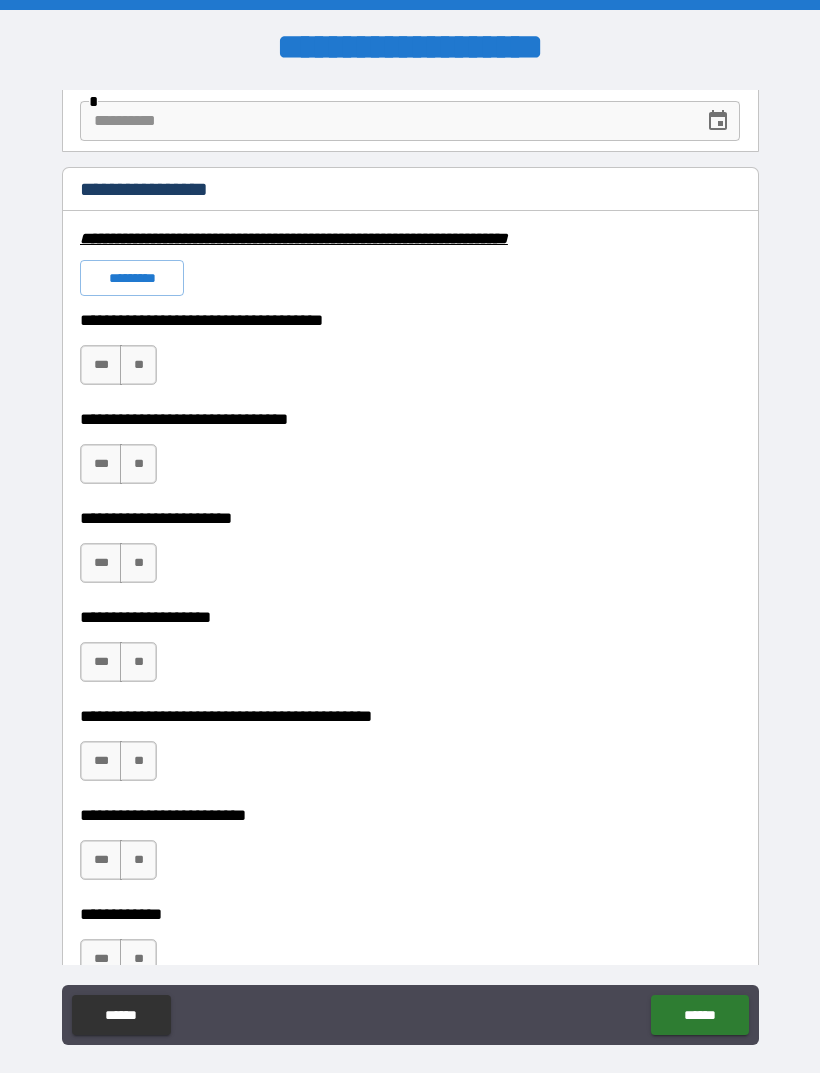 scroll, scrollTop: 4443, scrollLeft: 0, axis: vertical 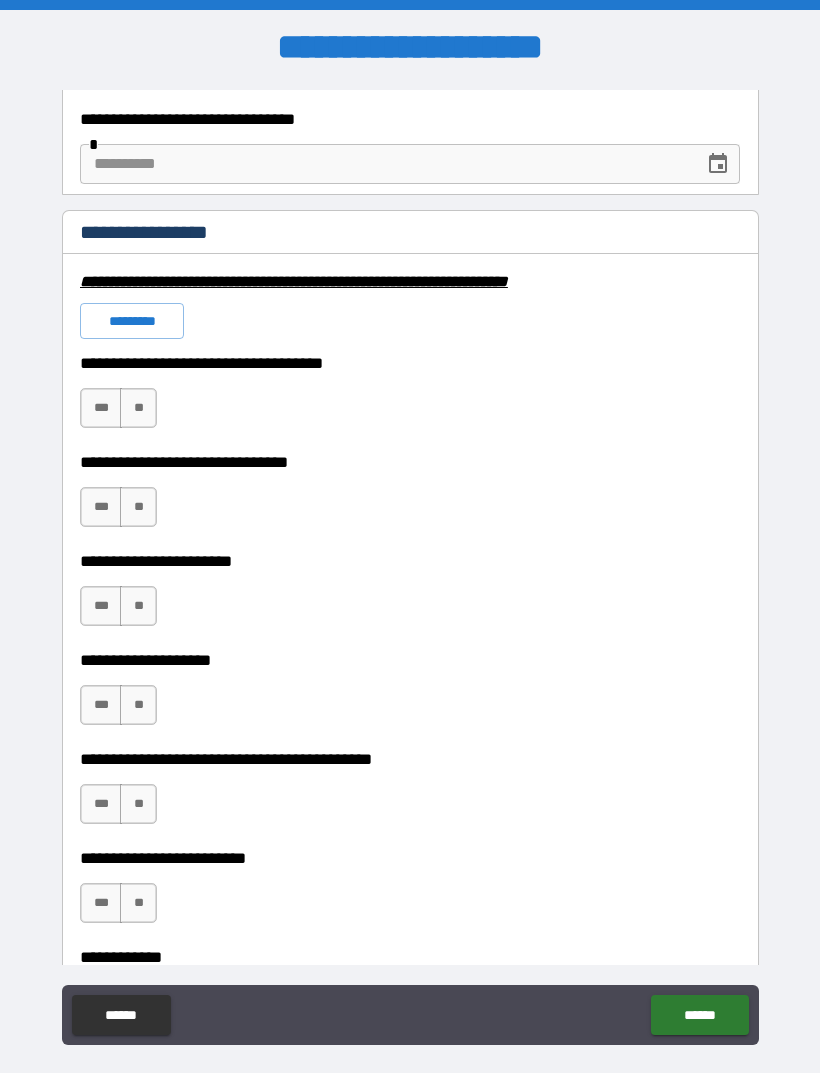 click on "*********" at bounding box center [132, 321] 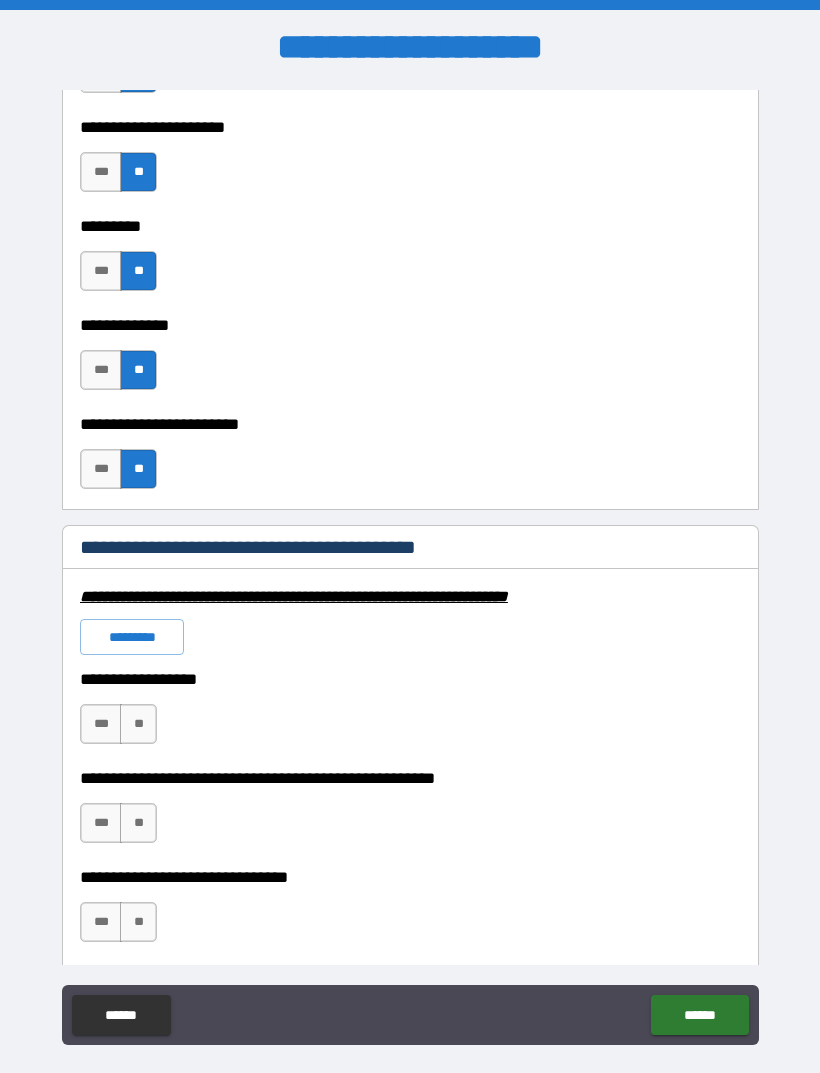 scroll, scrollTop: 5668, scrollLeft: 0, axis: vertical 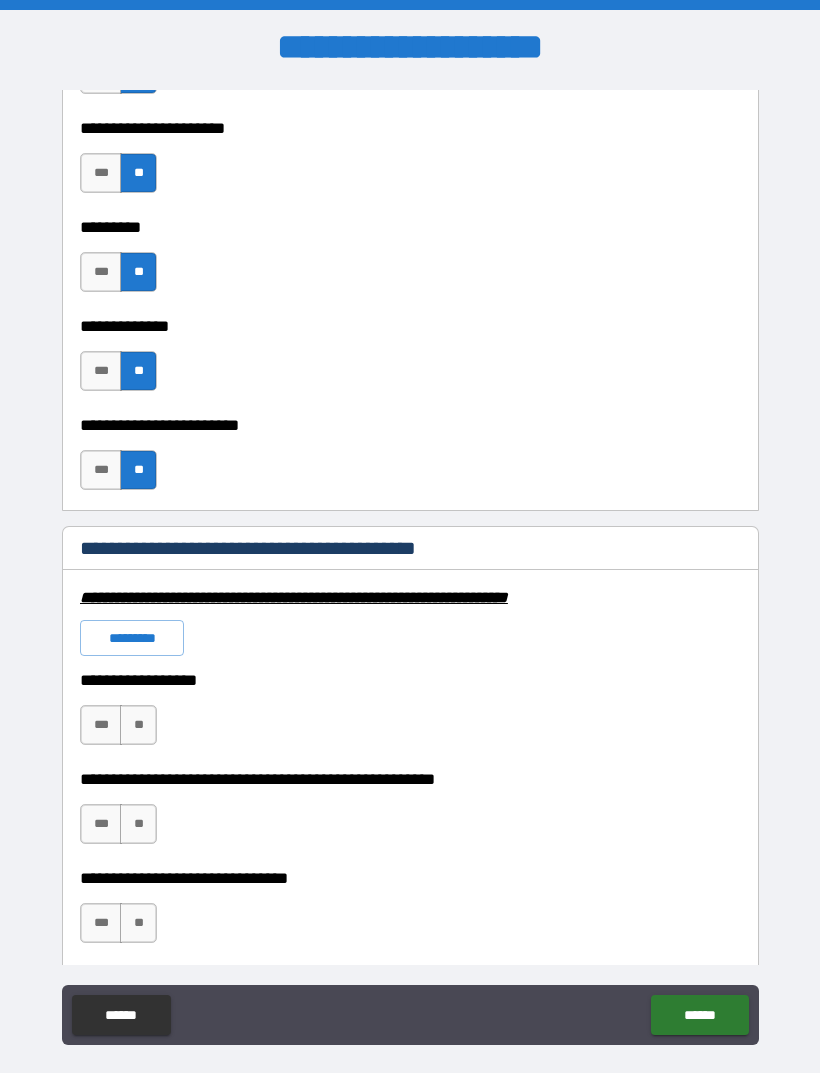 click on "*********" at bounding box center [132, 638] 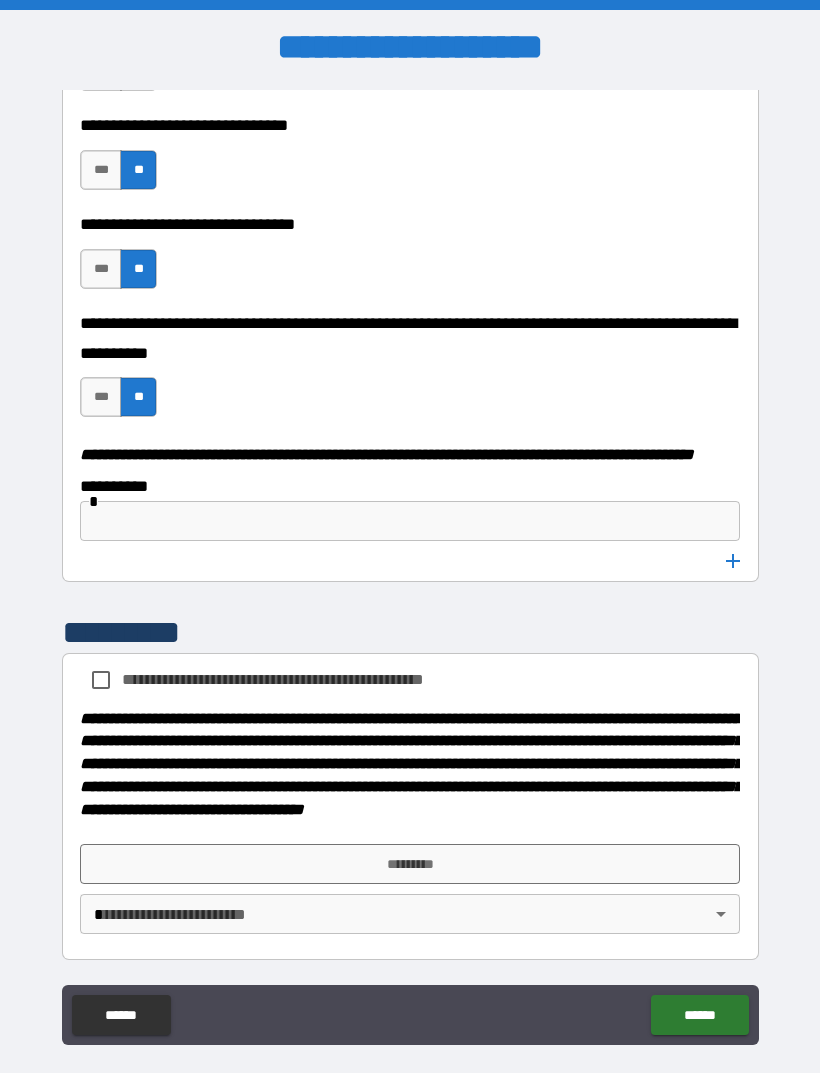 scroll, scrollTop: 10041, scrollLeft: 0, axis: vertical 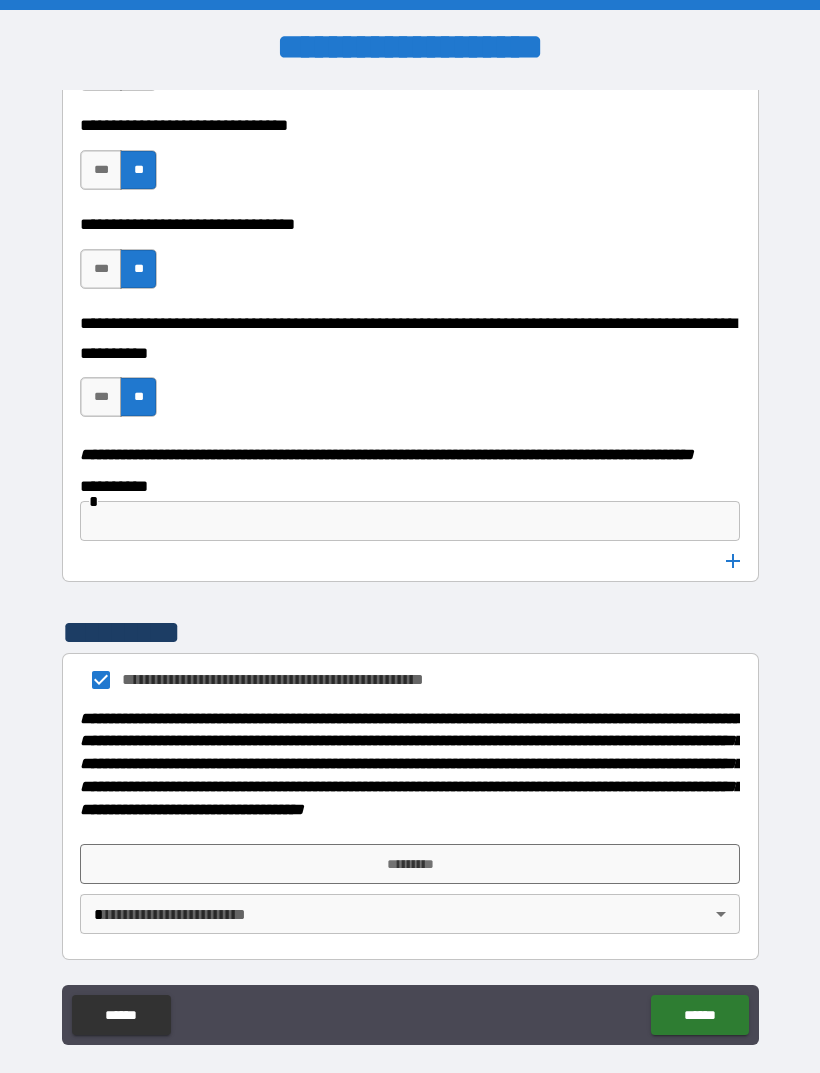 click on "*********" at bounding box center (410, 864) 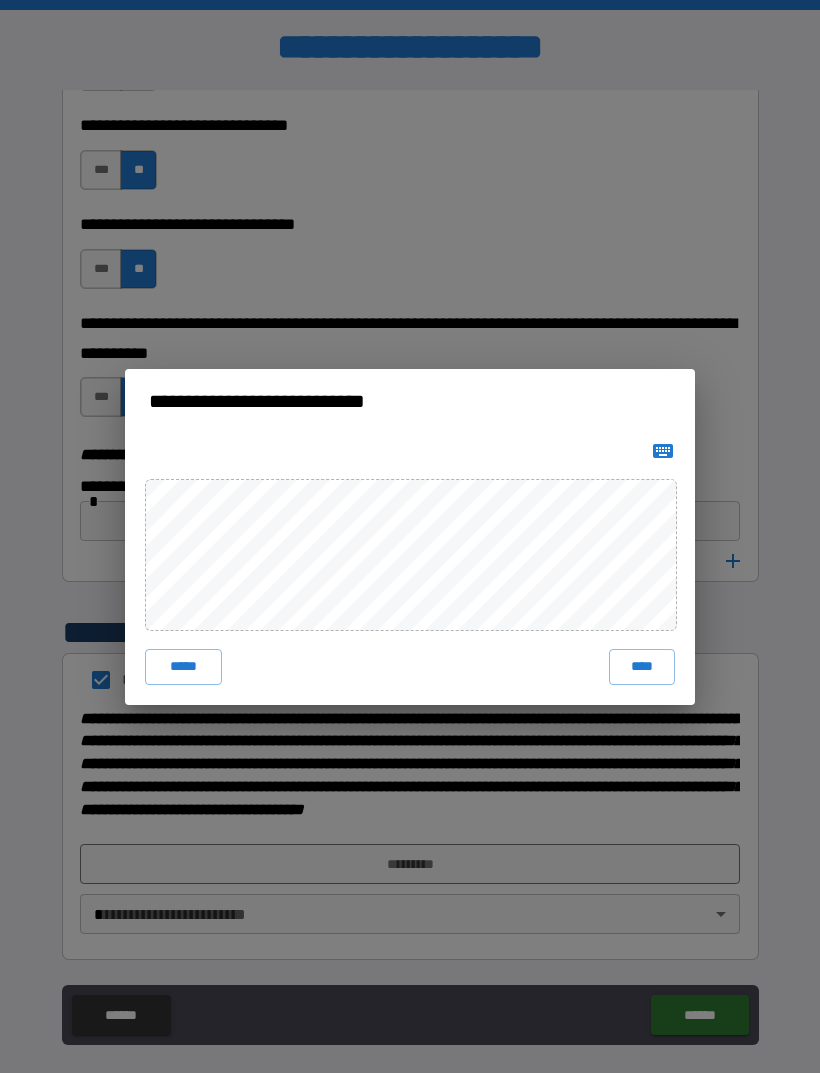 click on "****" at bounding box center [642, 667] 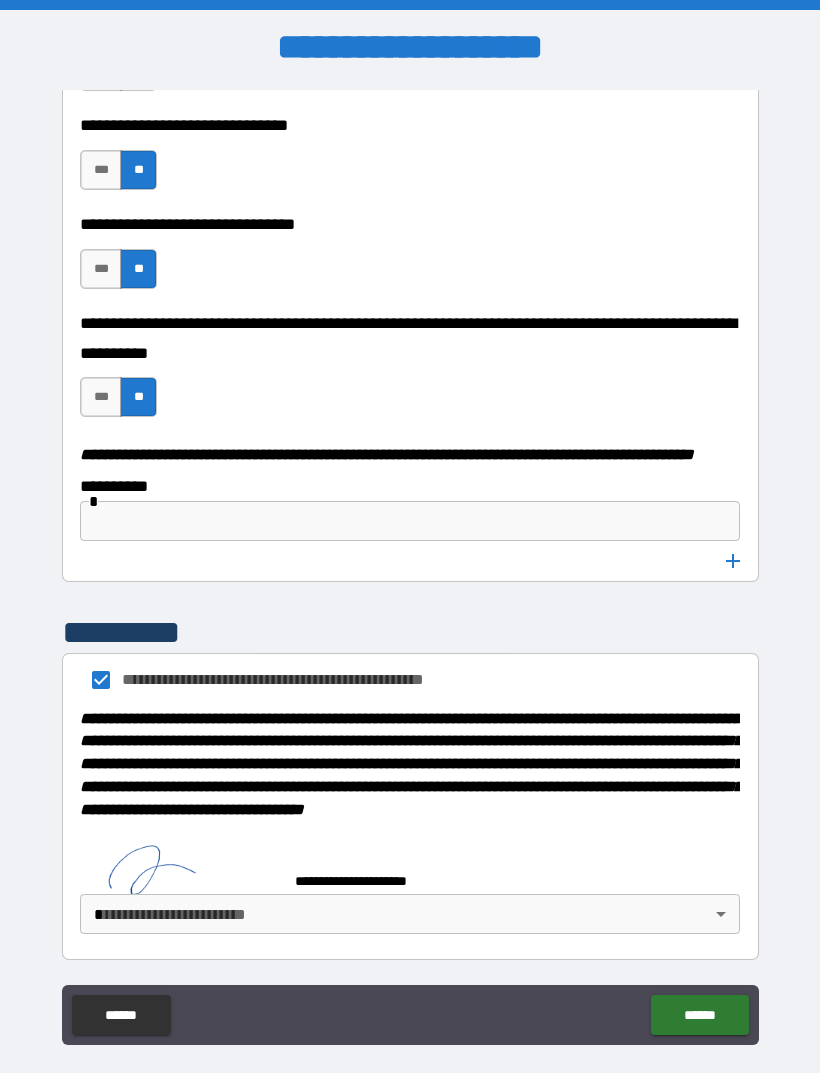 scroll, scrollTop: 10031, scrollLeft: 0, axis: vertical 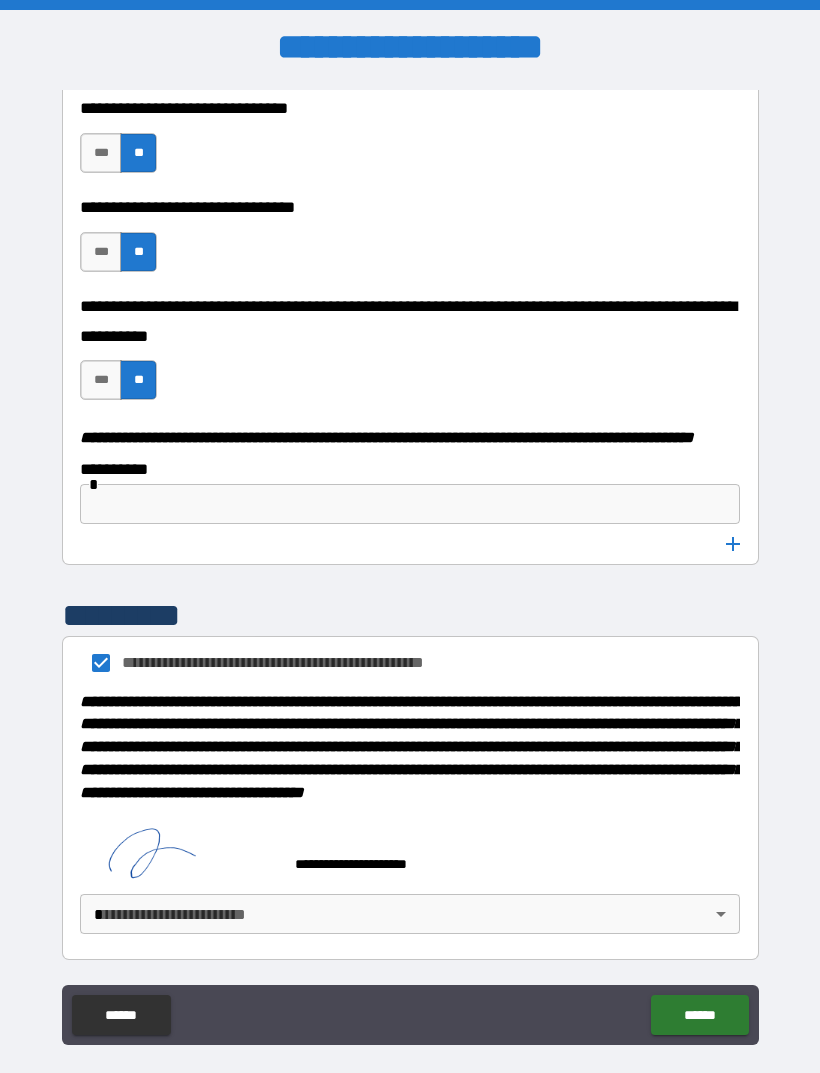 click on "**********" at bounding box center [410, 568] 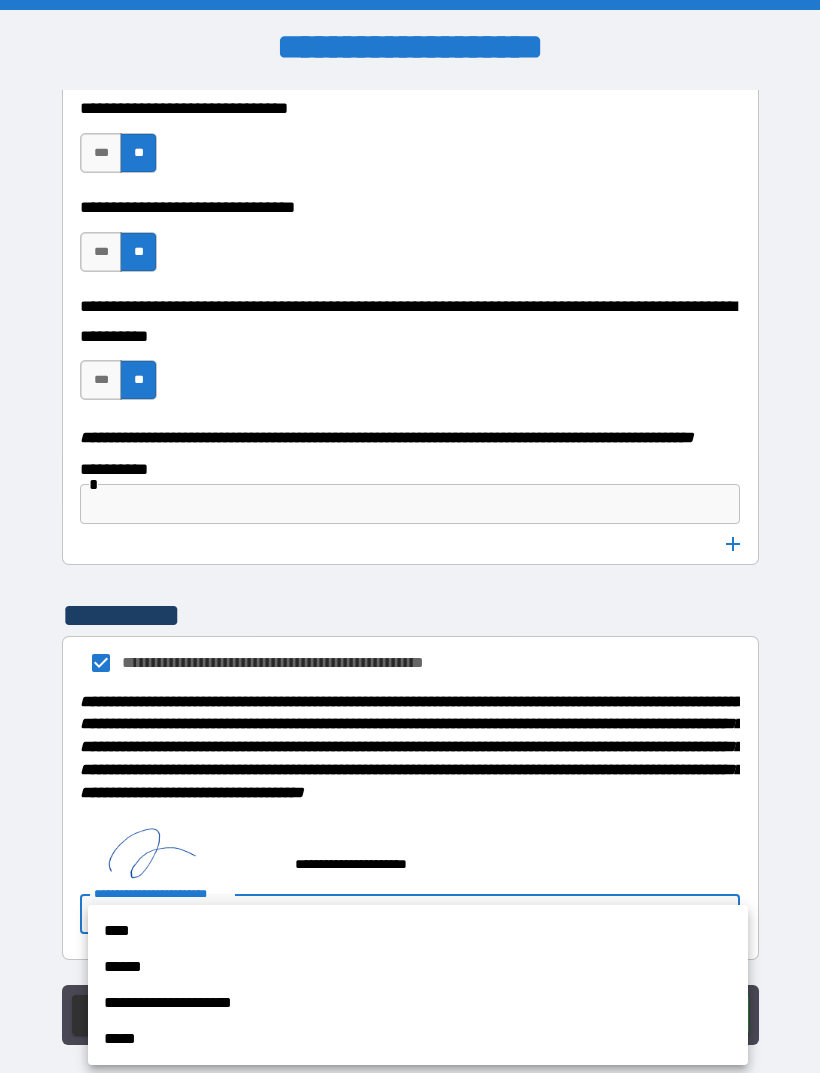 click on "**********" at bounding box center (418, 1003) 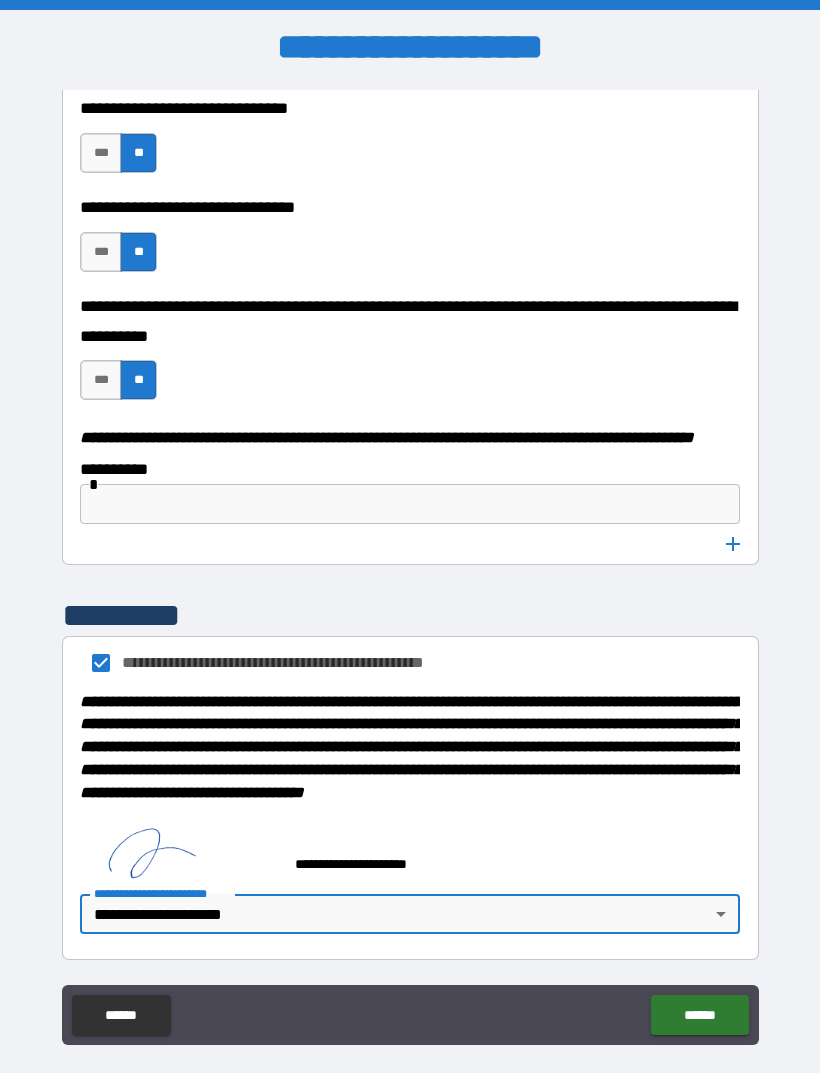 type on "**********" 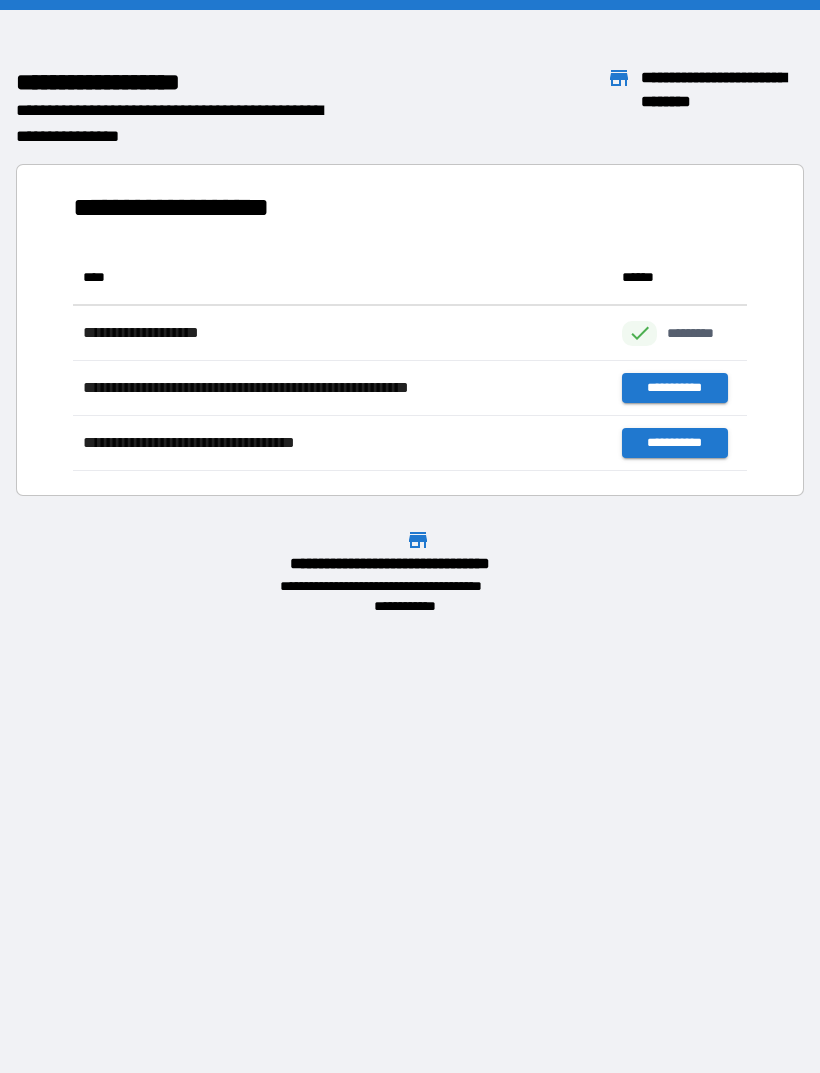 scroll, scrollTop: 1, scrollLeft: 1, axis: both 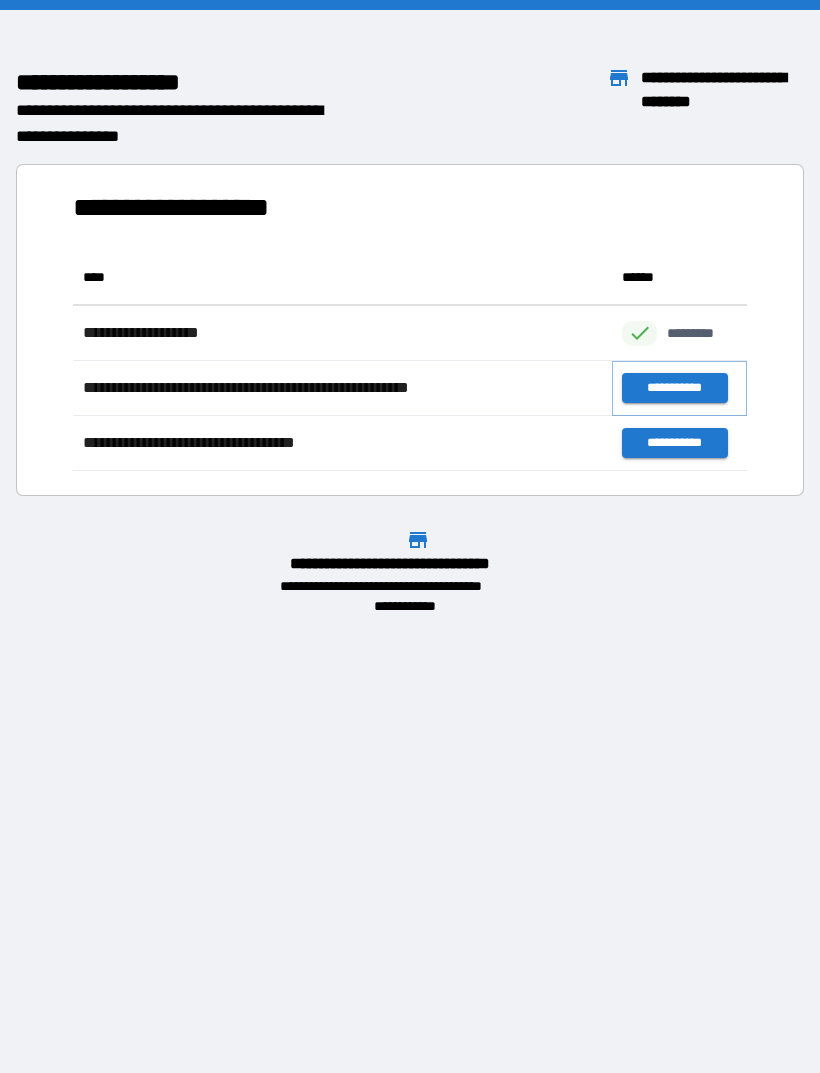 click on "**********" at bounding box center [674, 388] 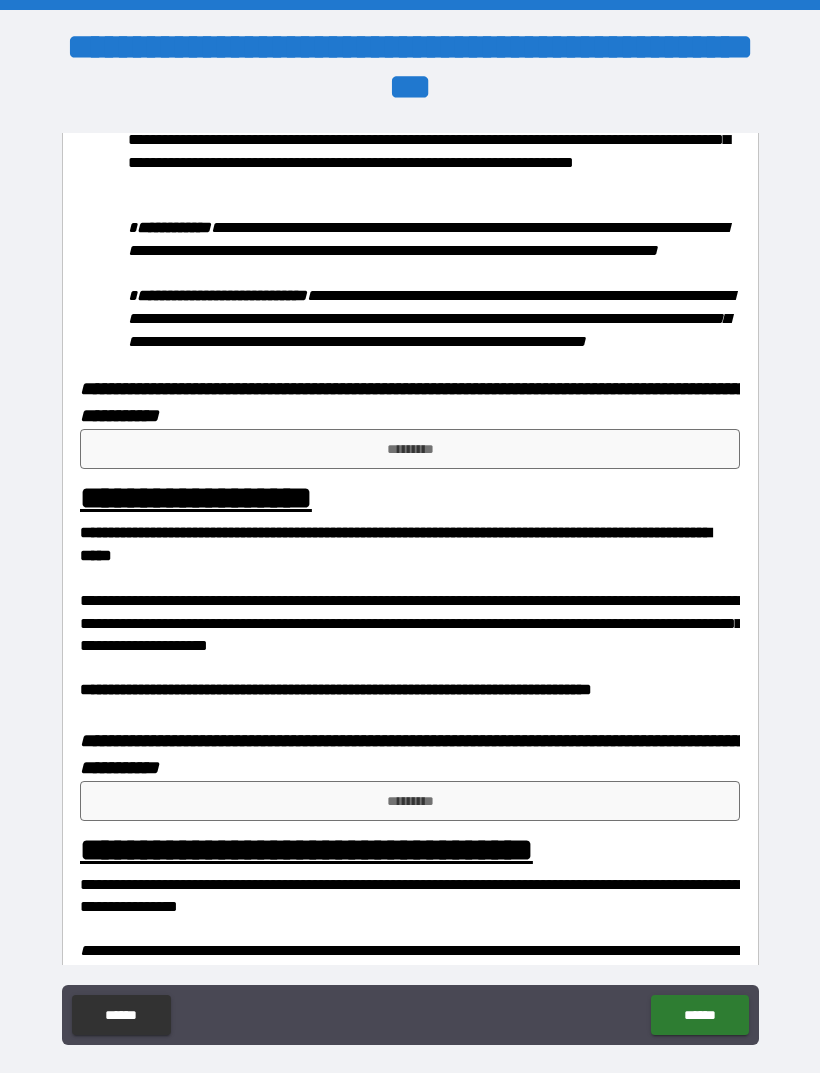 scroll, scrollTop: 1126, scrollLeft: 0, axis: vertical 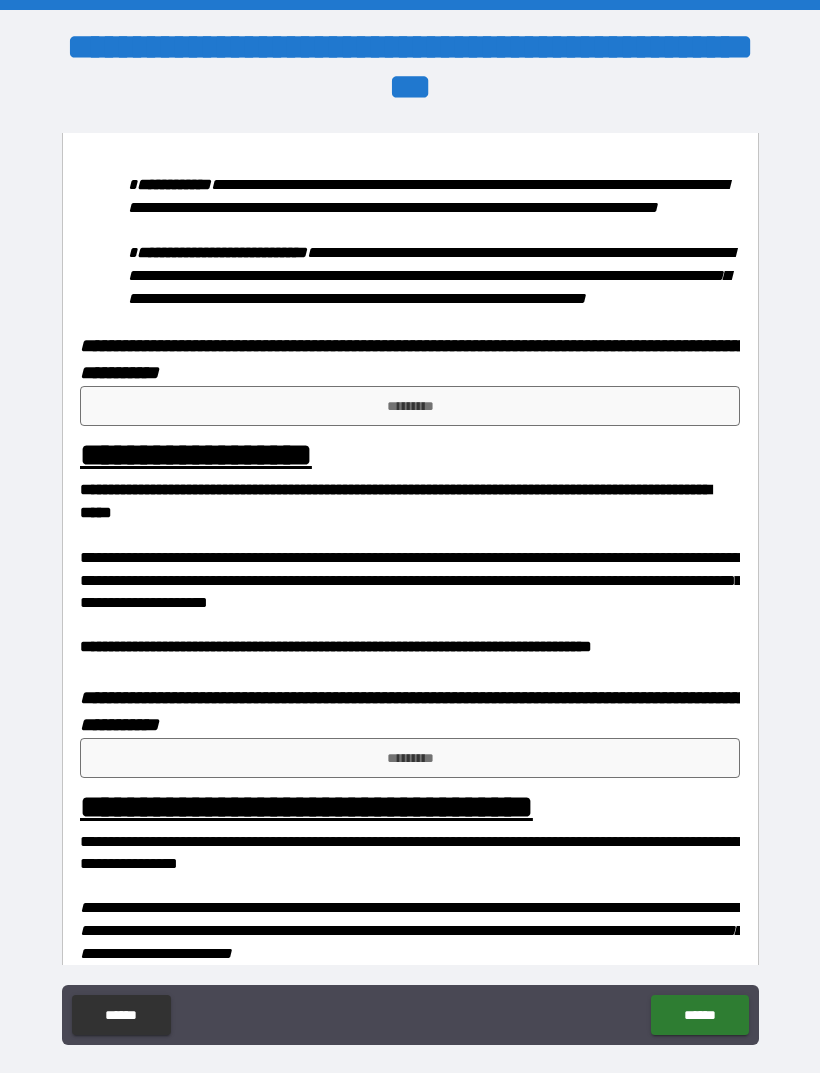 click on "*********" at bounding box center [410, 406] 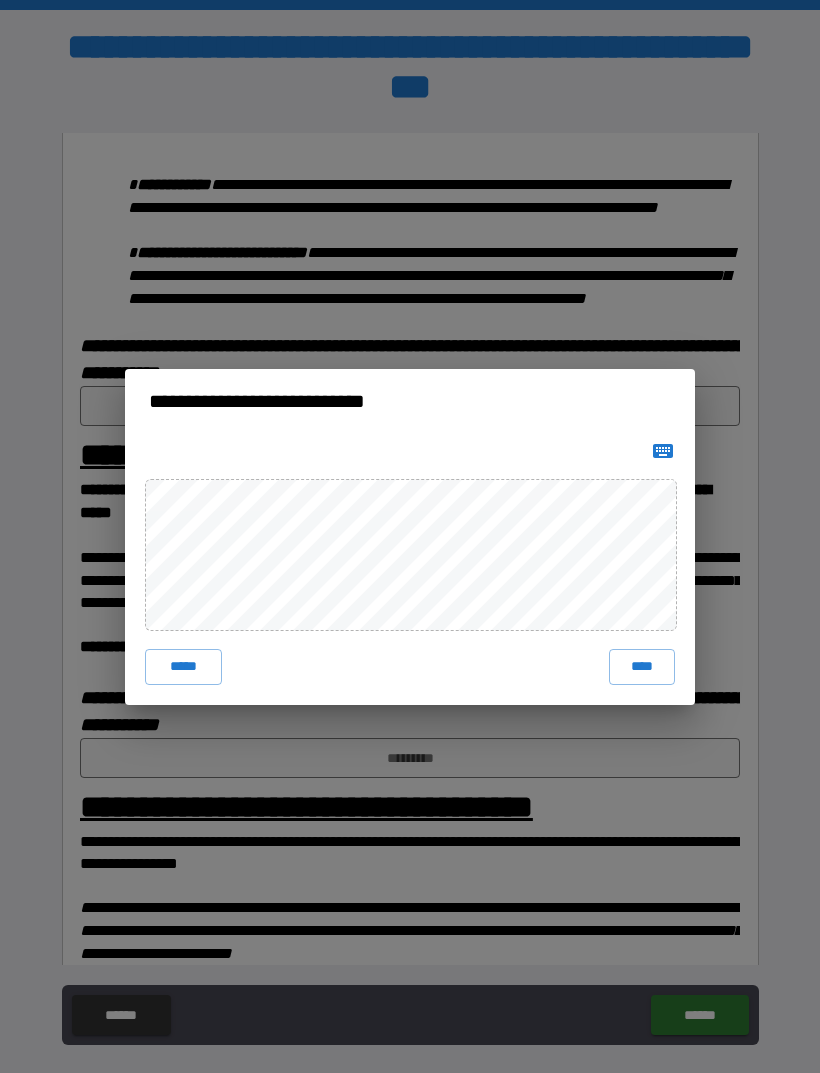 click on "****" at bounding box center (642, 667) 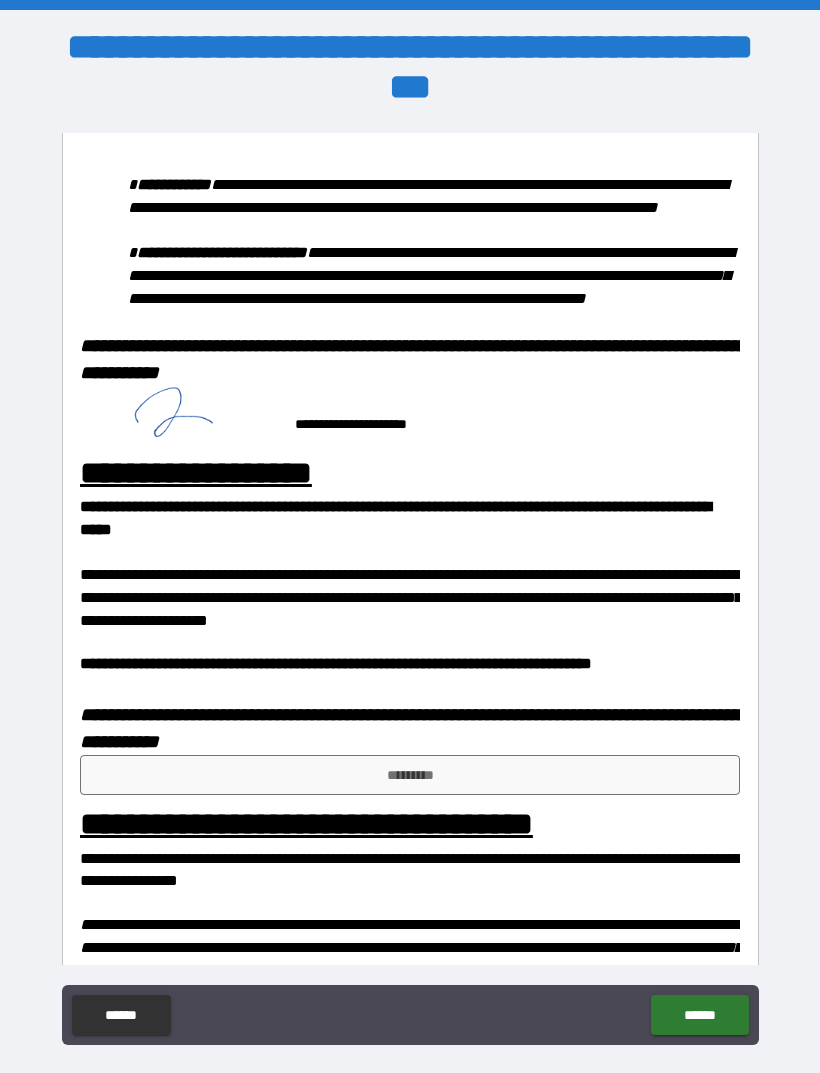 click on "*********" at bounding box center (410, 775) 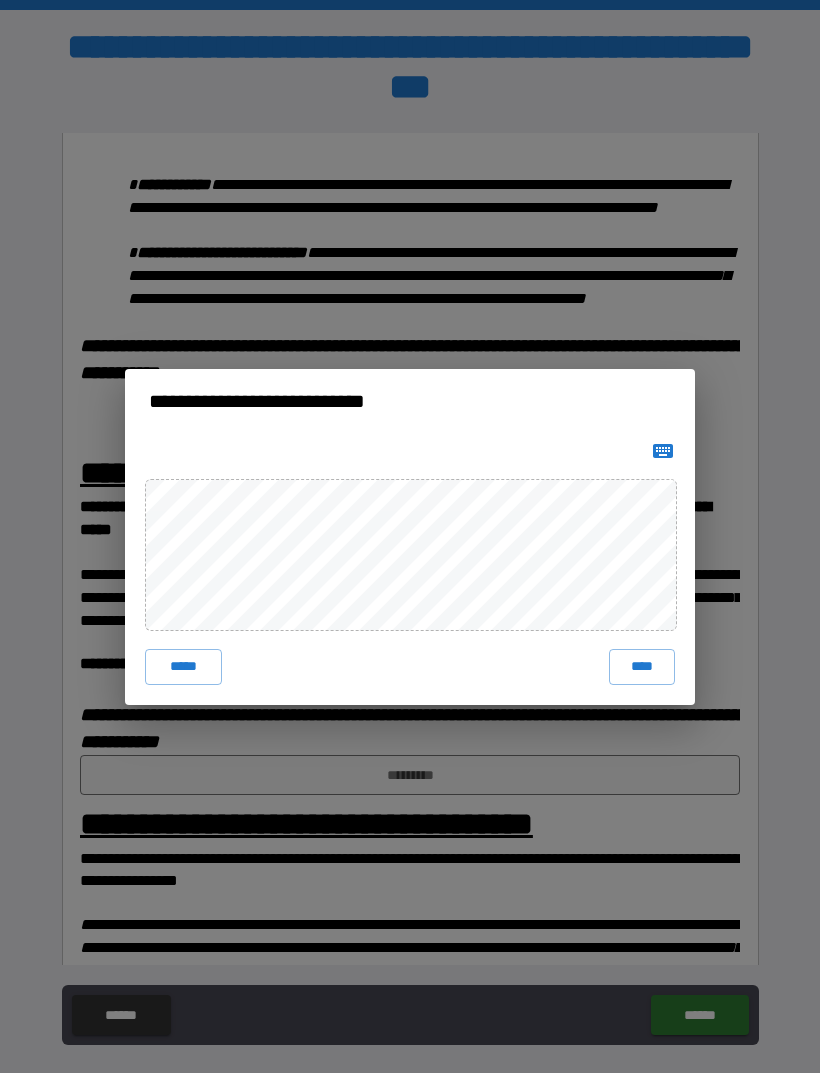 click on "****" at bounding box center [642, 667] 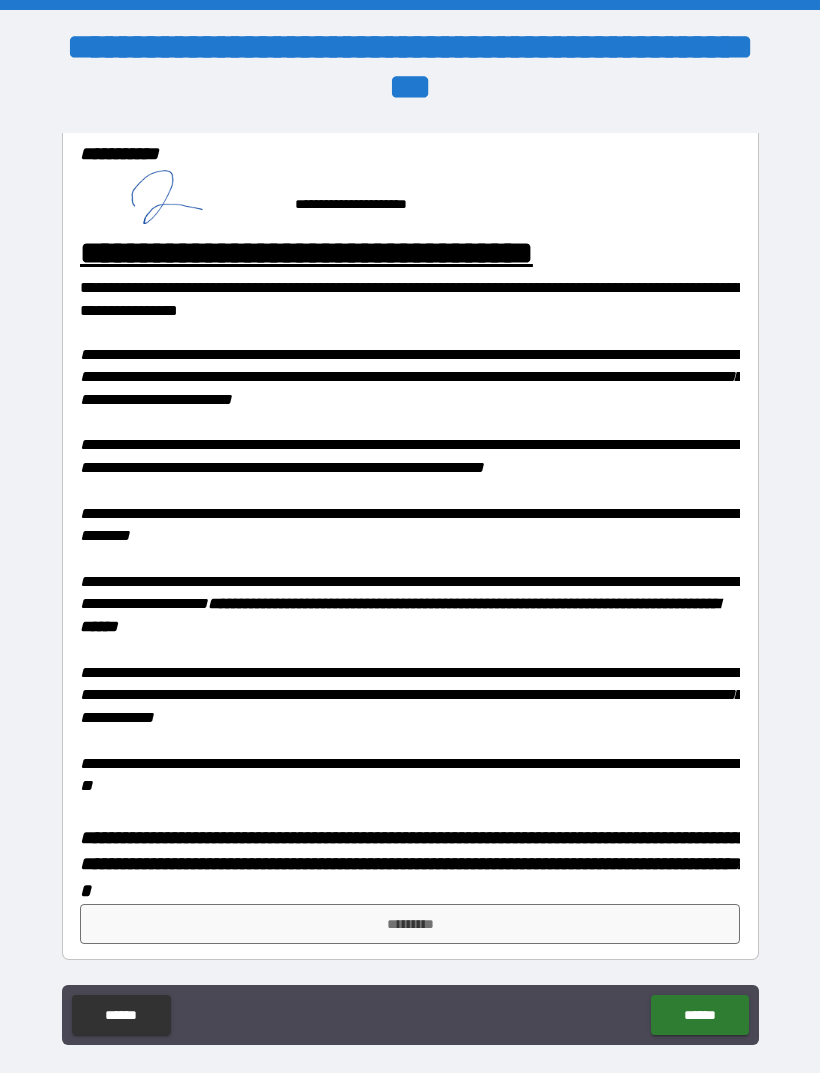 scroll, scrollTop: 1722, scrollLeft: 0, axis: vertical 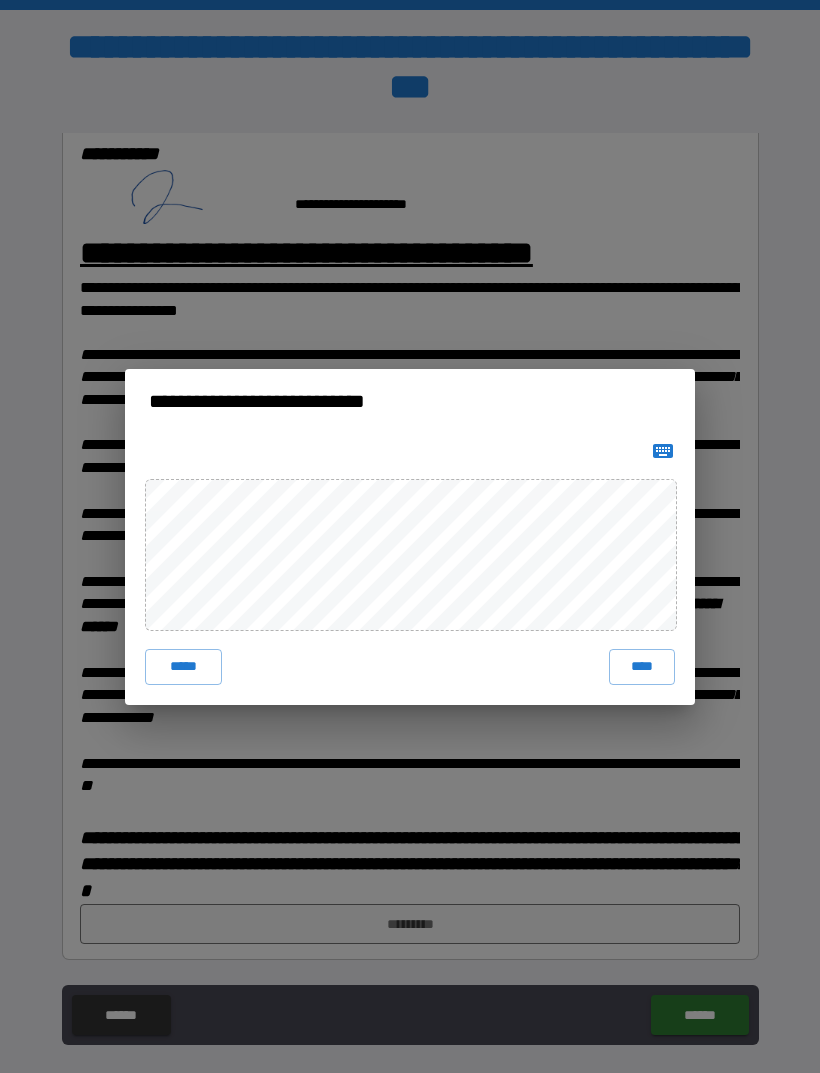 click on "****" at bounding box center [642, 667] 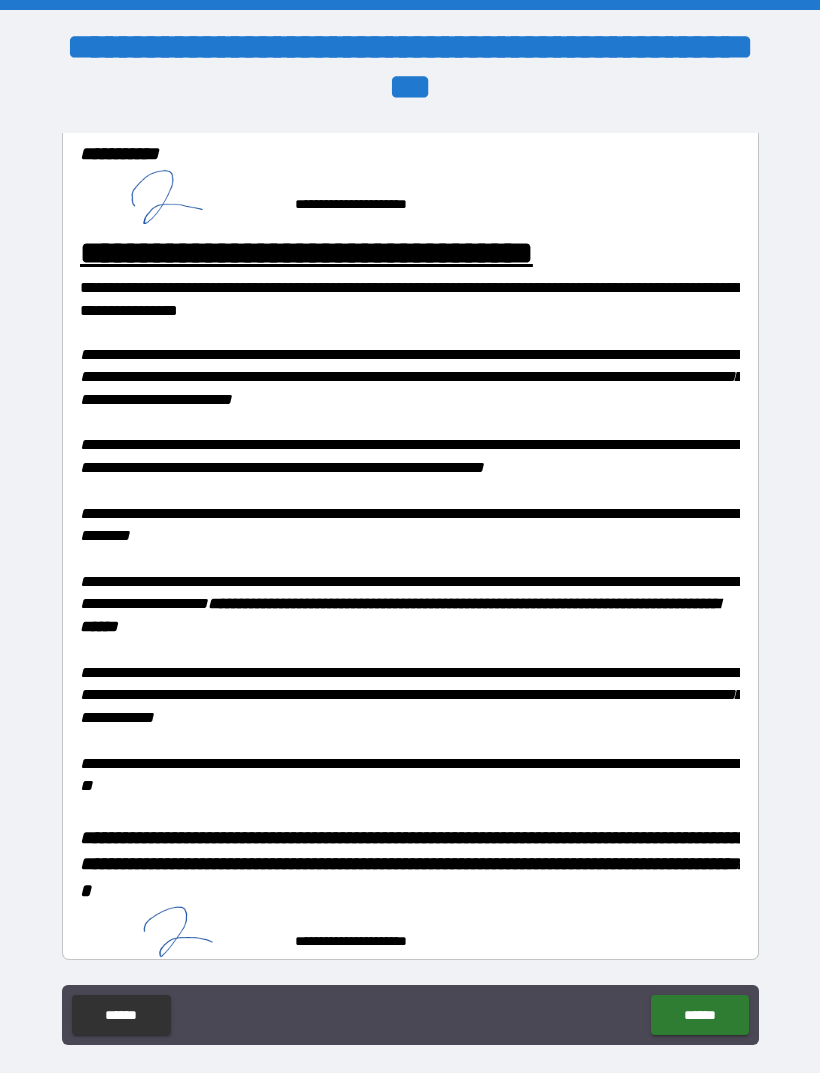 scroll, scrollTop: 1712, scrollLeft: 0, axis: vertical 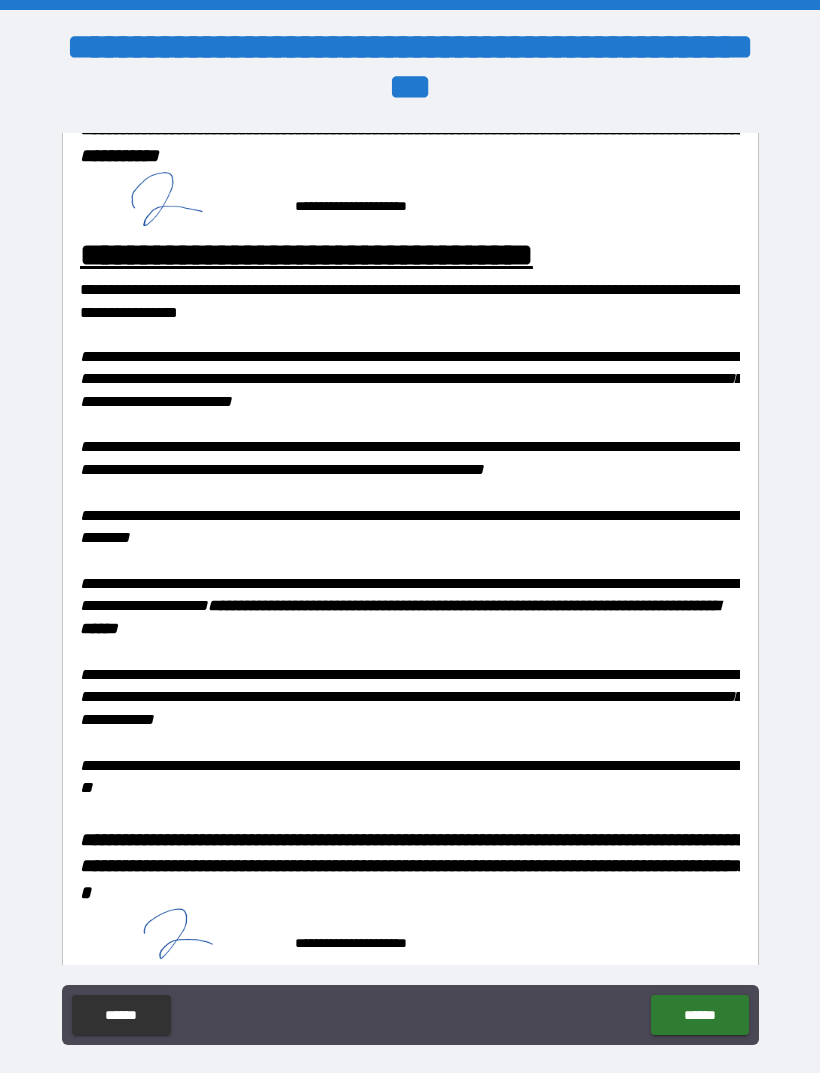 click on "******" at bounding box center (699, 1015) 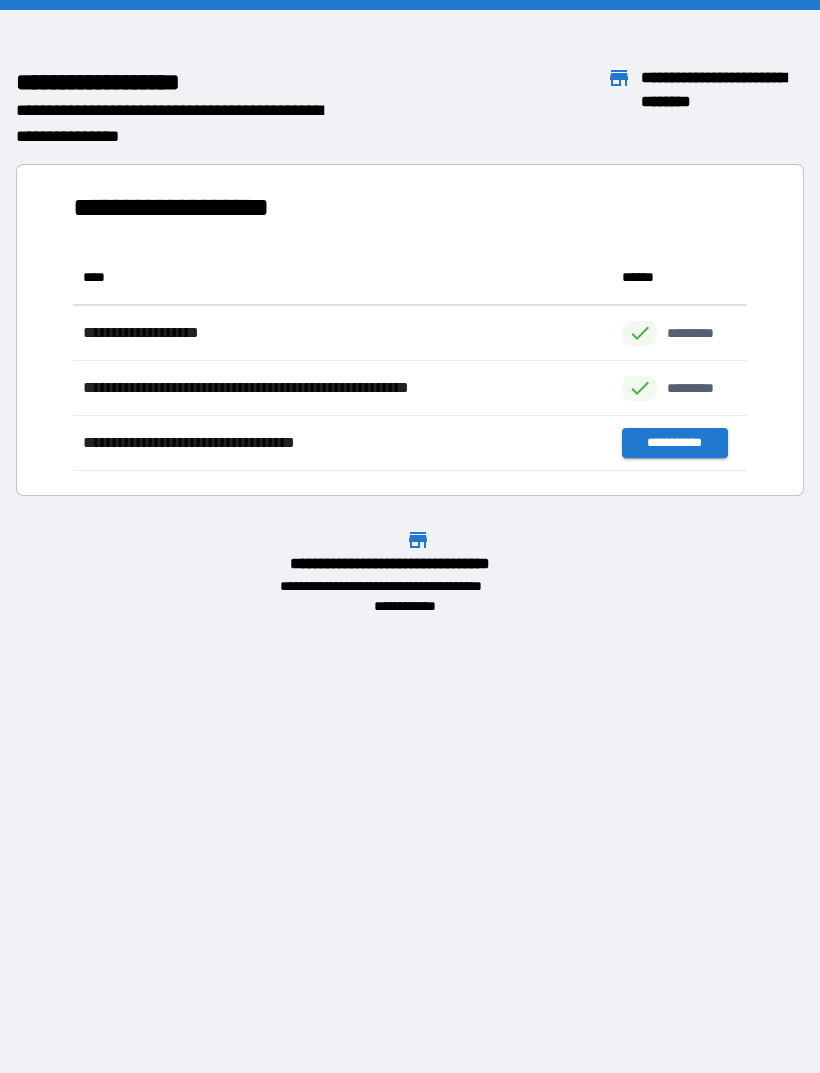 scroll, scrollTop: 1, scrollLeft: 1, axis: both 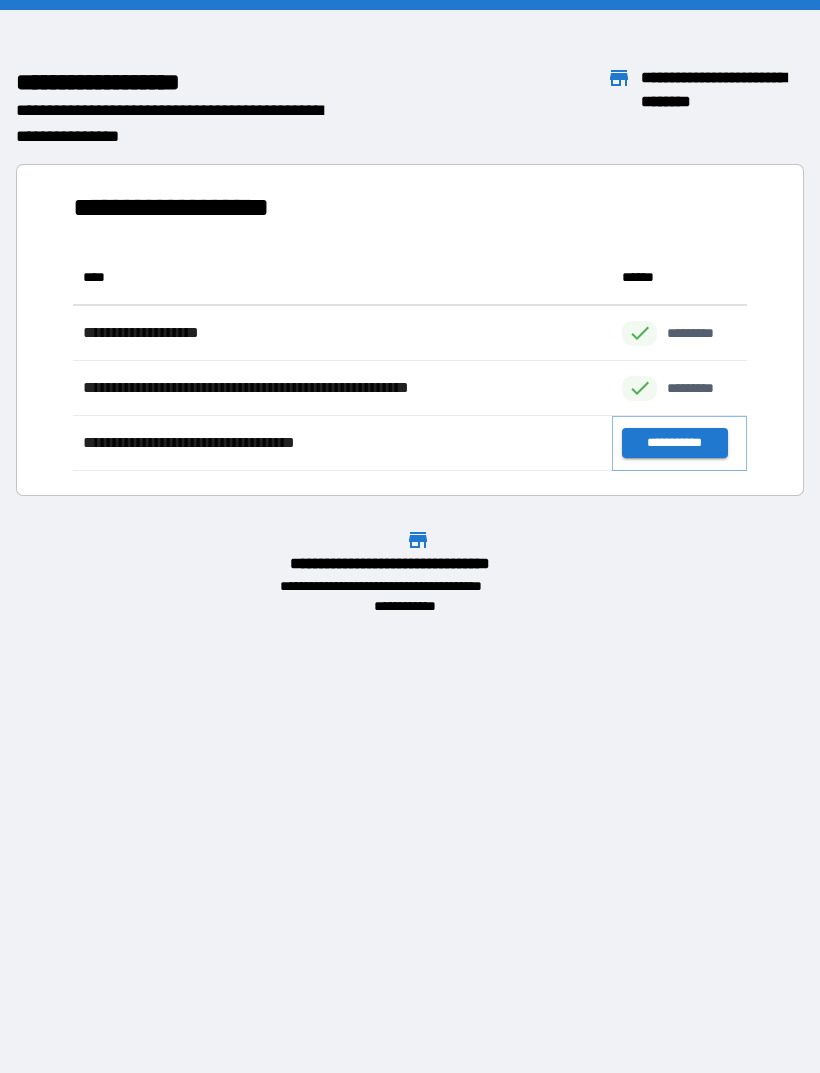 click on "**********" at bounding box center [674, 443] 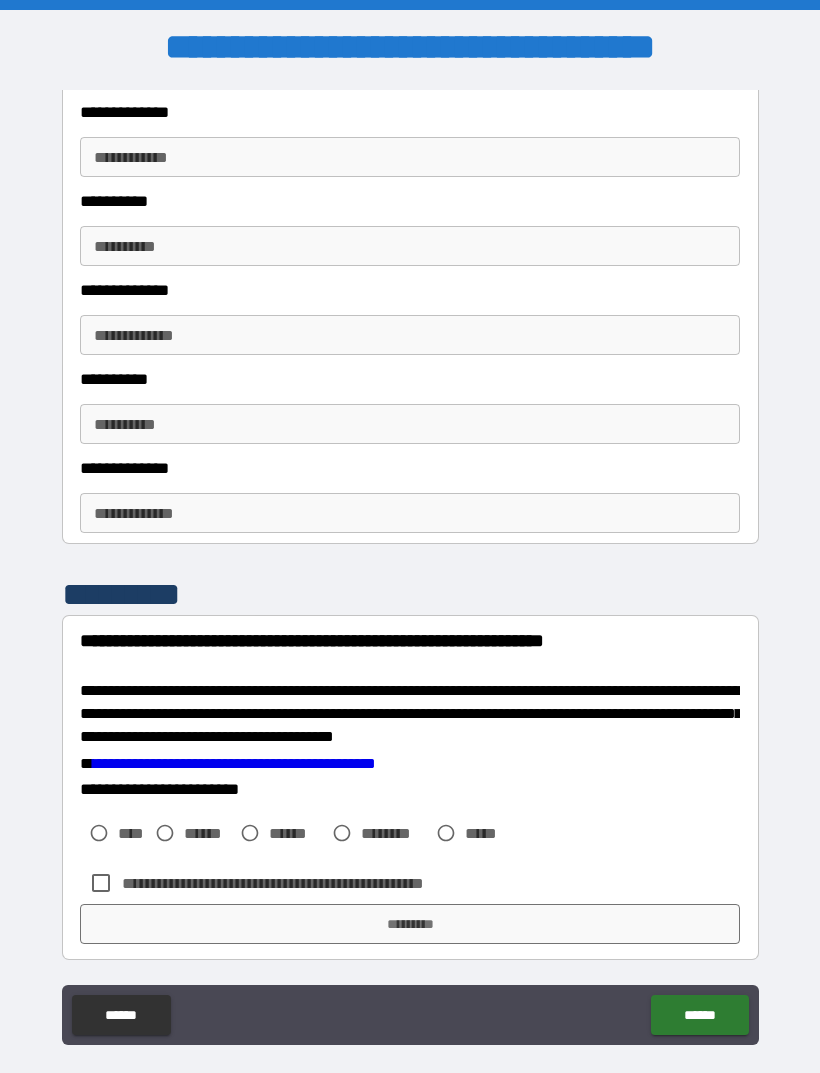 scroll, scrollTop: 3114, scrollLeft: 0, axis: vertical 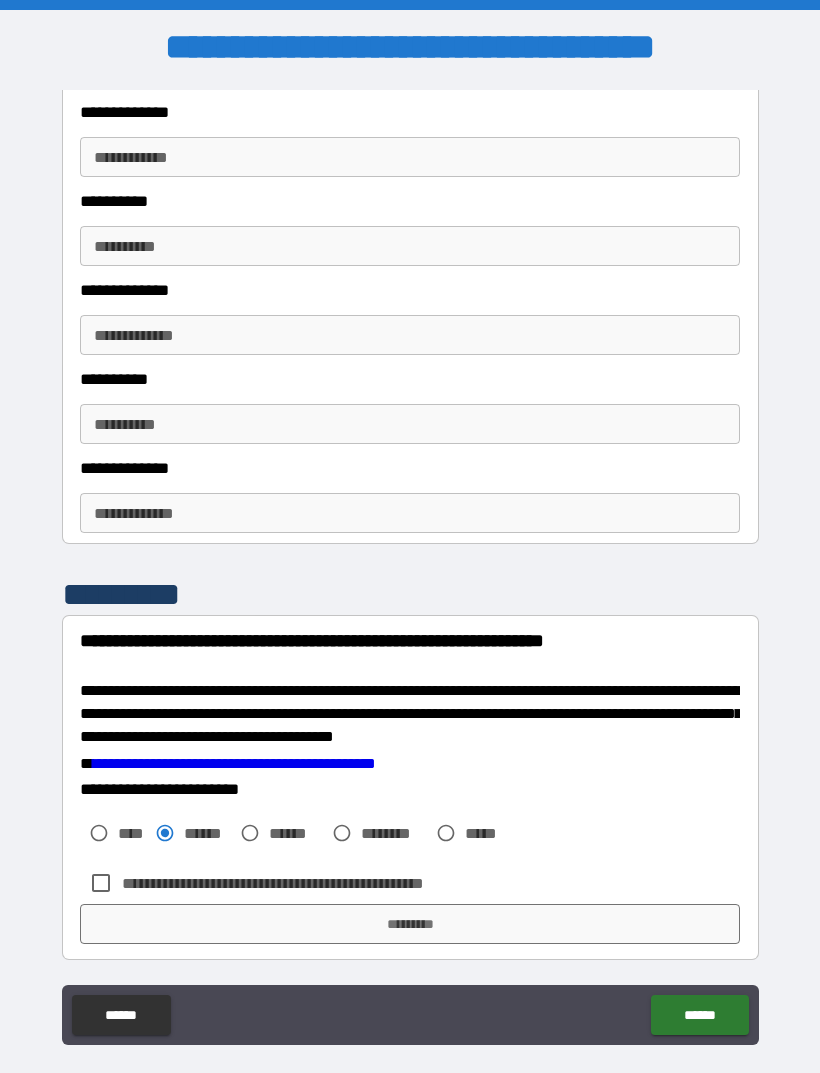 click on "*********" at bounding box center [410, 924] 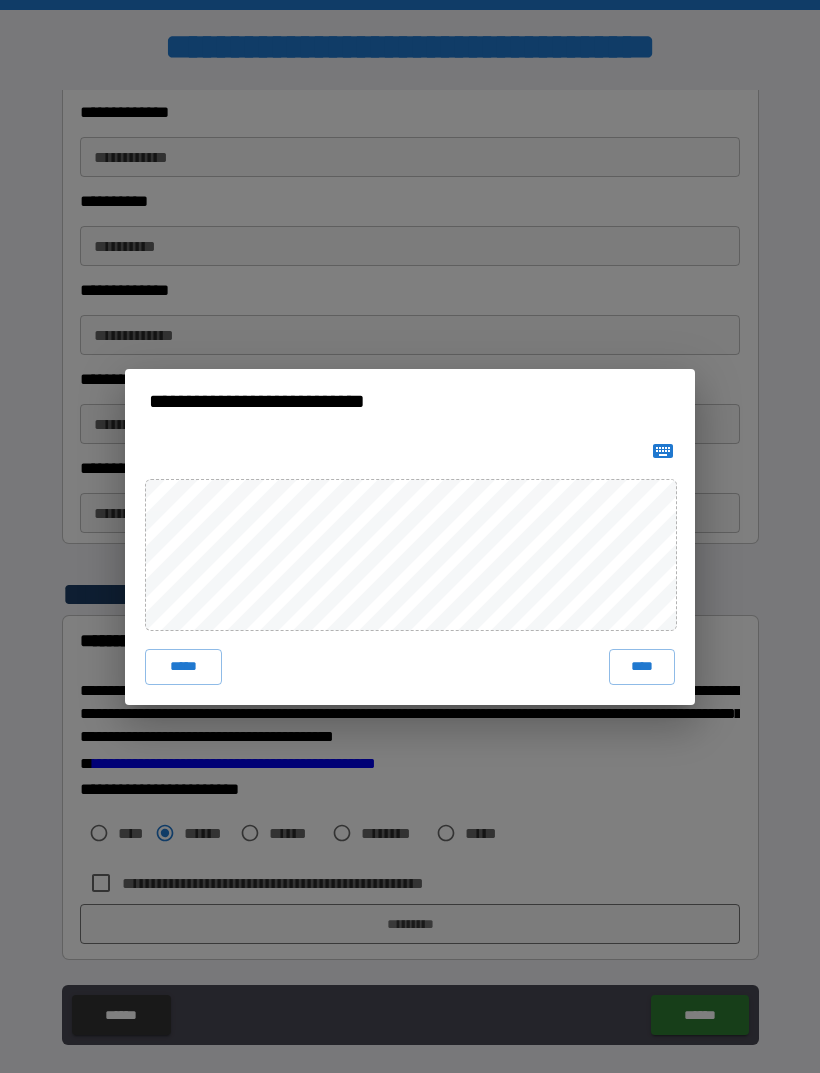 click on "****" at bounding box center [642, 667] 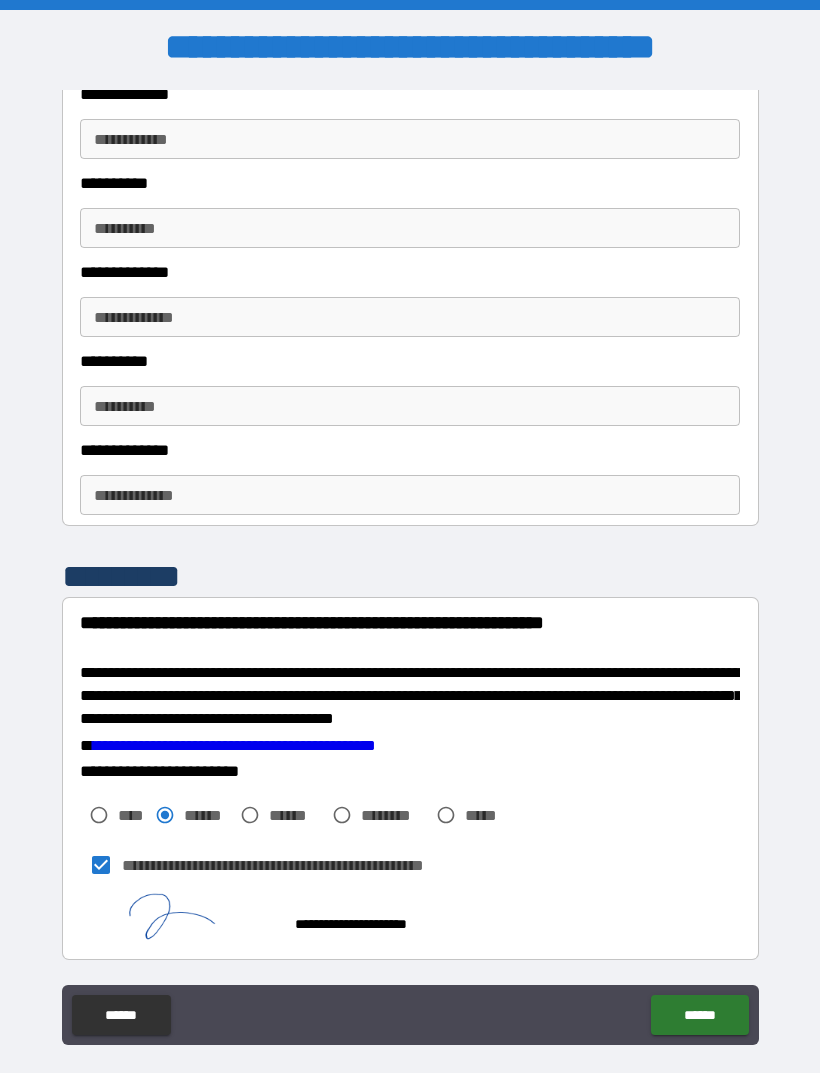 scroll, scrollTop: 3131, scrollLeft: 0, axis: vertical 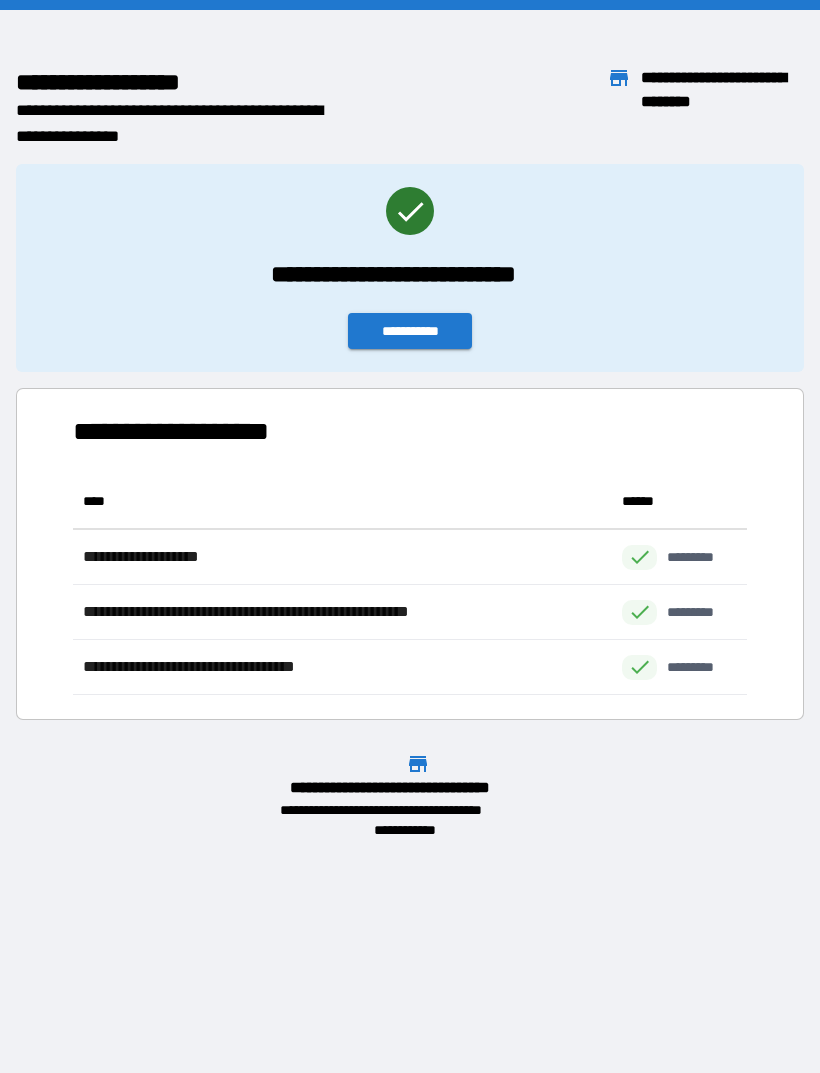 click on "**********" at bounding box center [410, 331] 